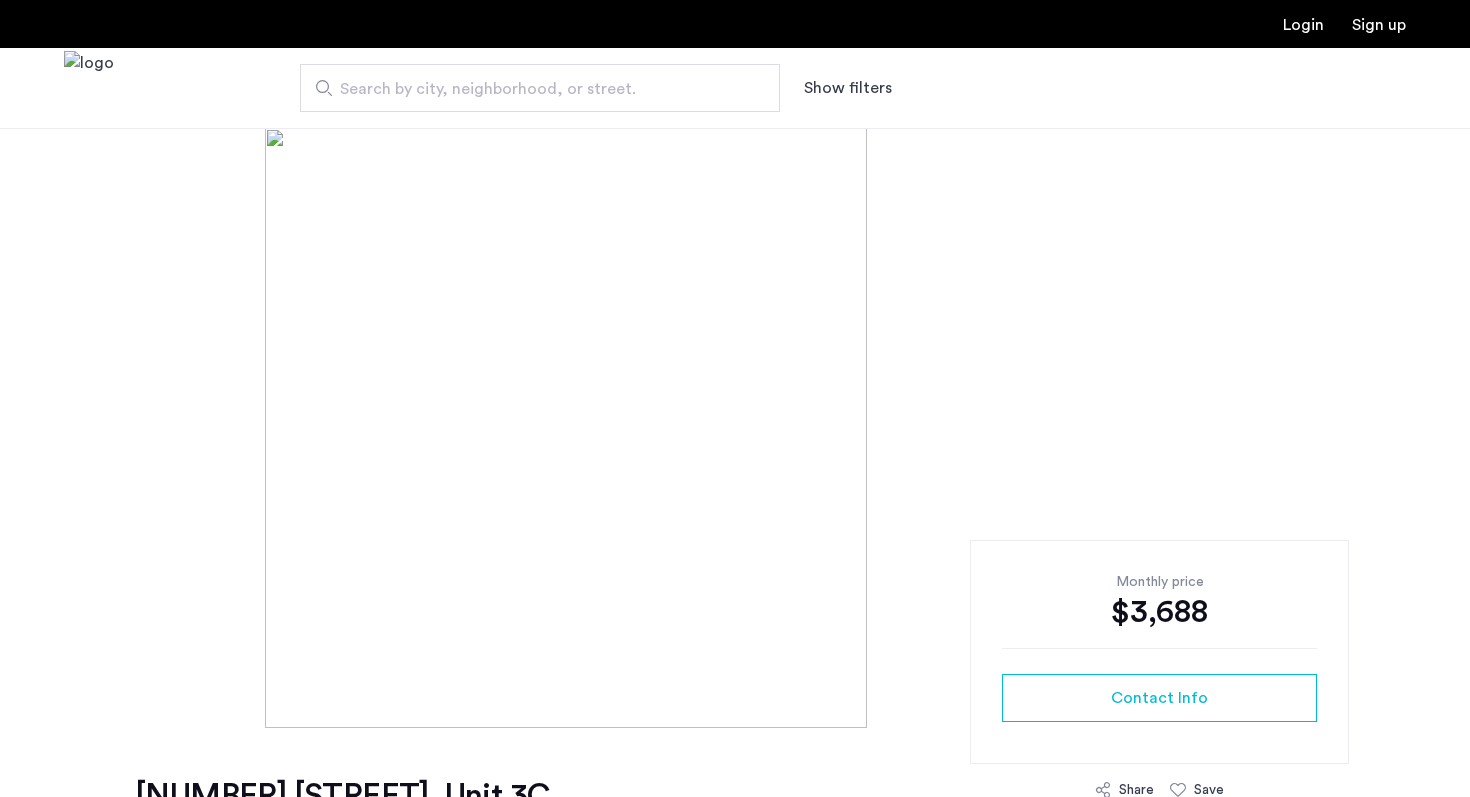 scroll, scrollTop: 0, scrollLeft: 0, axis: both 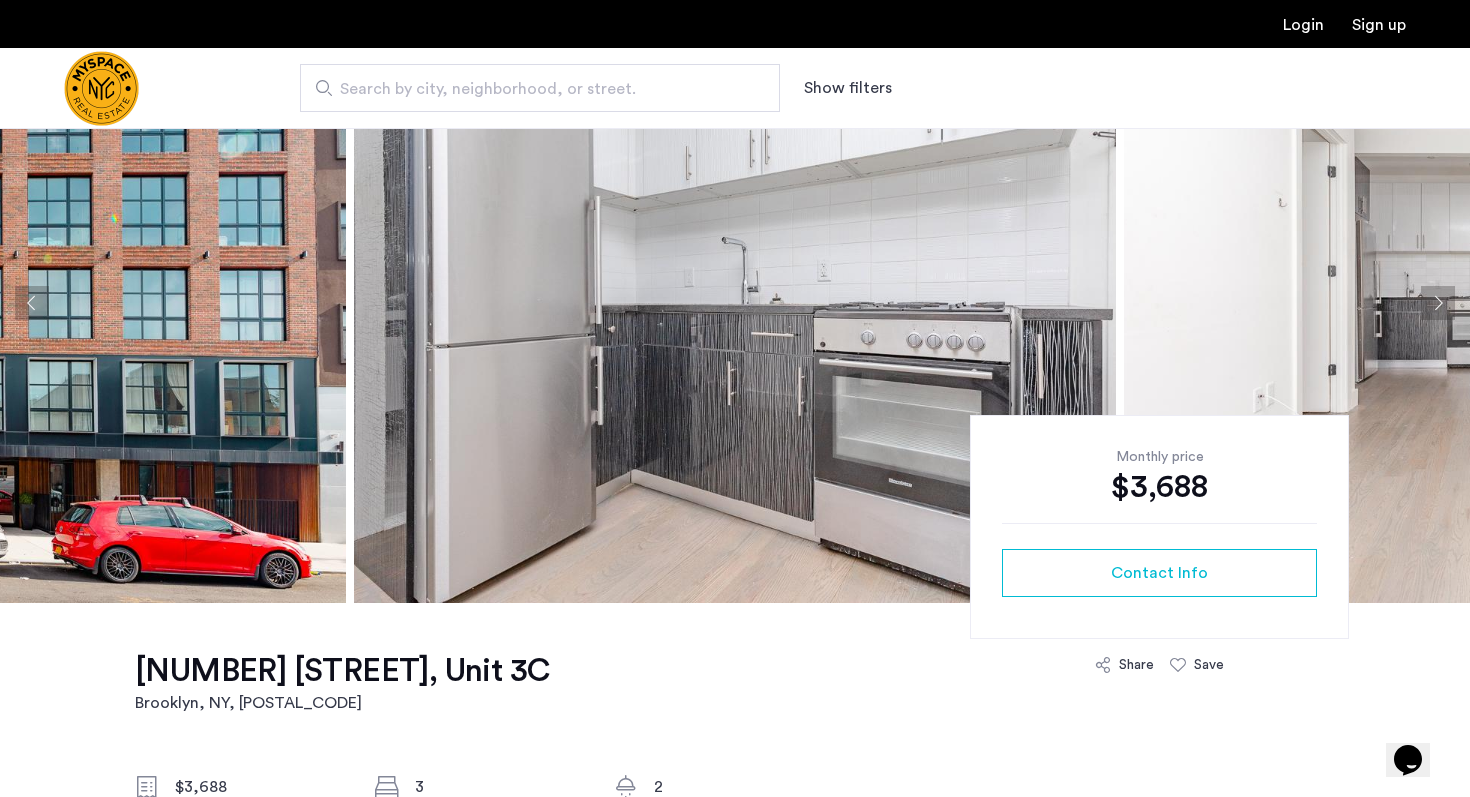 click 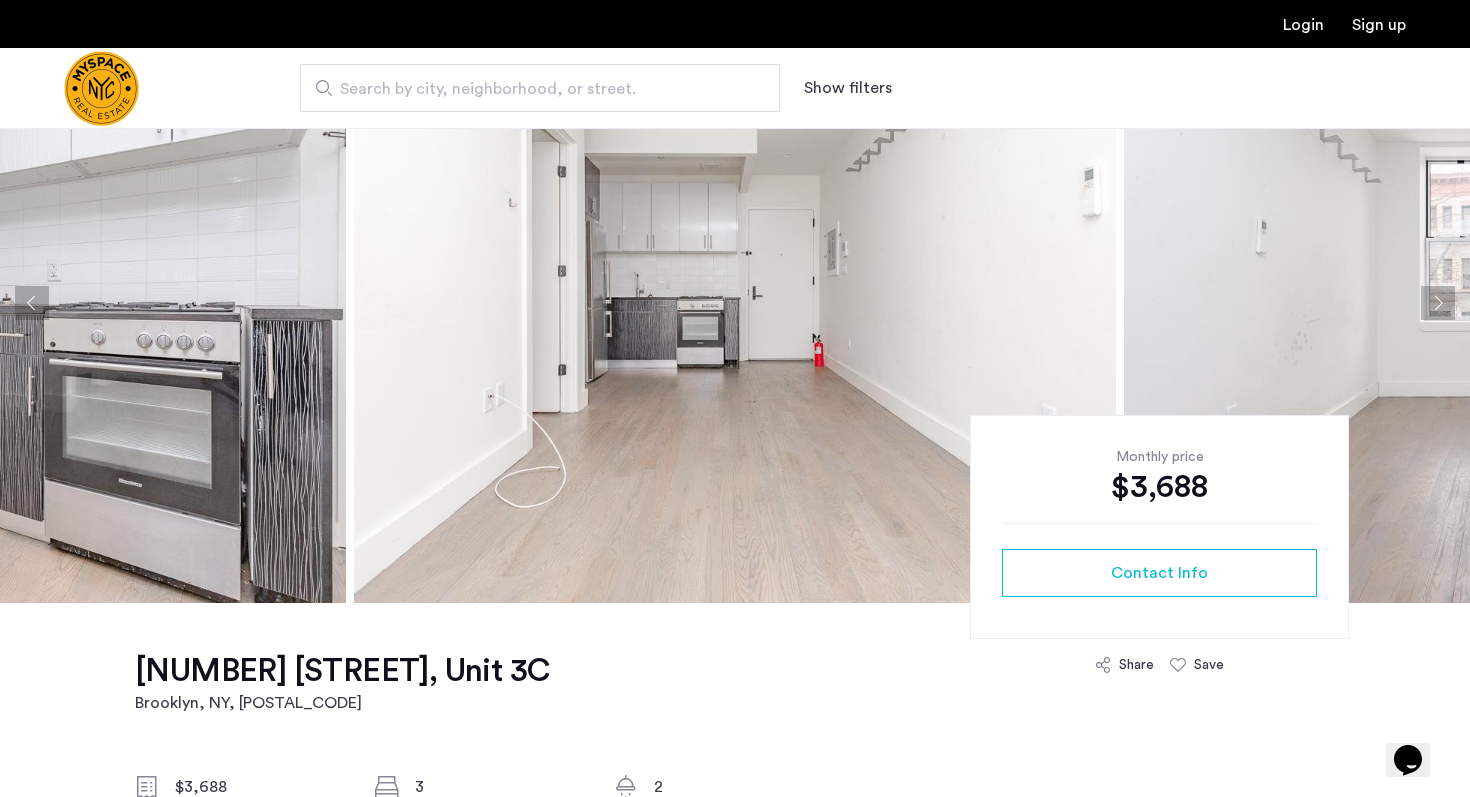 click 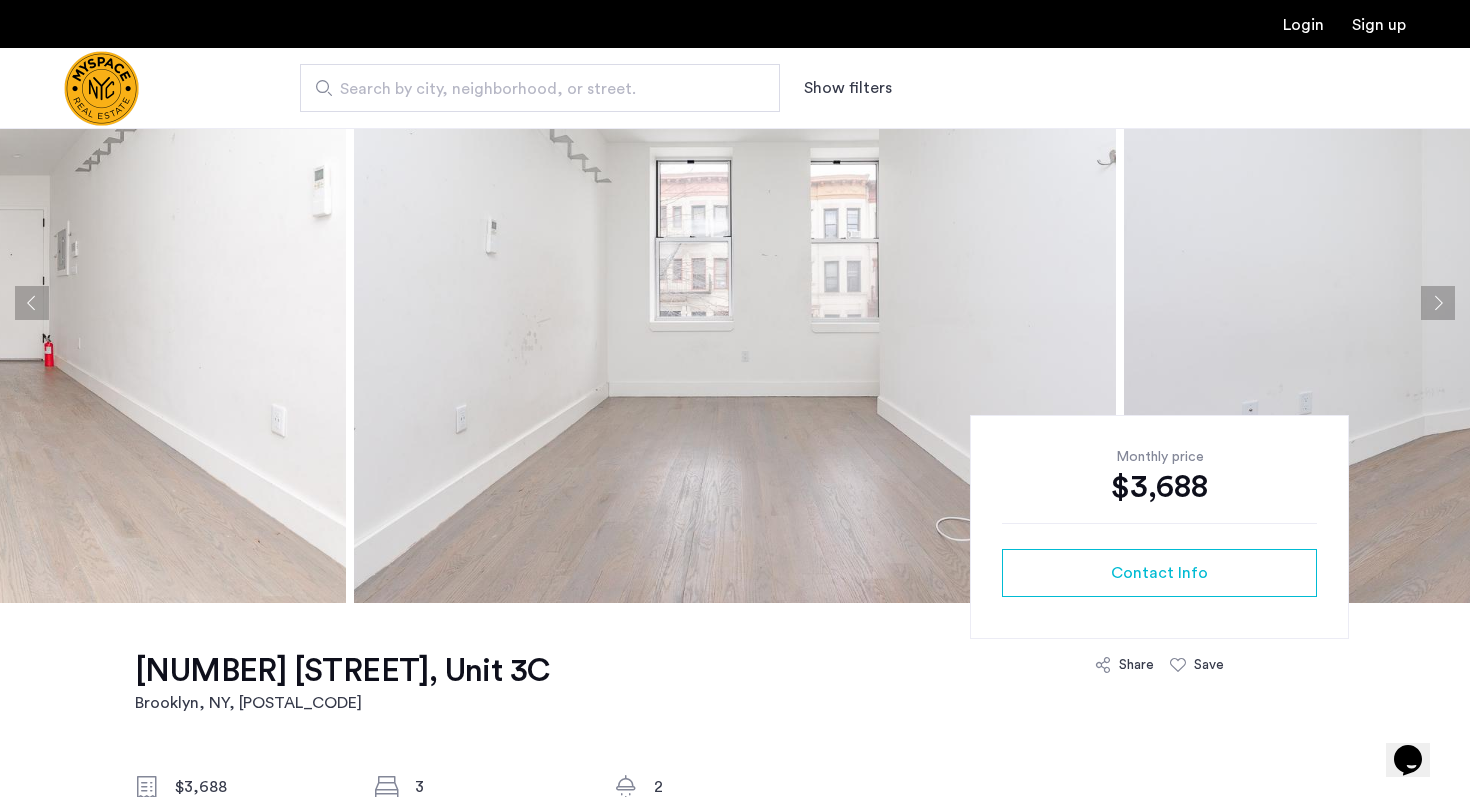 click 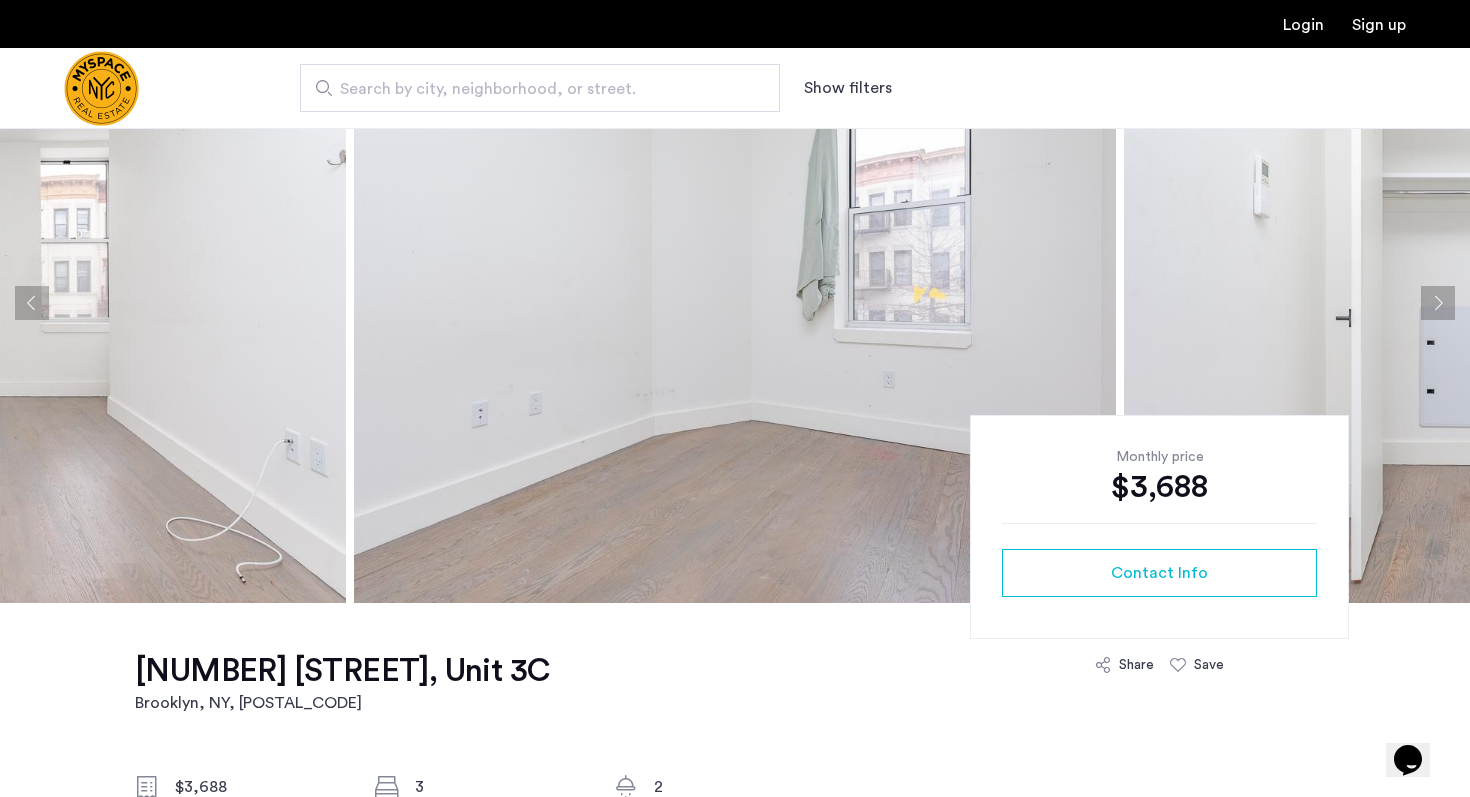 click 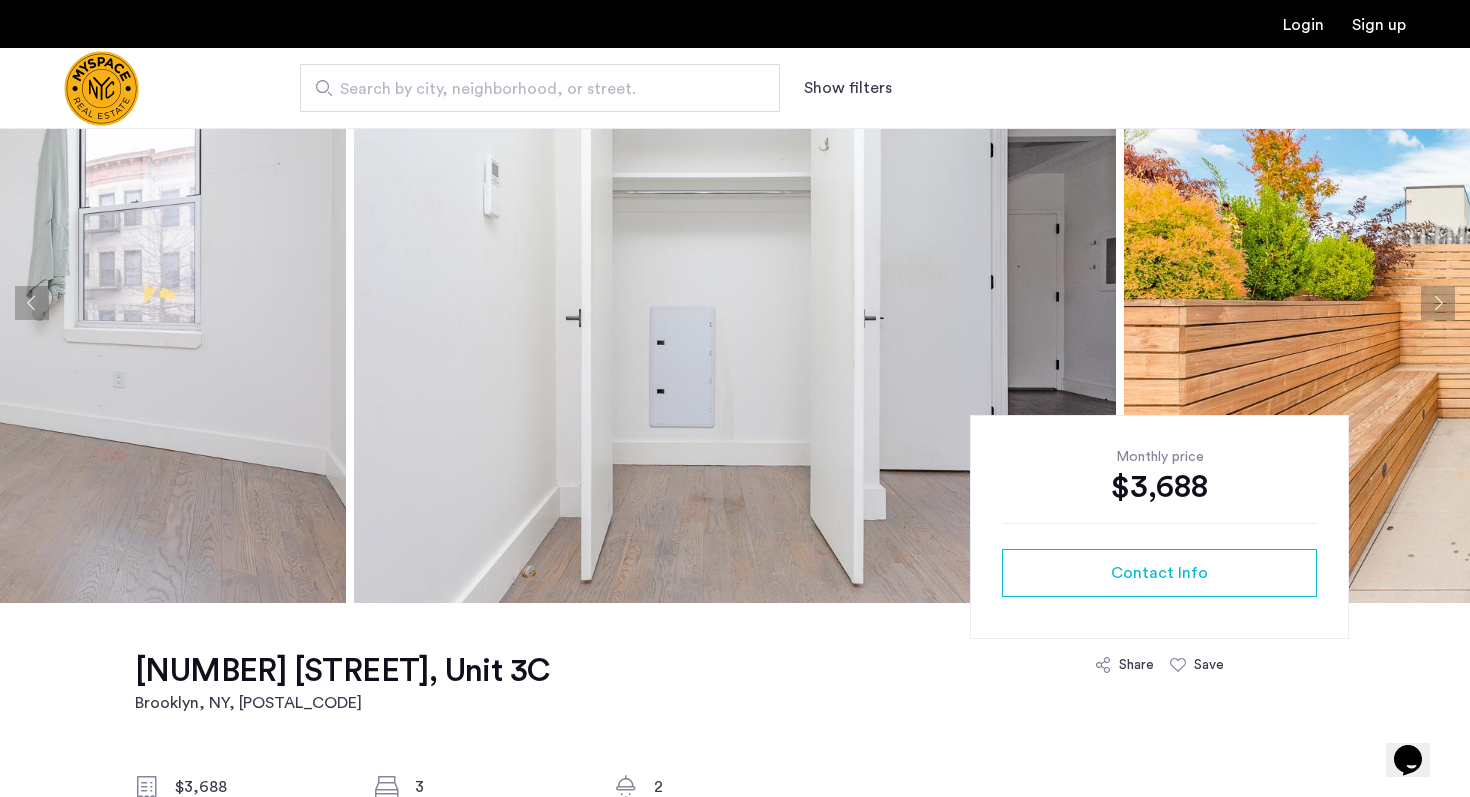 click 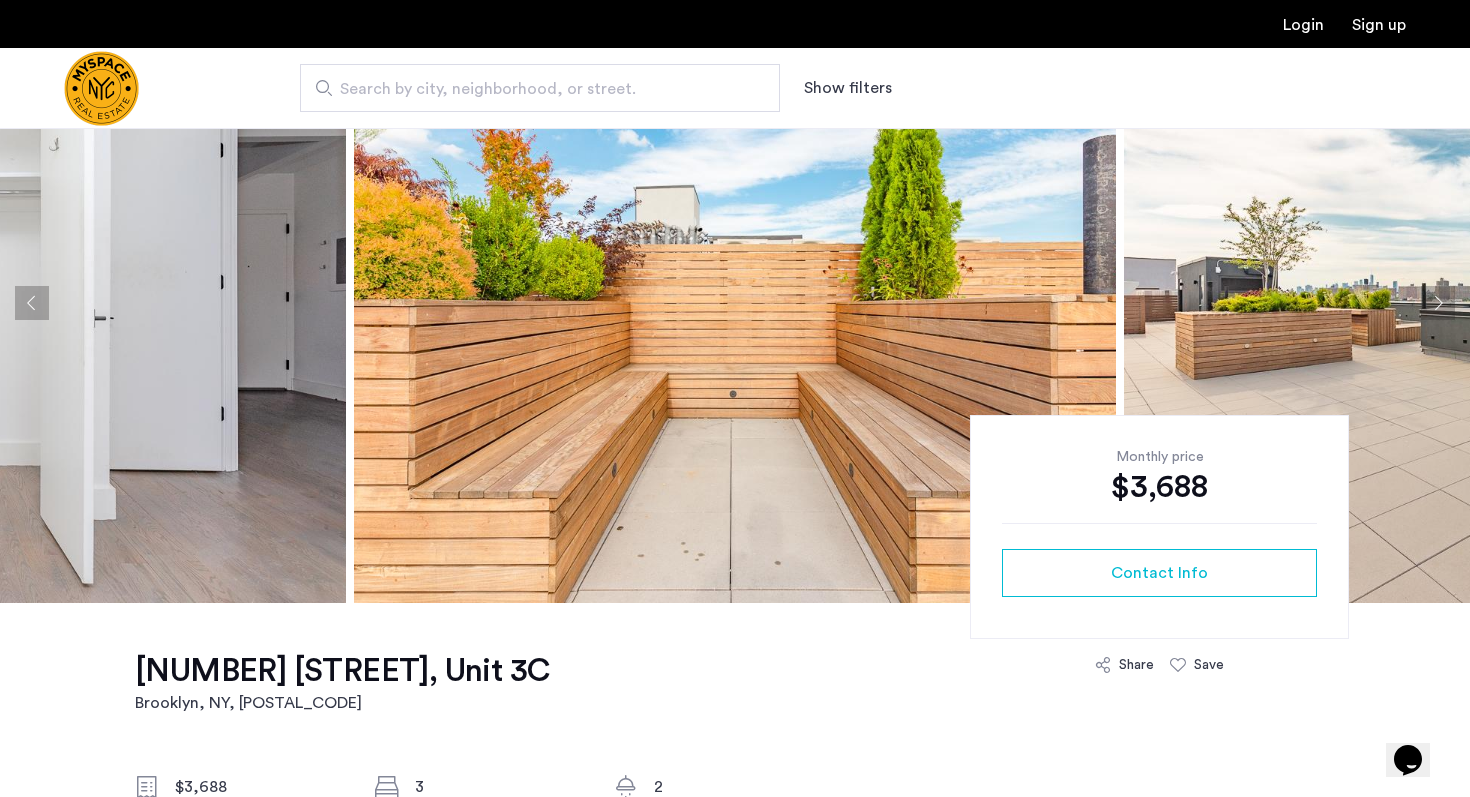 click 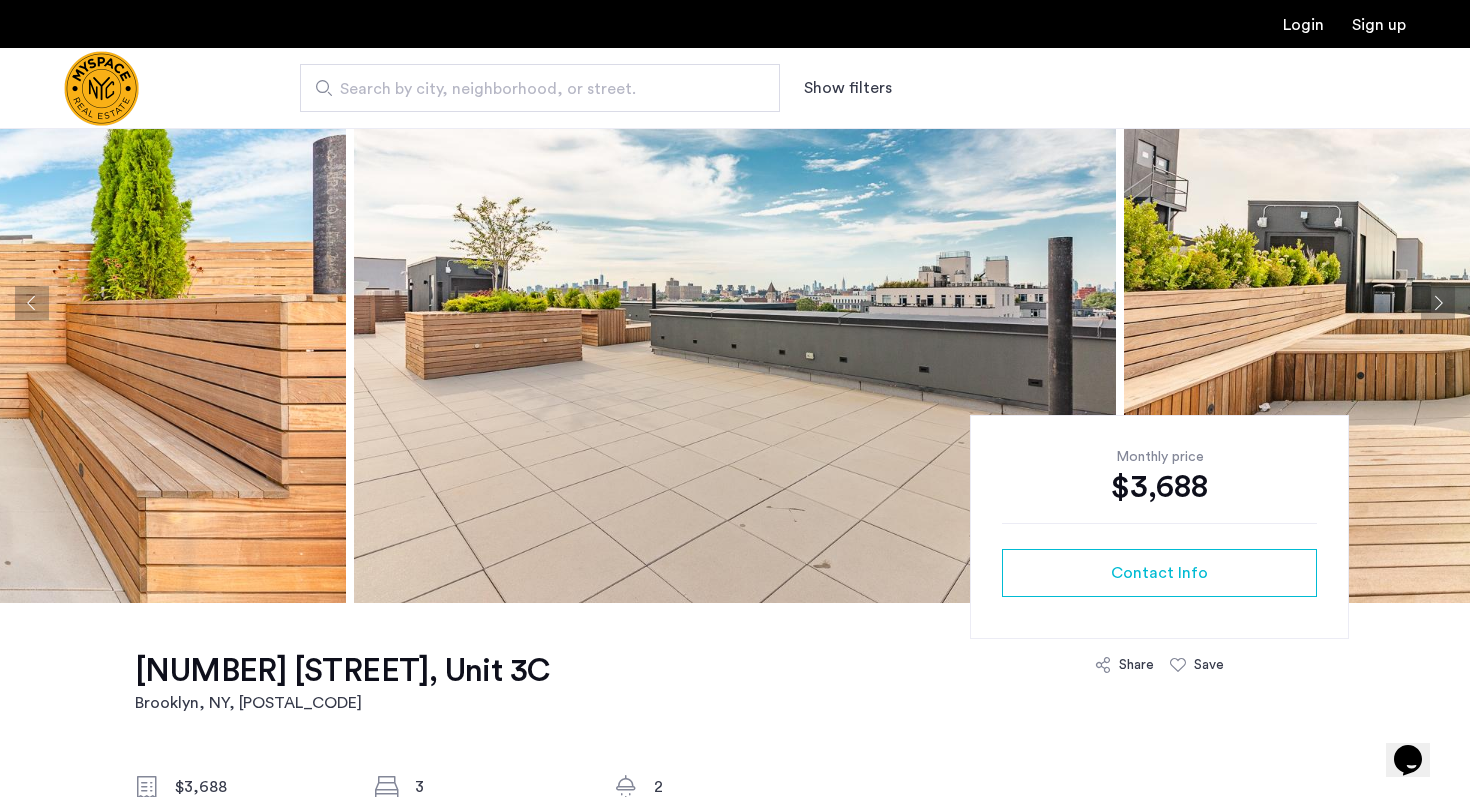 click 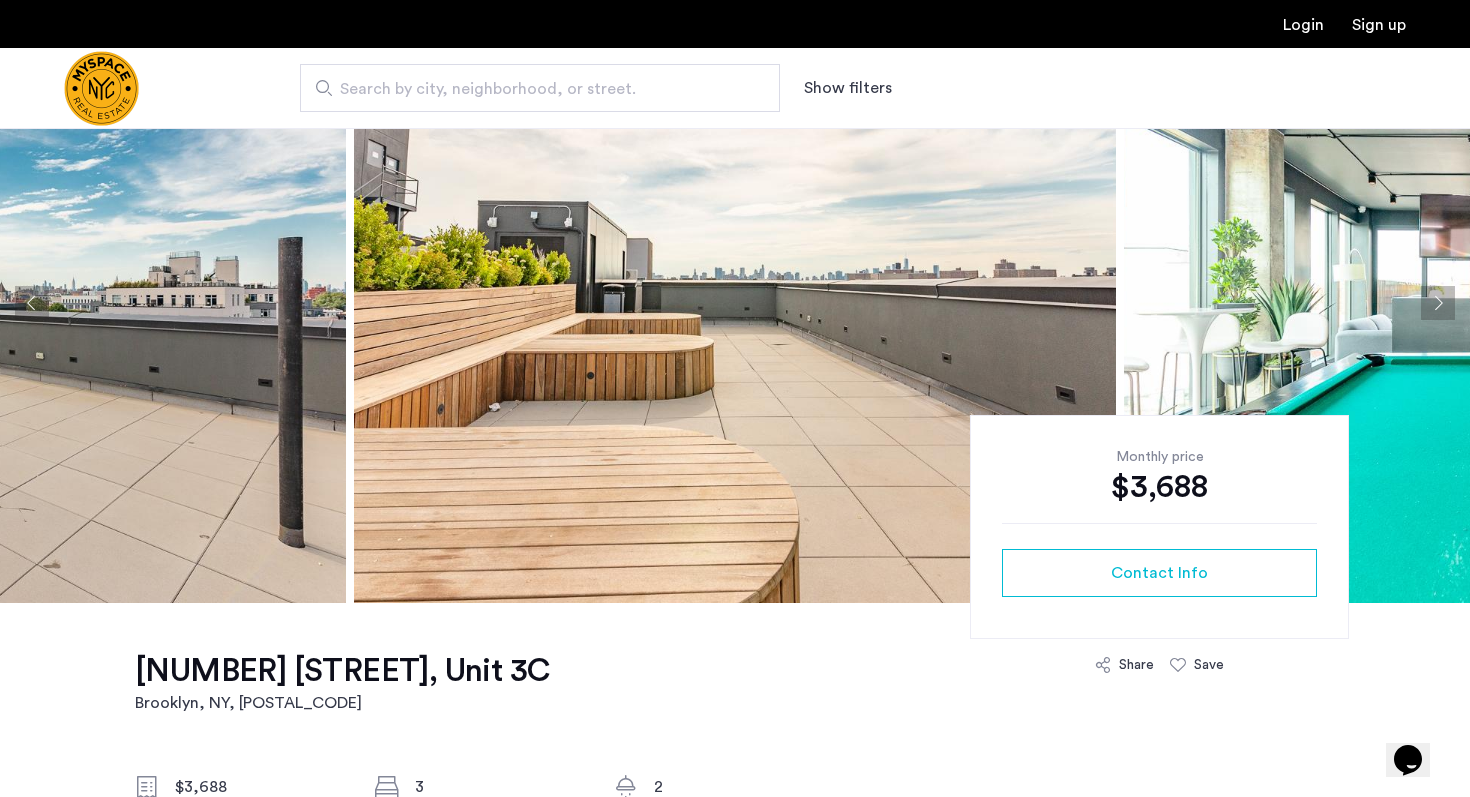 click 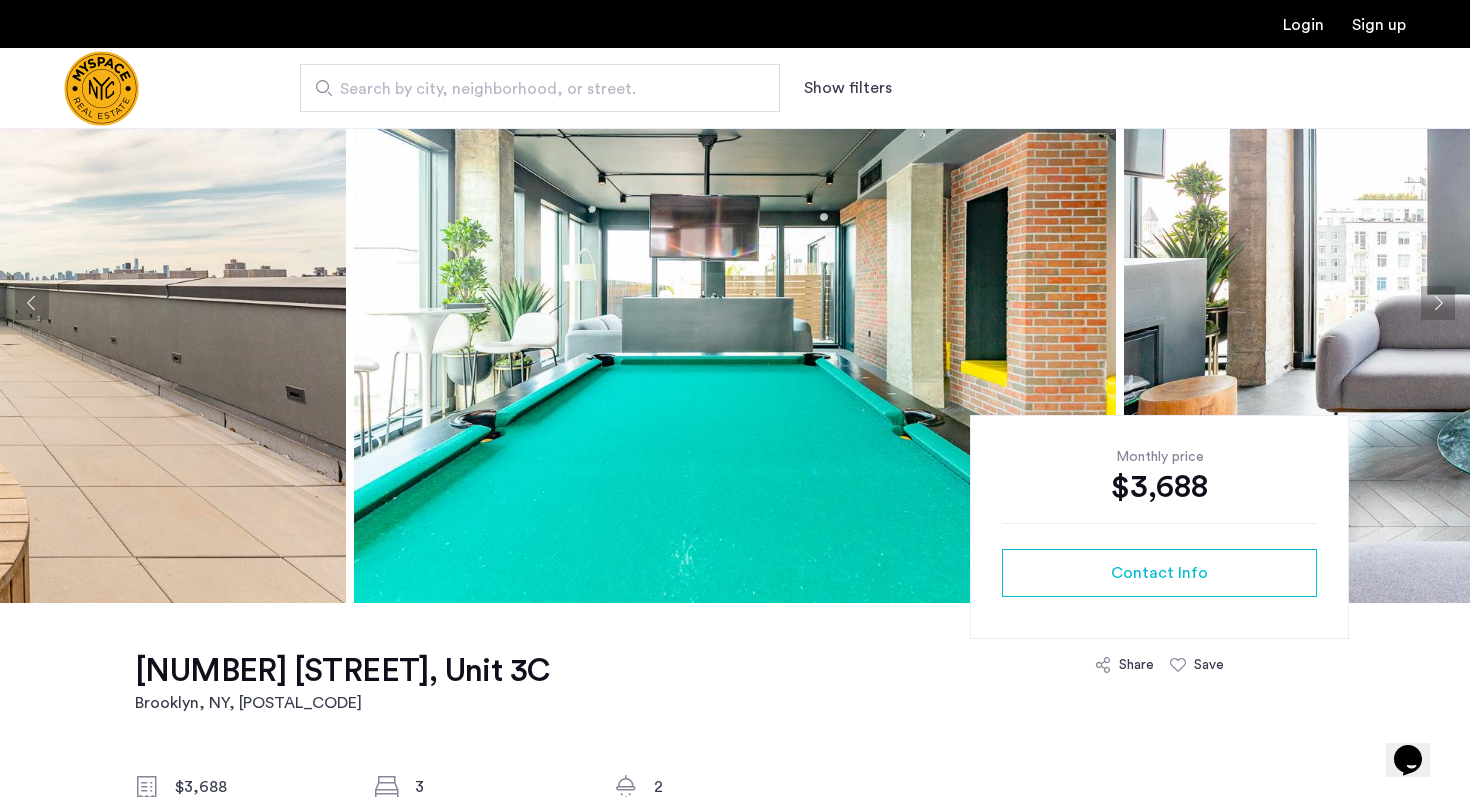 click 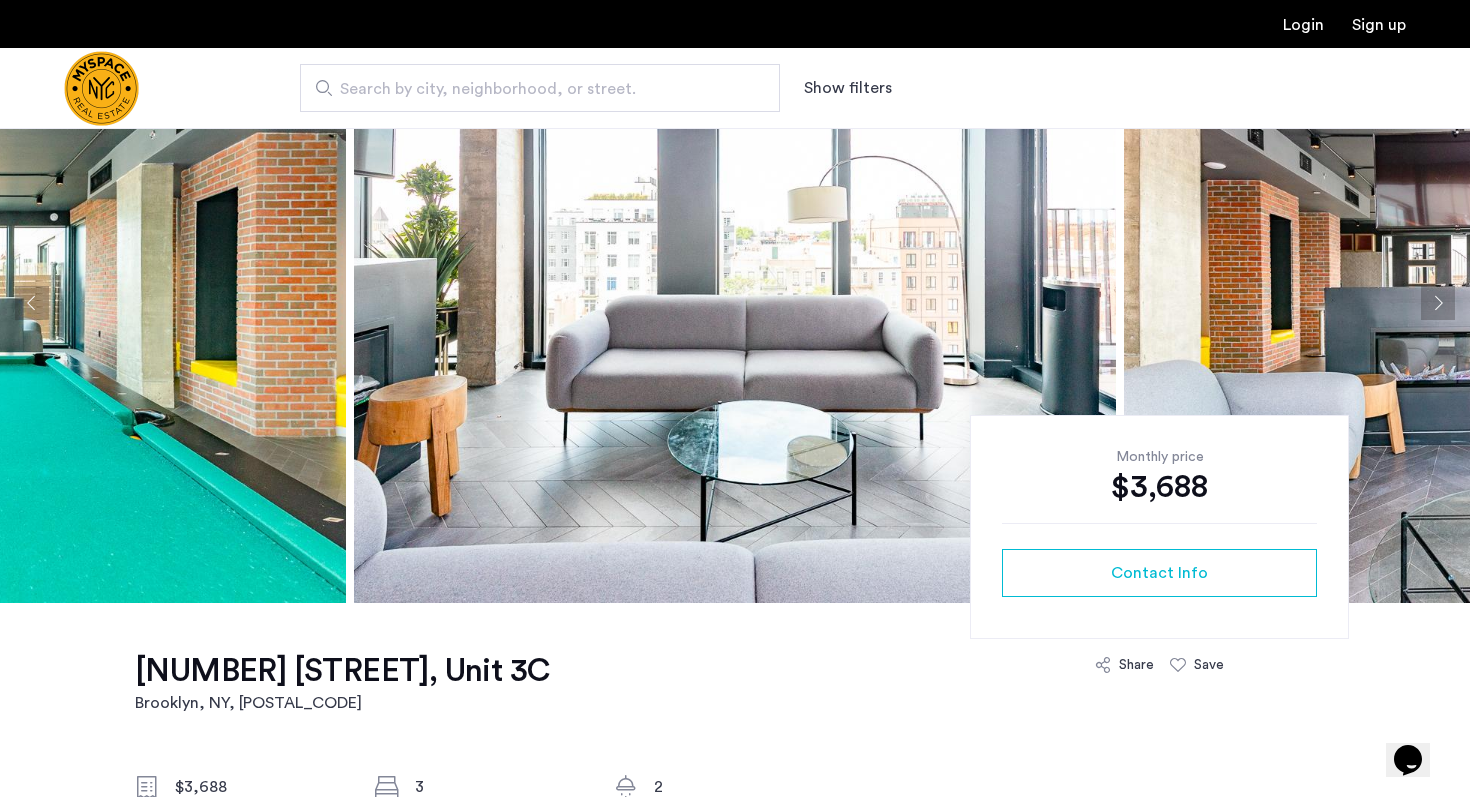 click 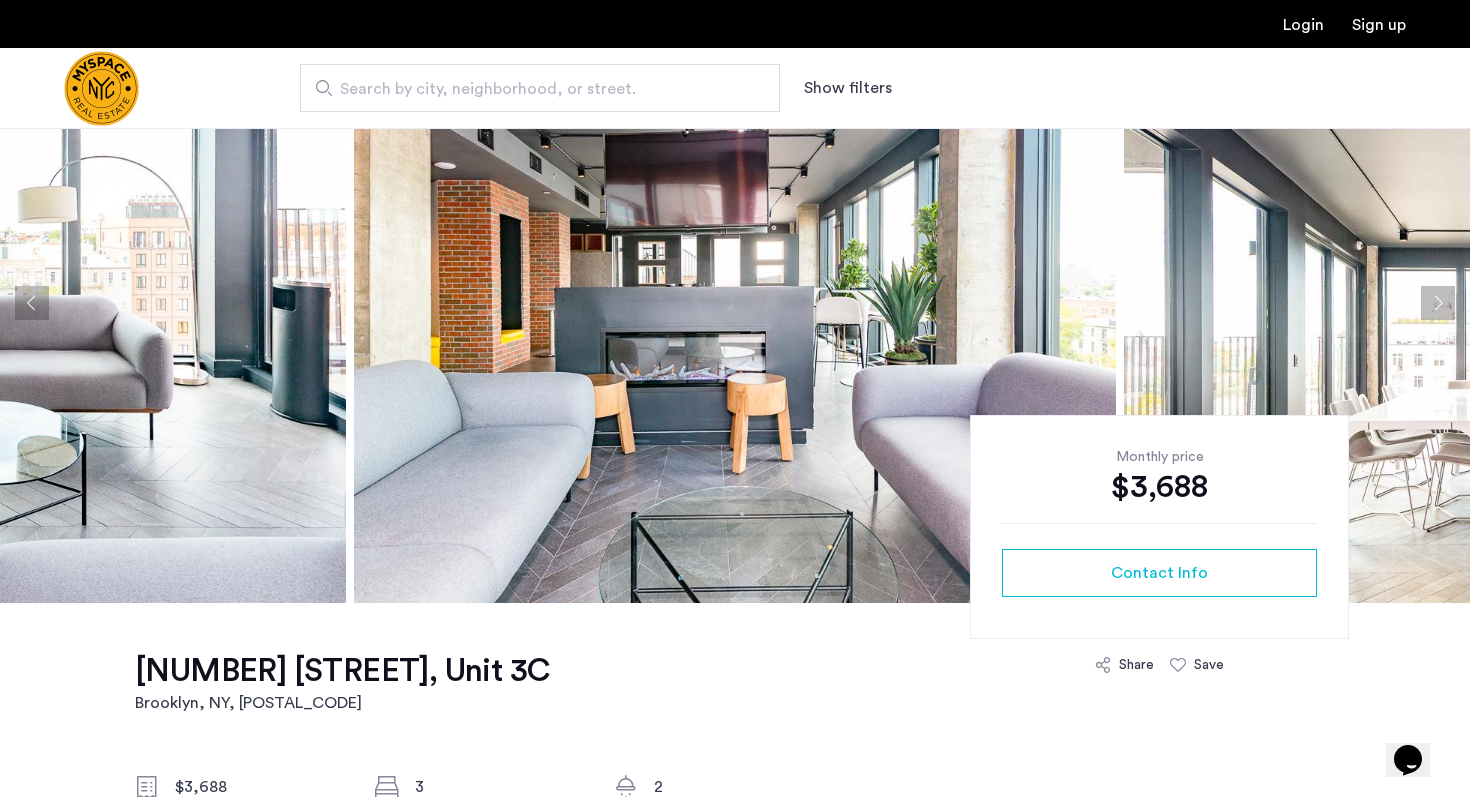 click 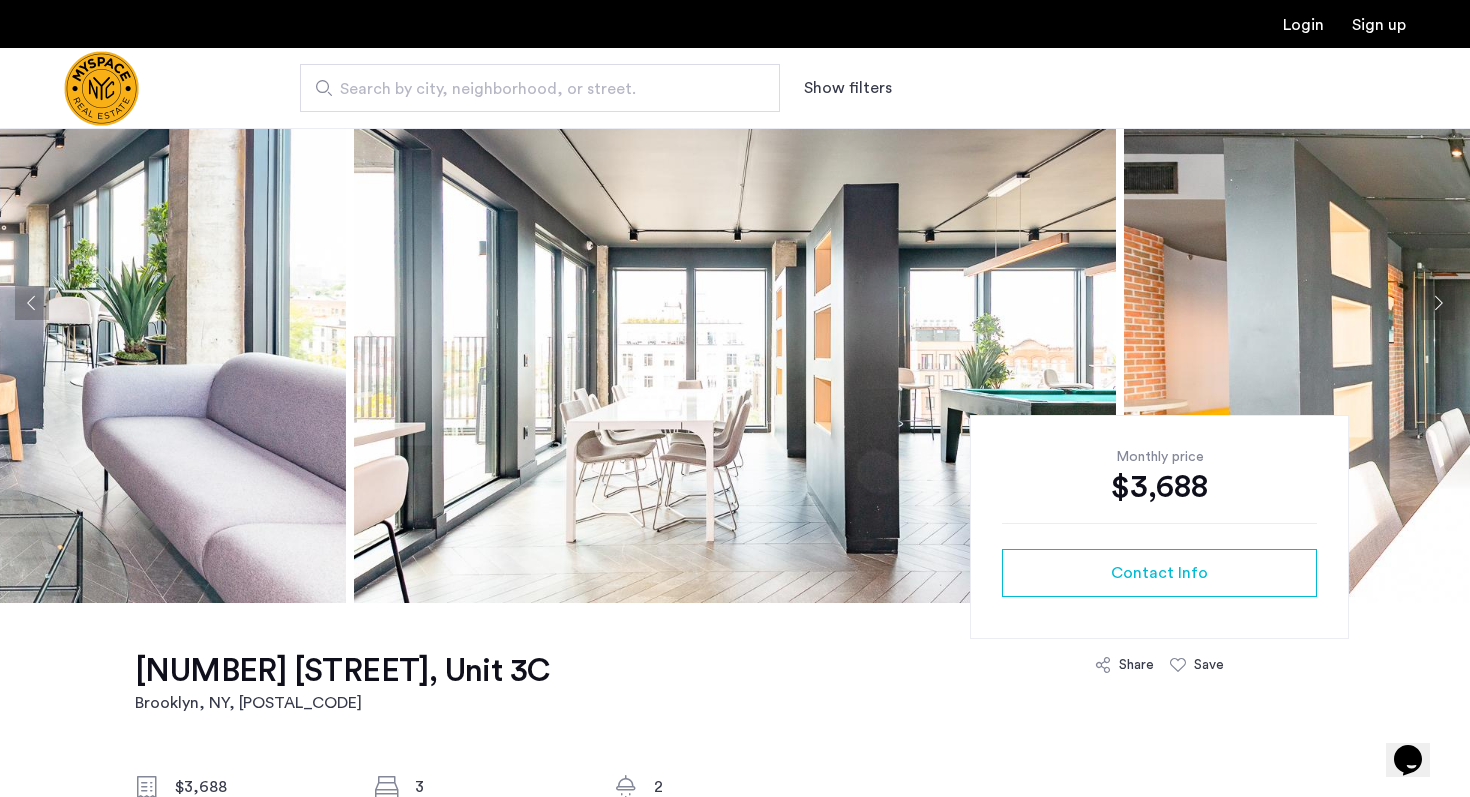 click 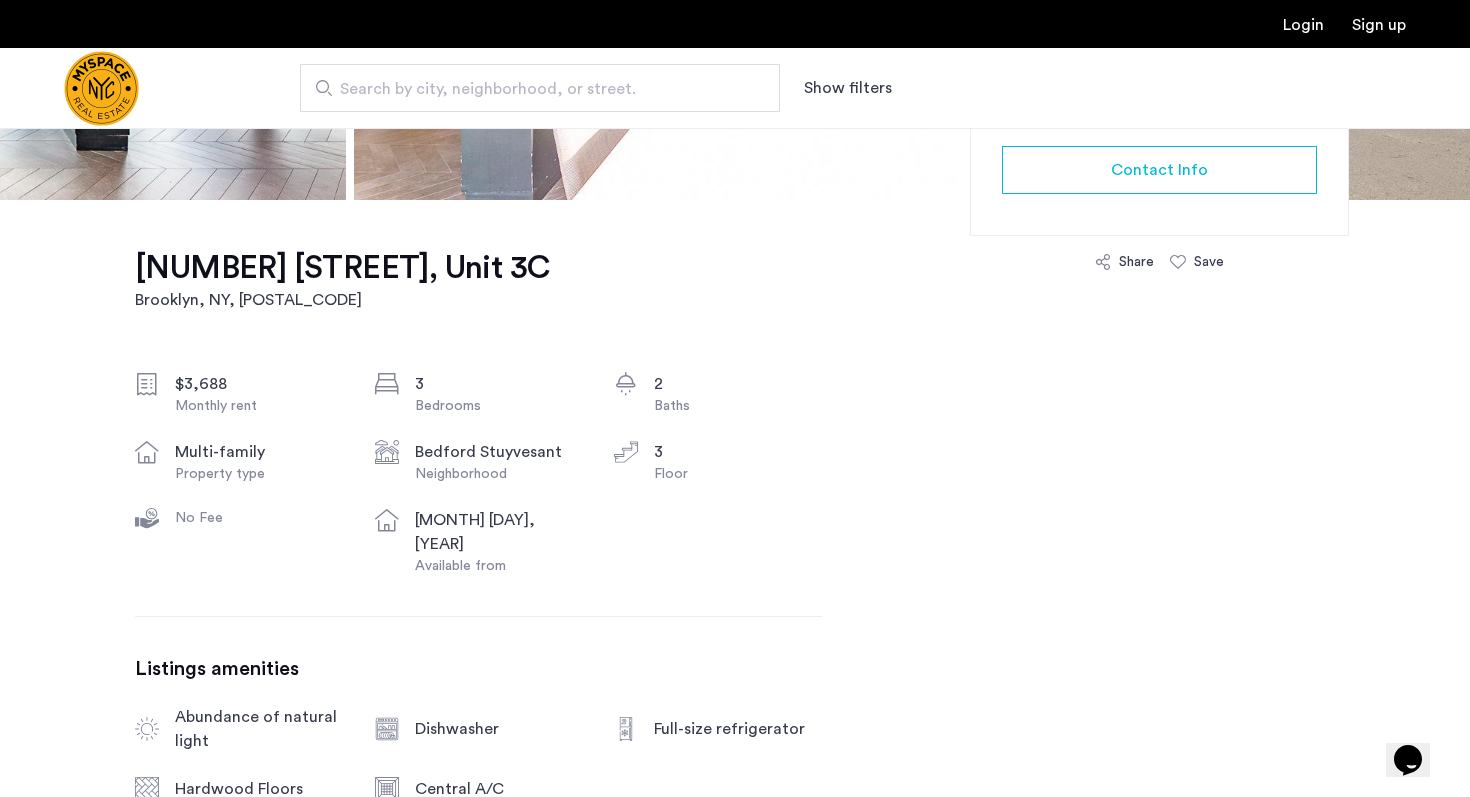 scroll, scrollTop: 553, scrollLeft: 0, axis: vertical 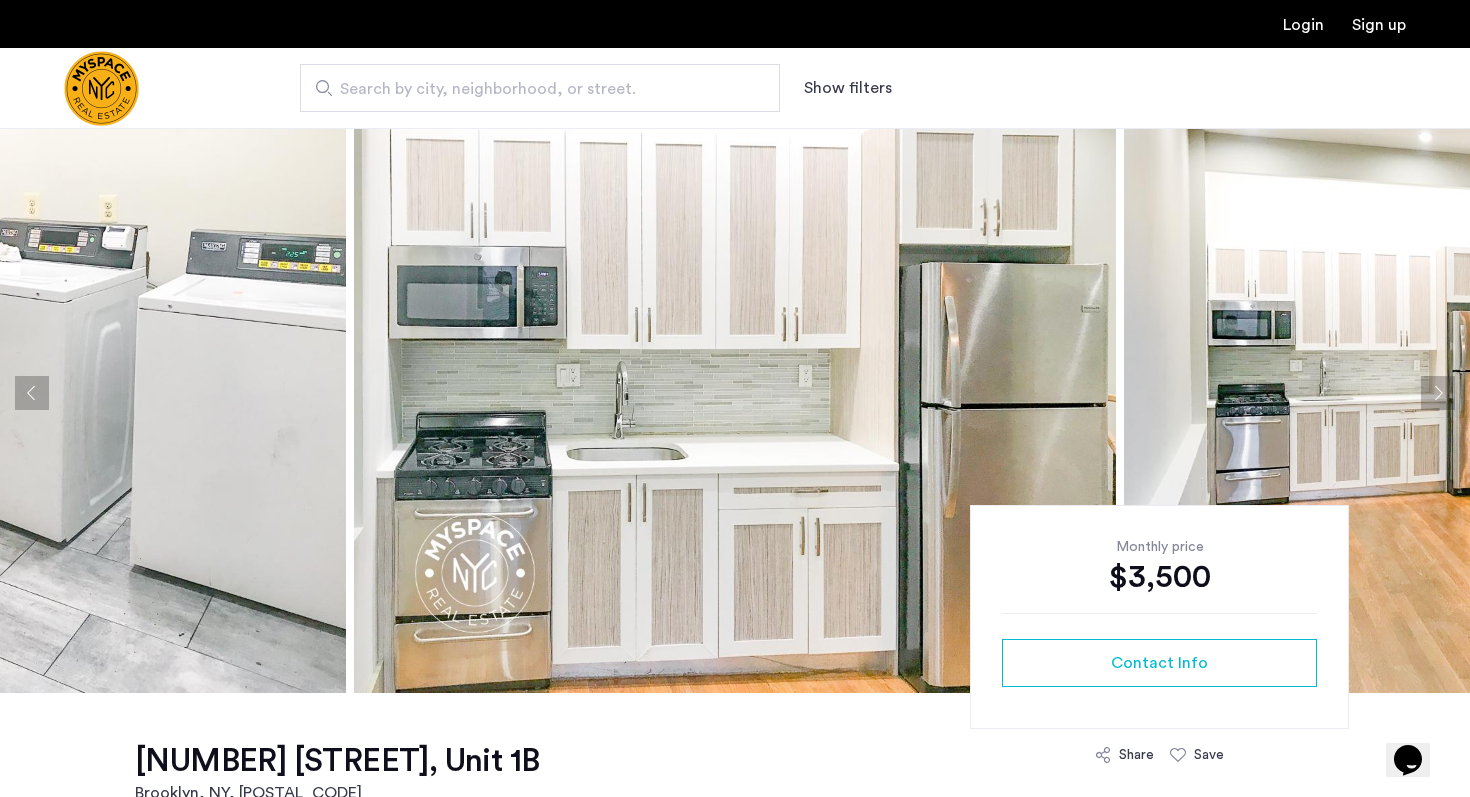 click 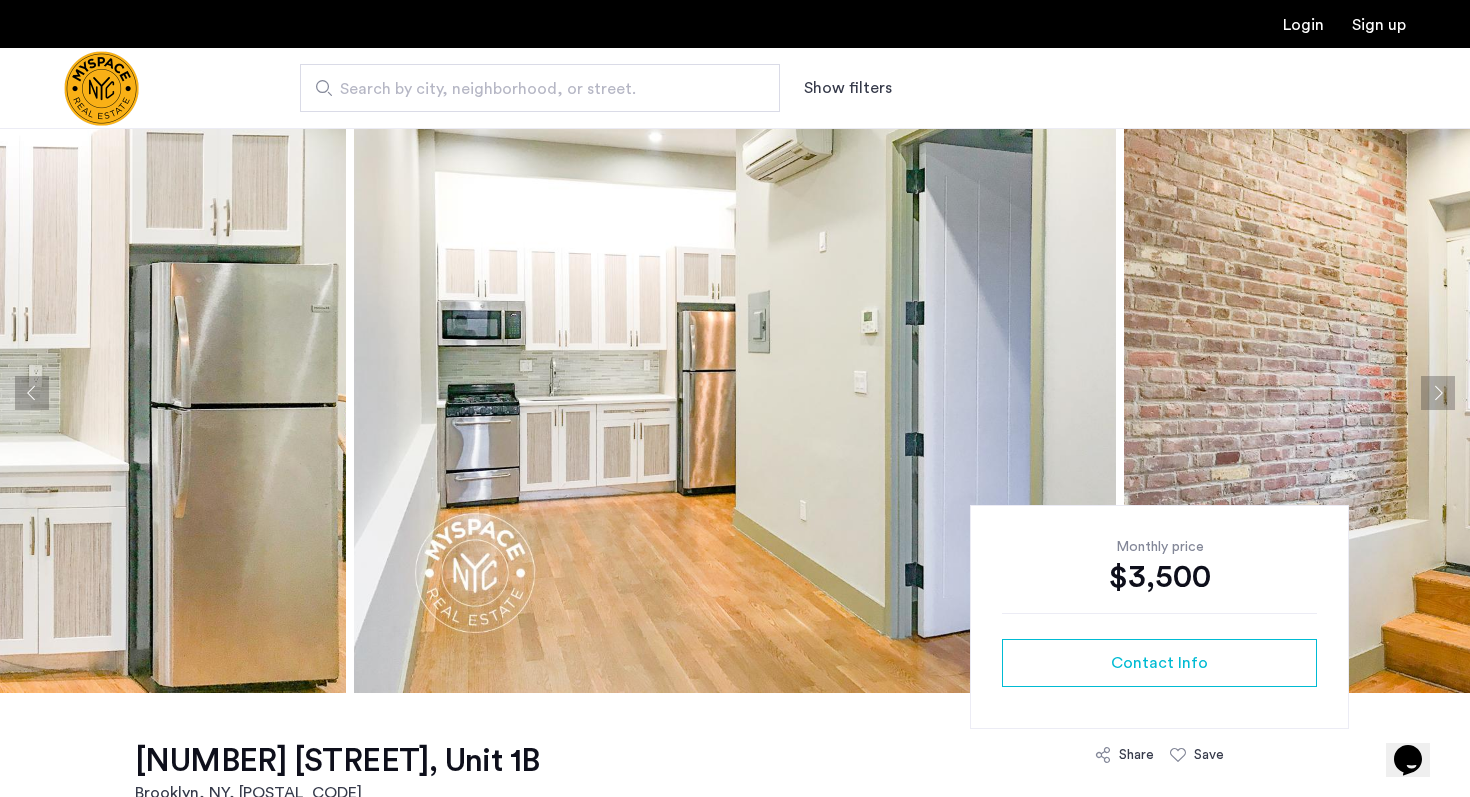 click 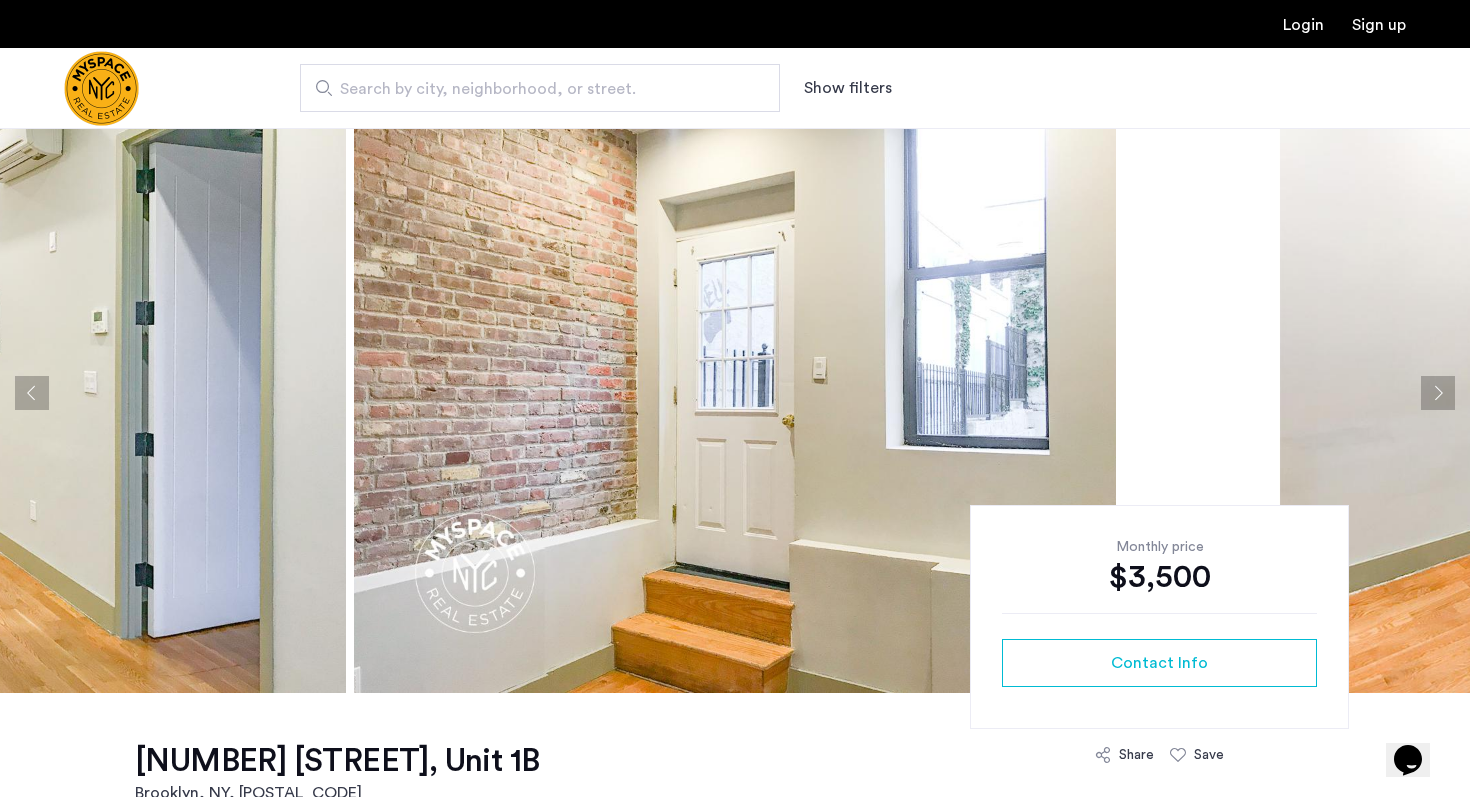 click 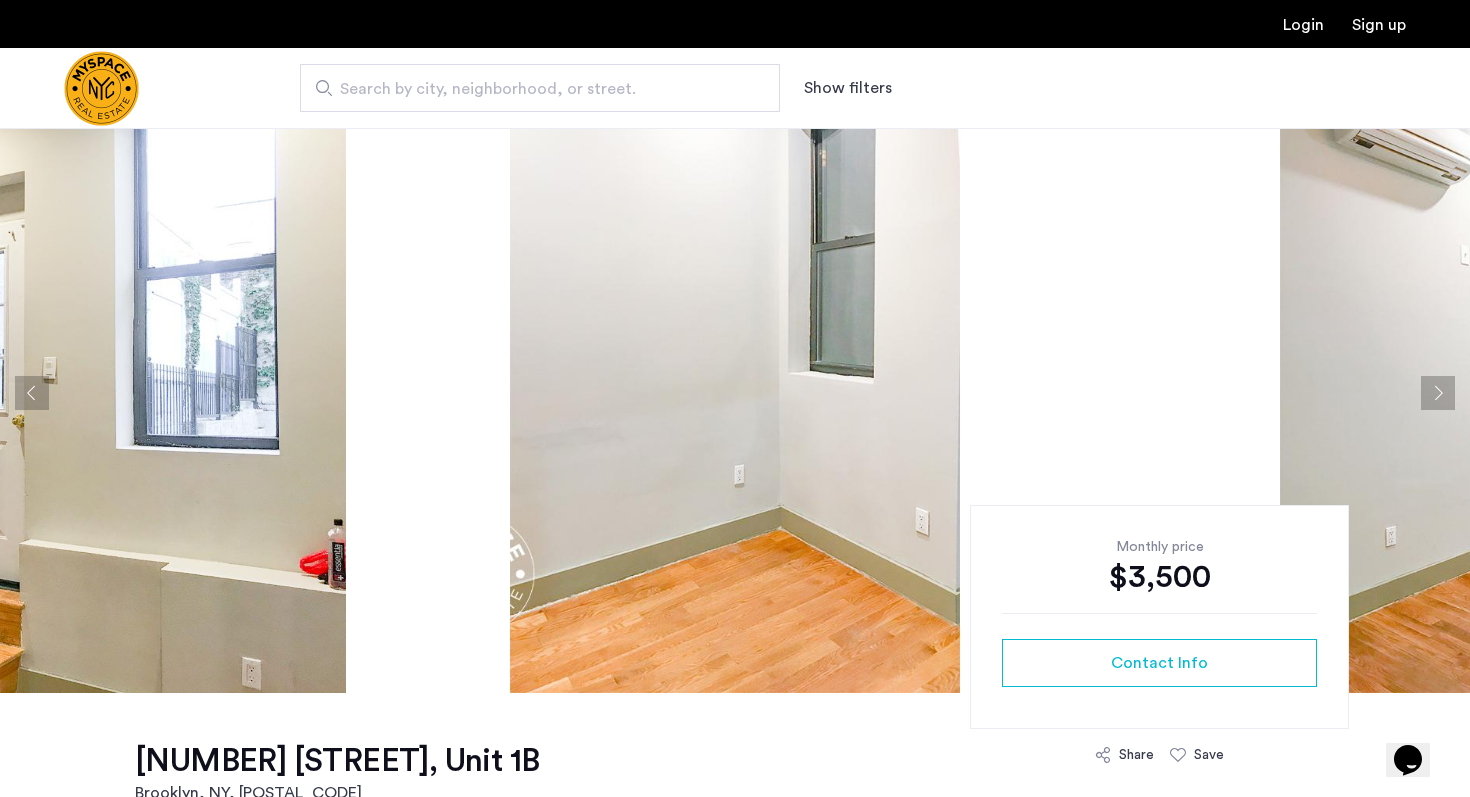 click 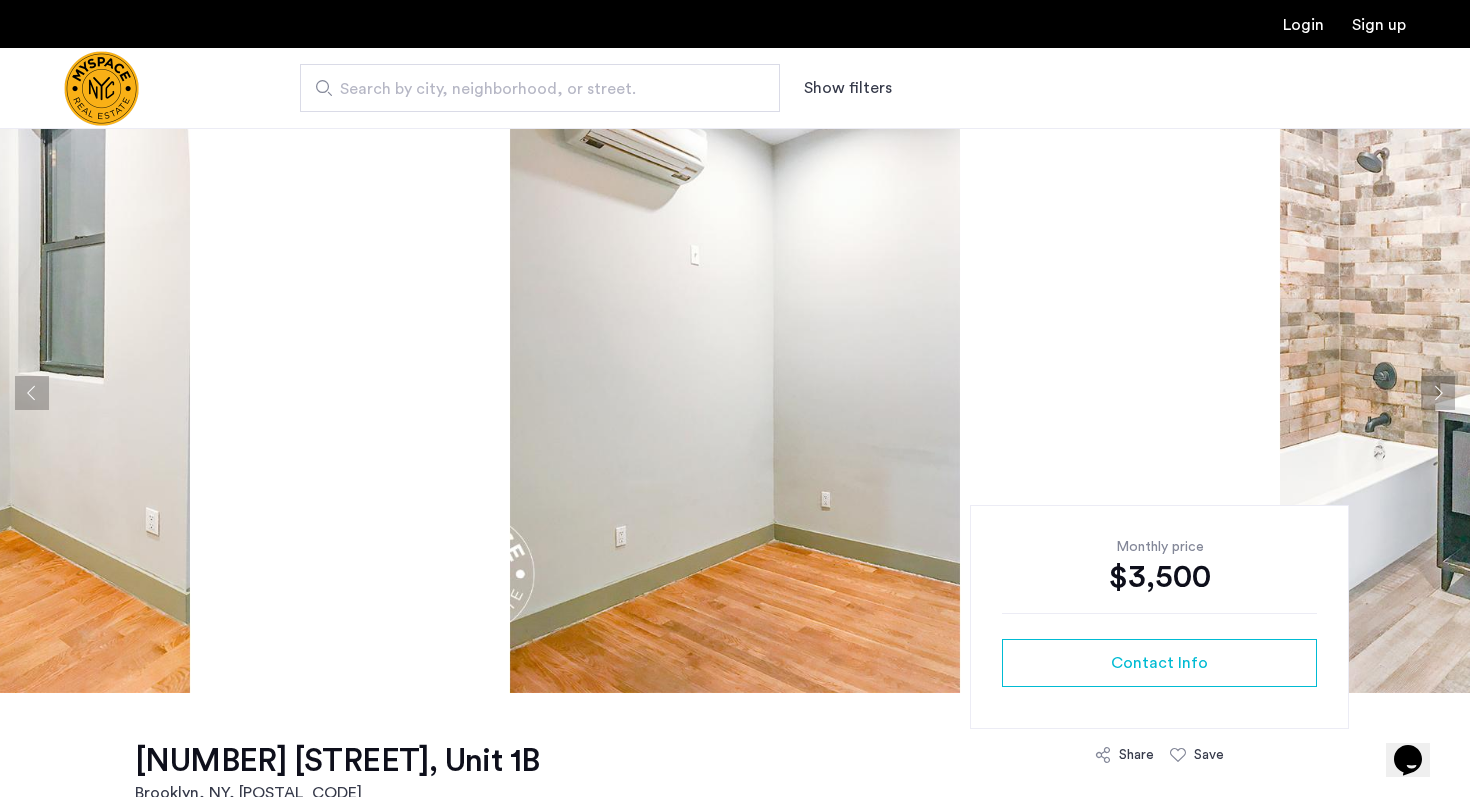 click 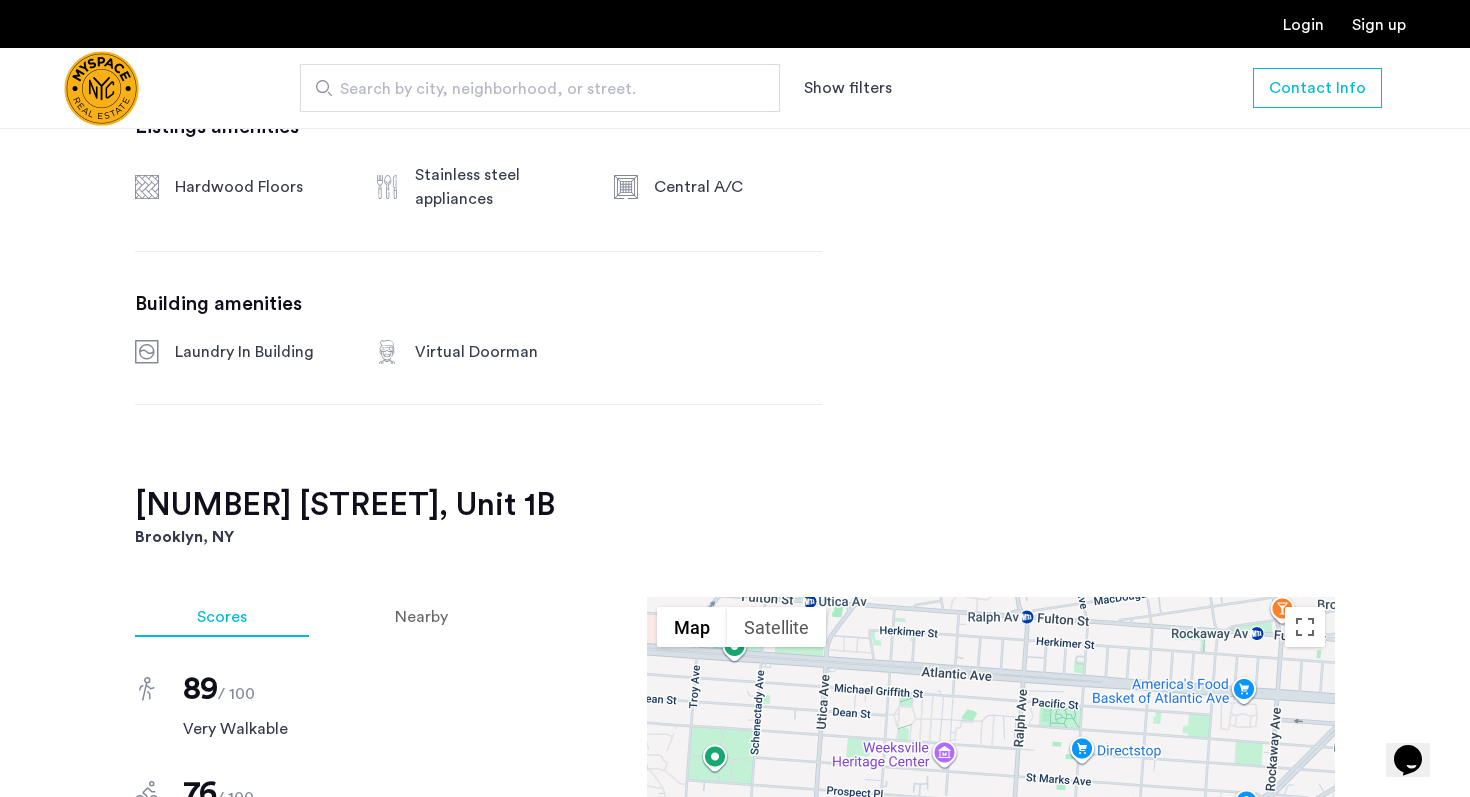 scroll, scrollTop: 990, scrollLeft: 0, axis: vertical 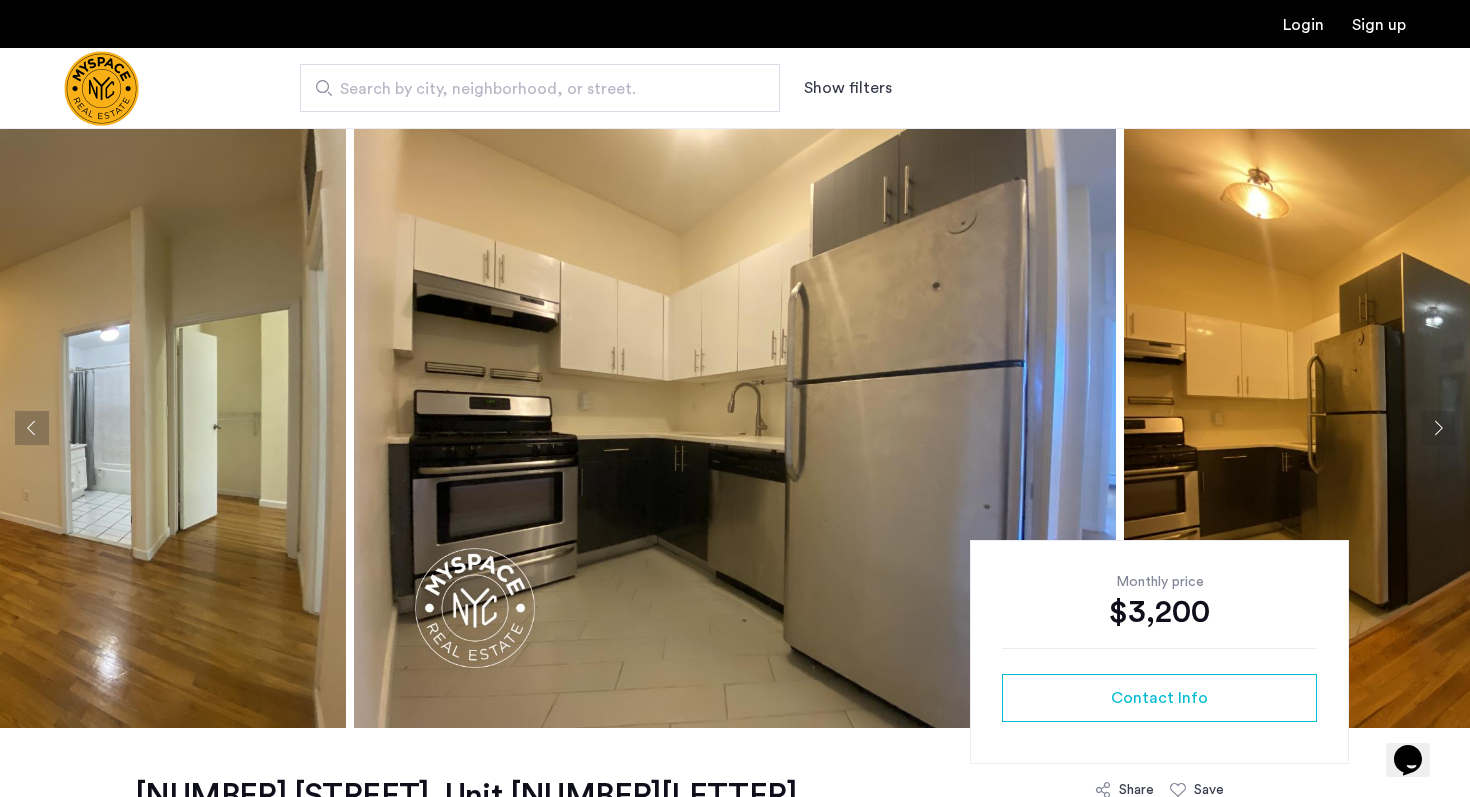 click 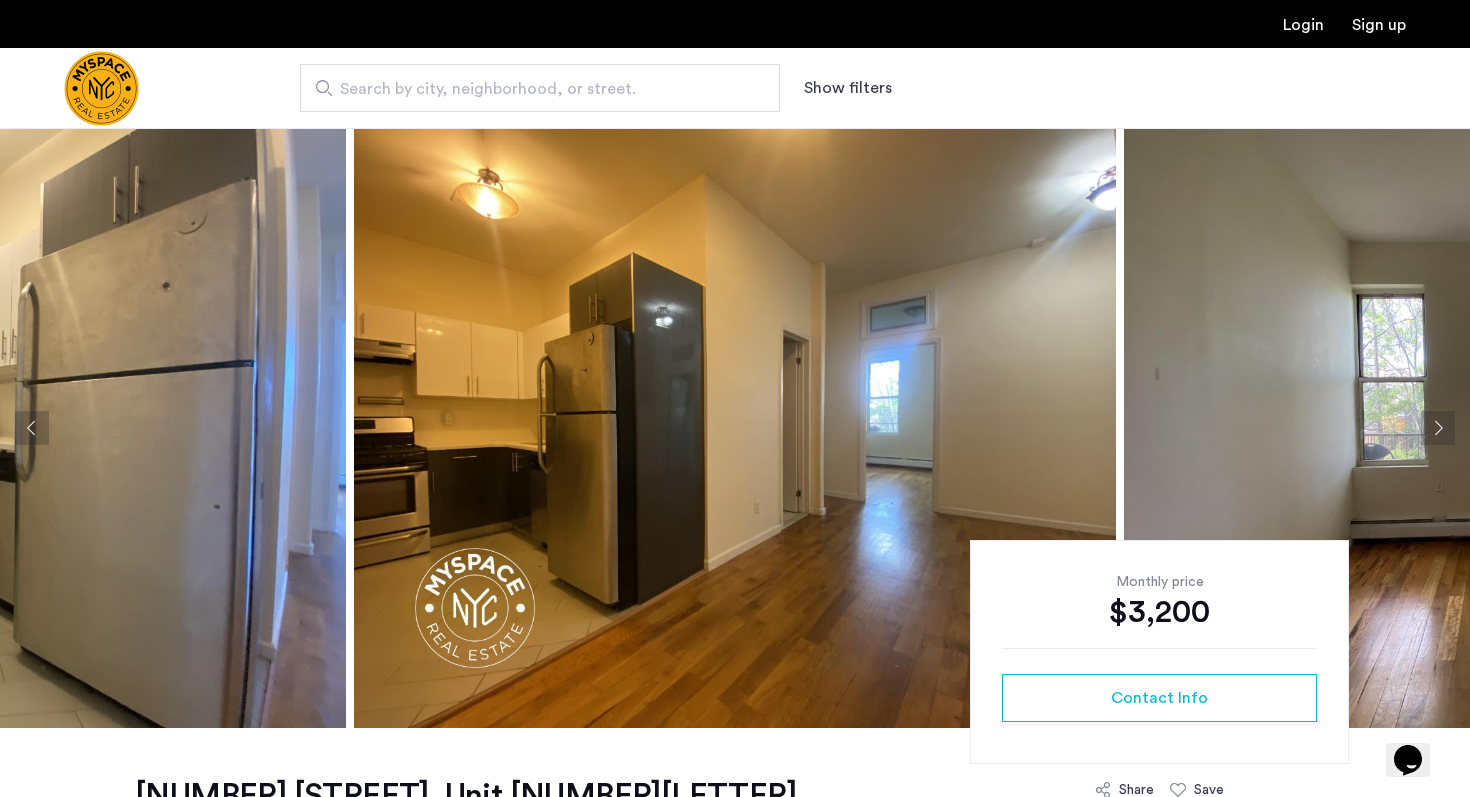click 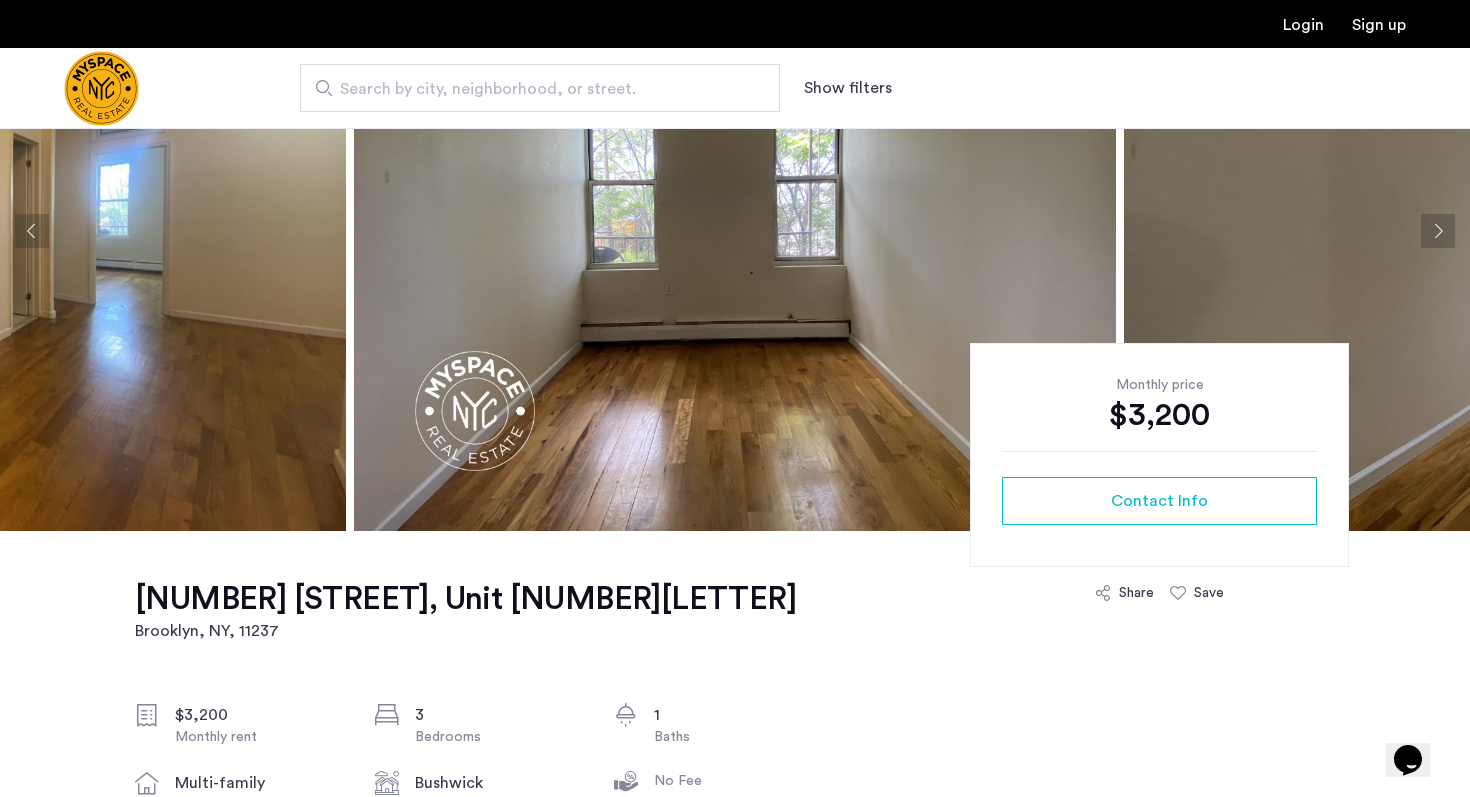 scroll, scrollTop: 57, scrollLeft: 0, axis: vertical 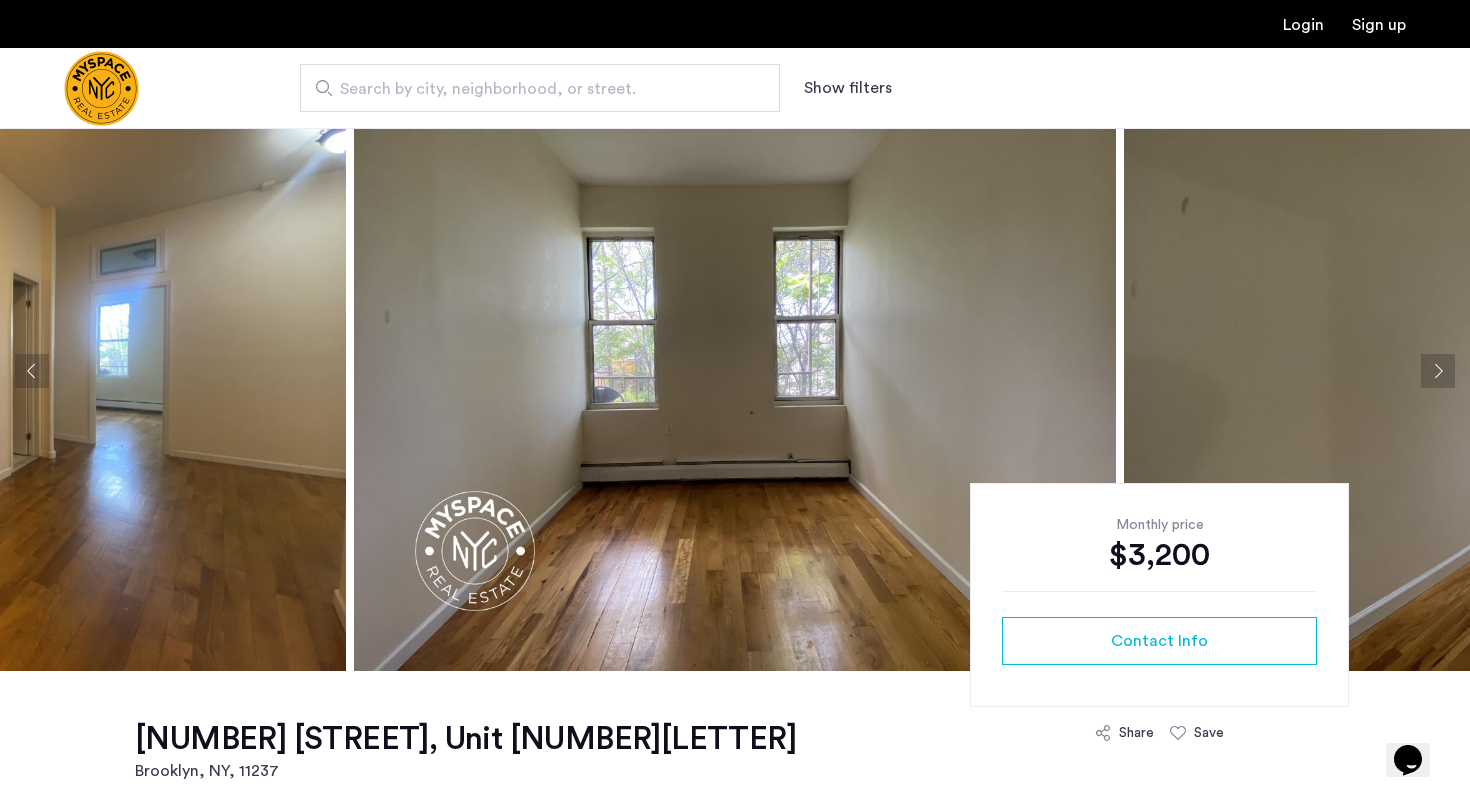 click 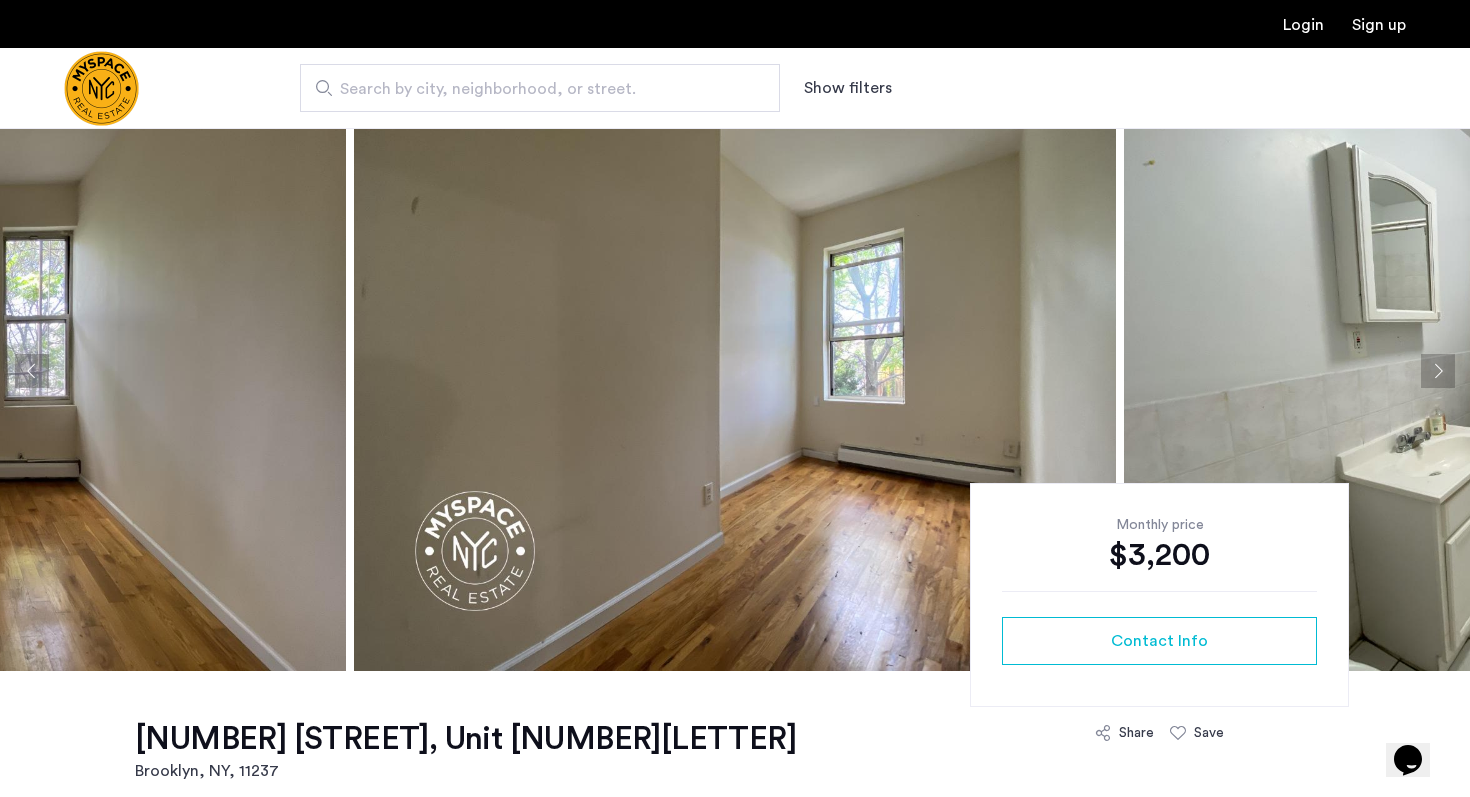 click 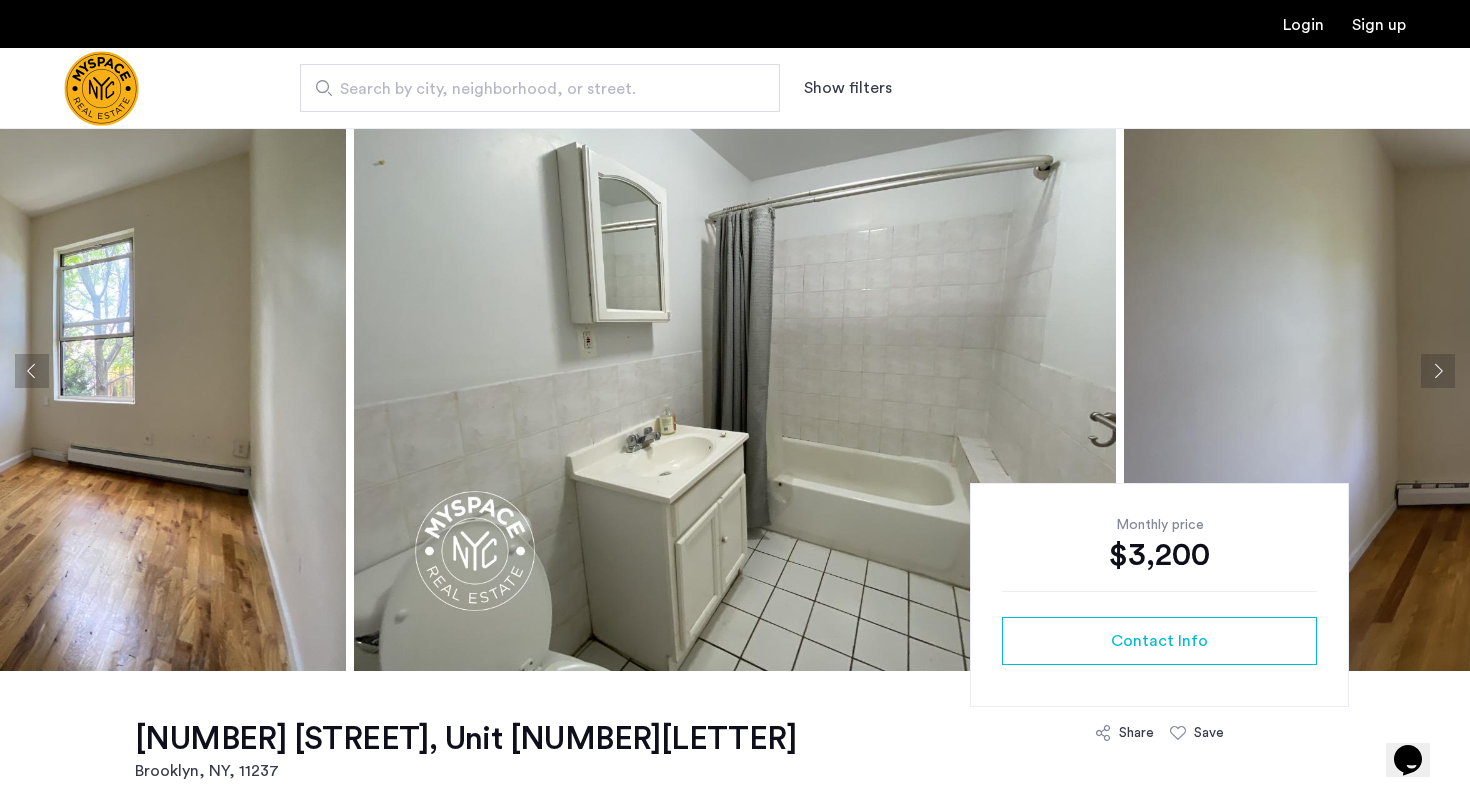 click 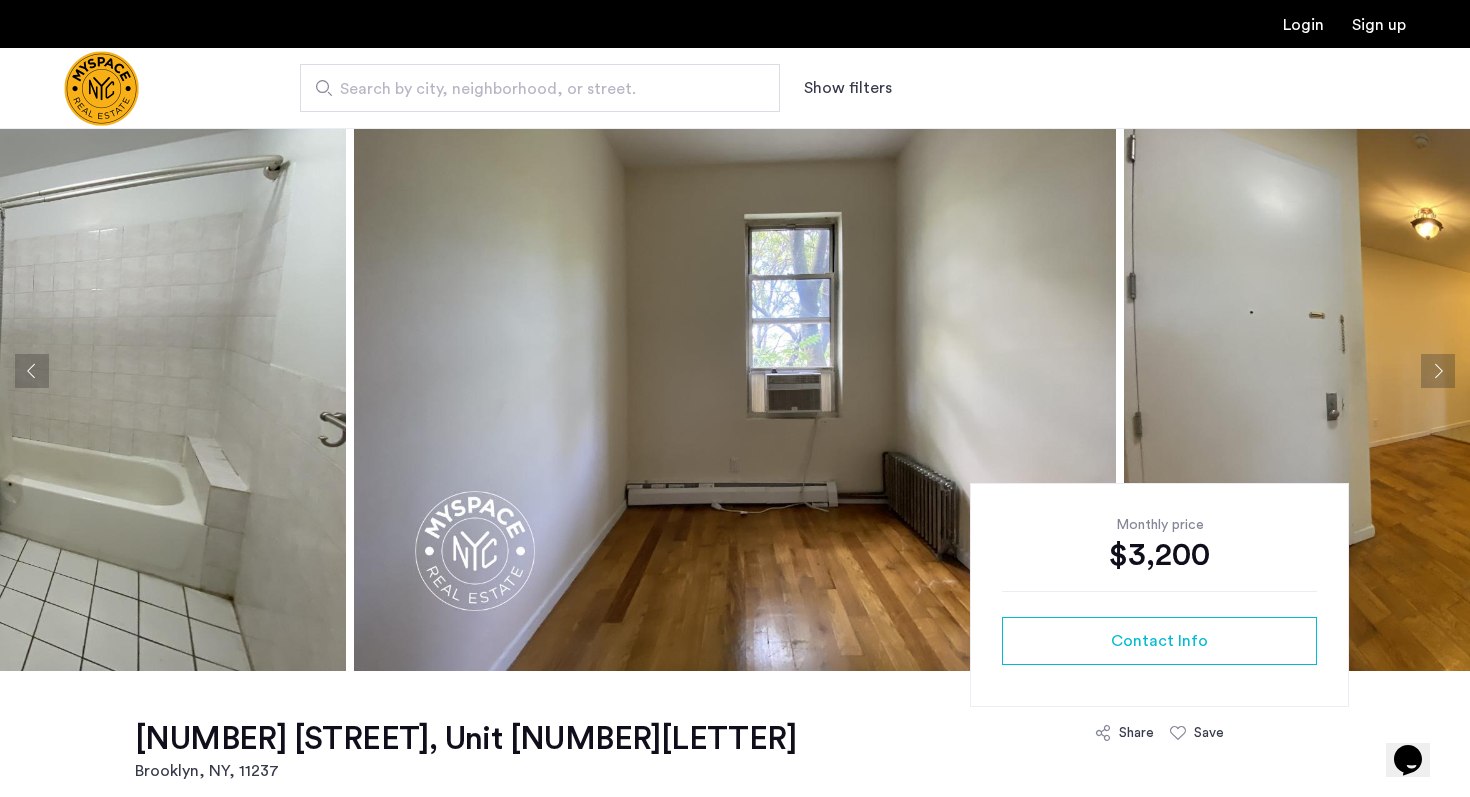 click 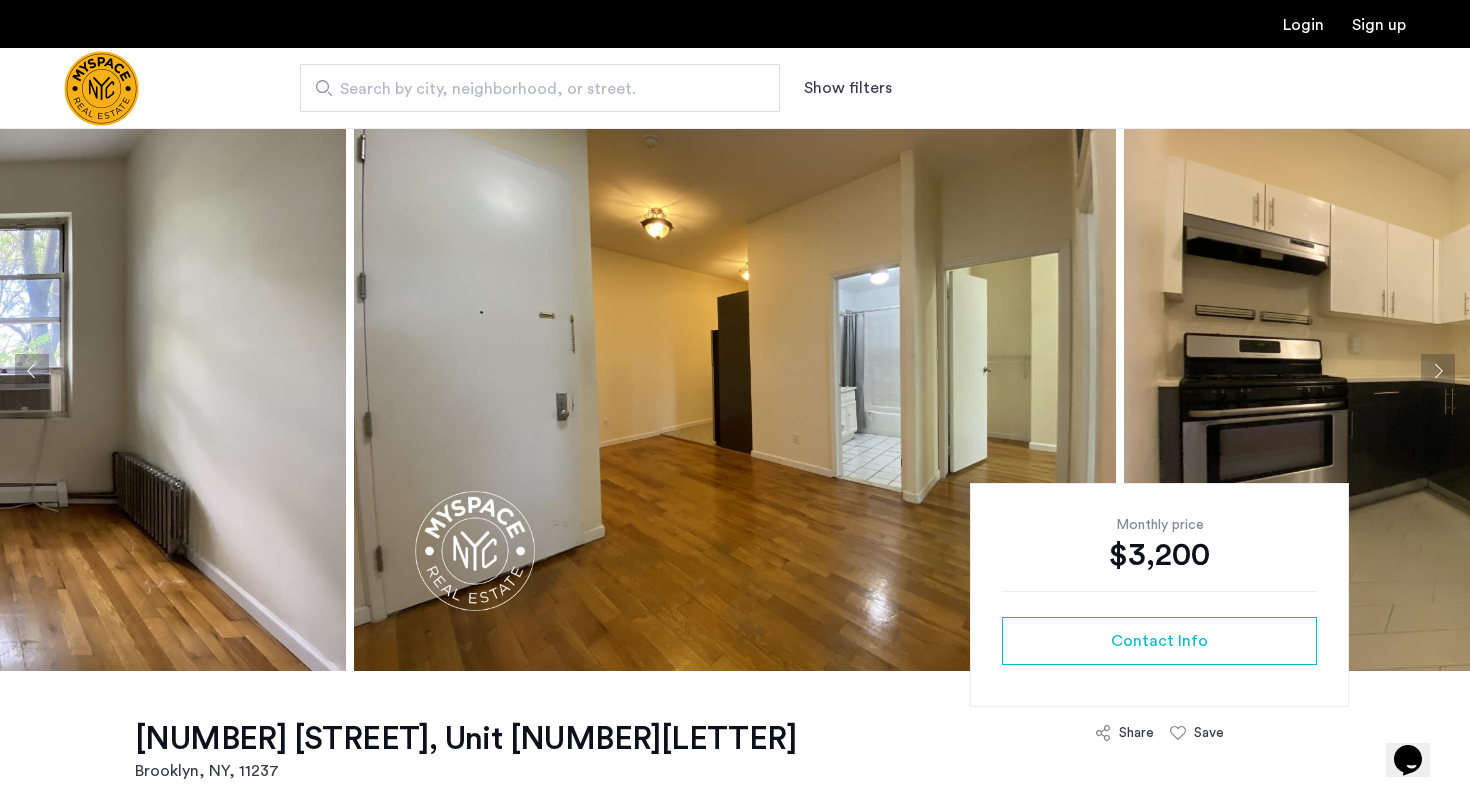 click 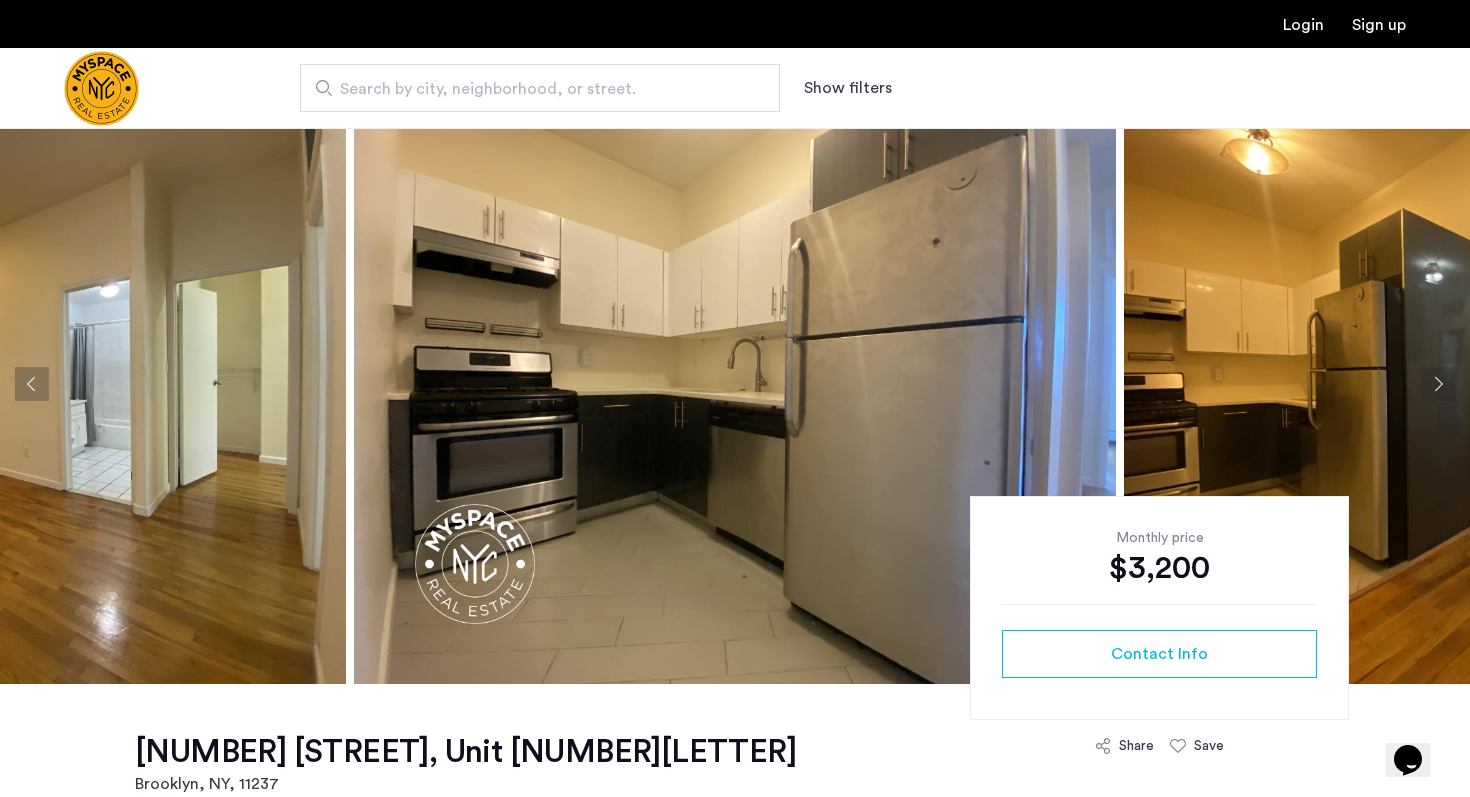 scroll, scrollTop: 0, scrollLeft: 0, axis: both 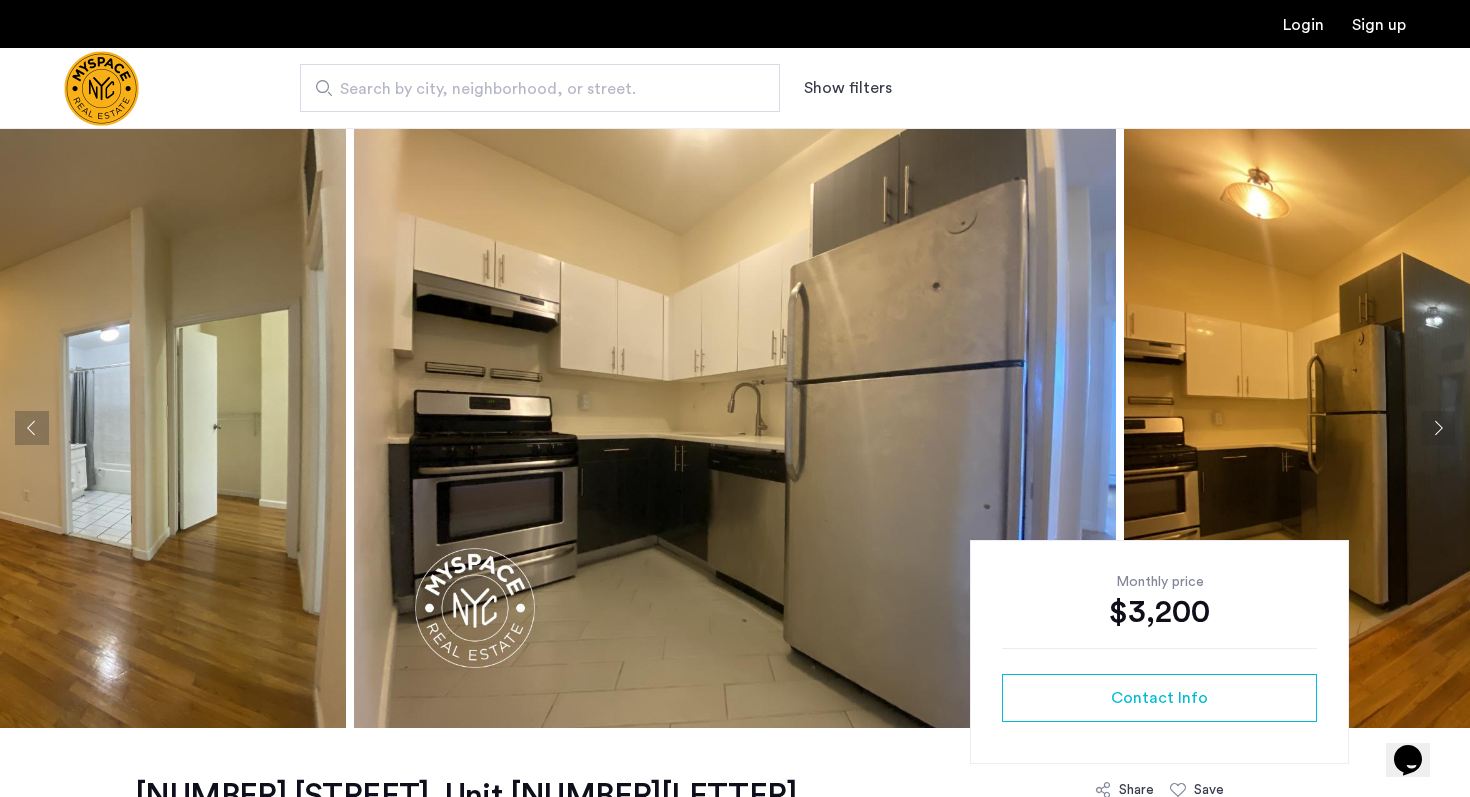 click 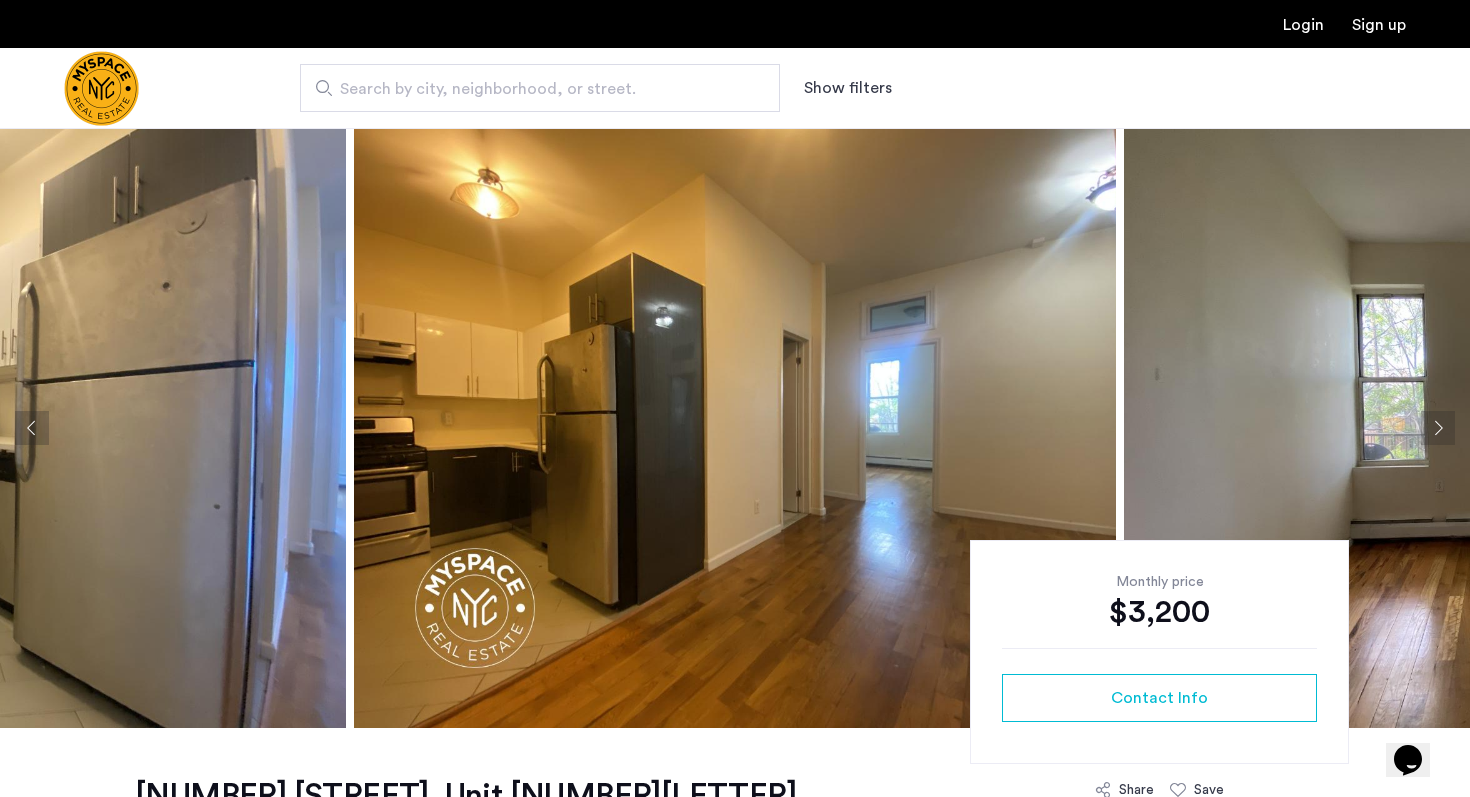 click 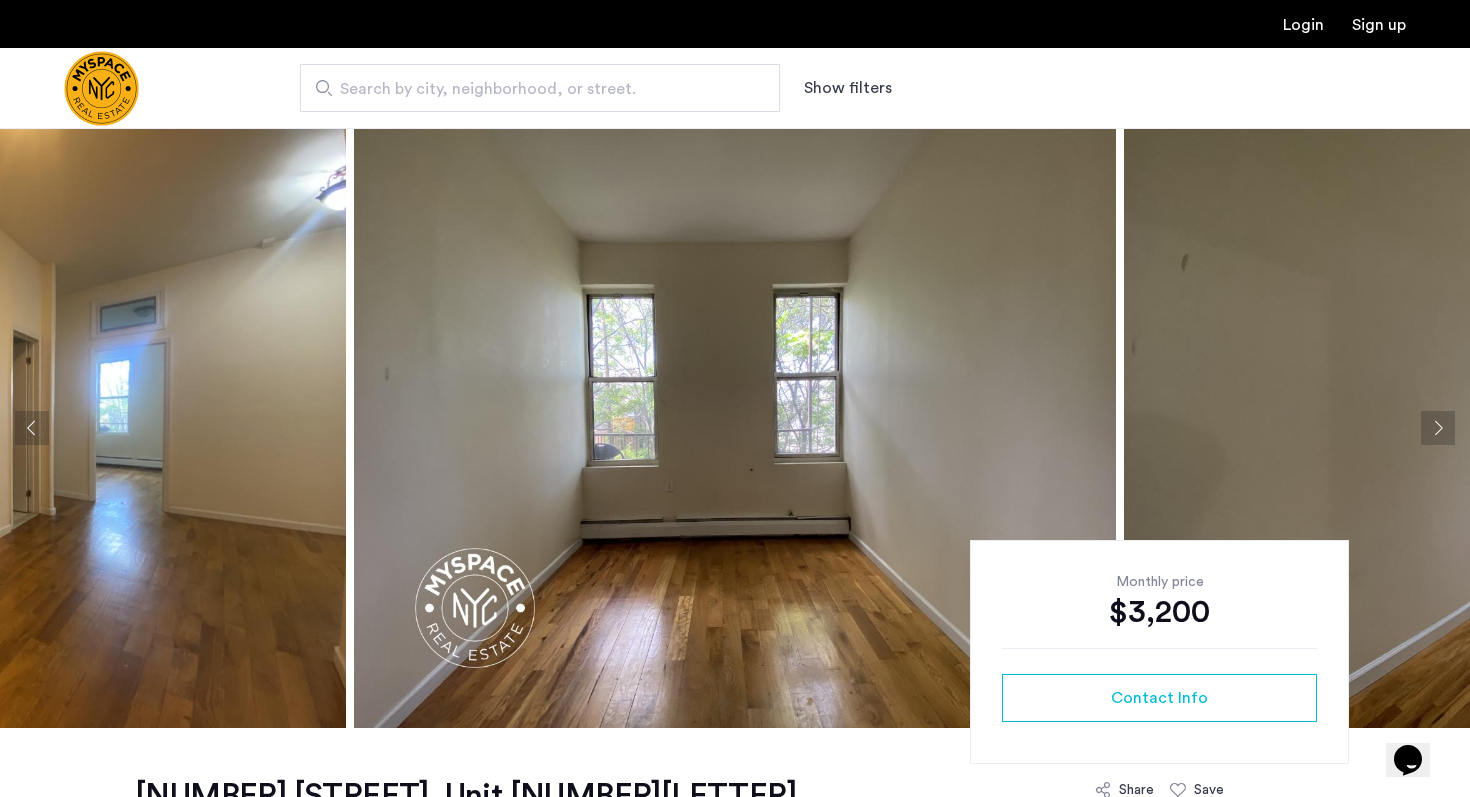 click 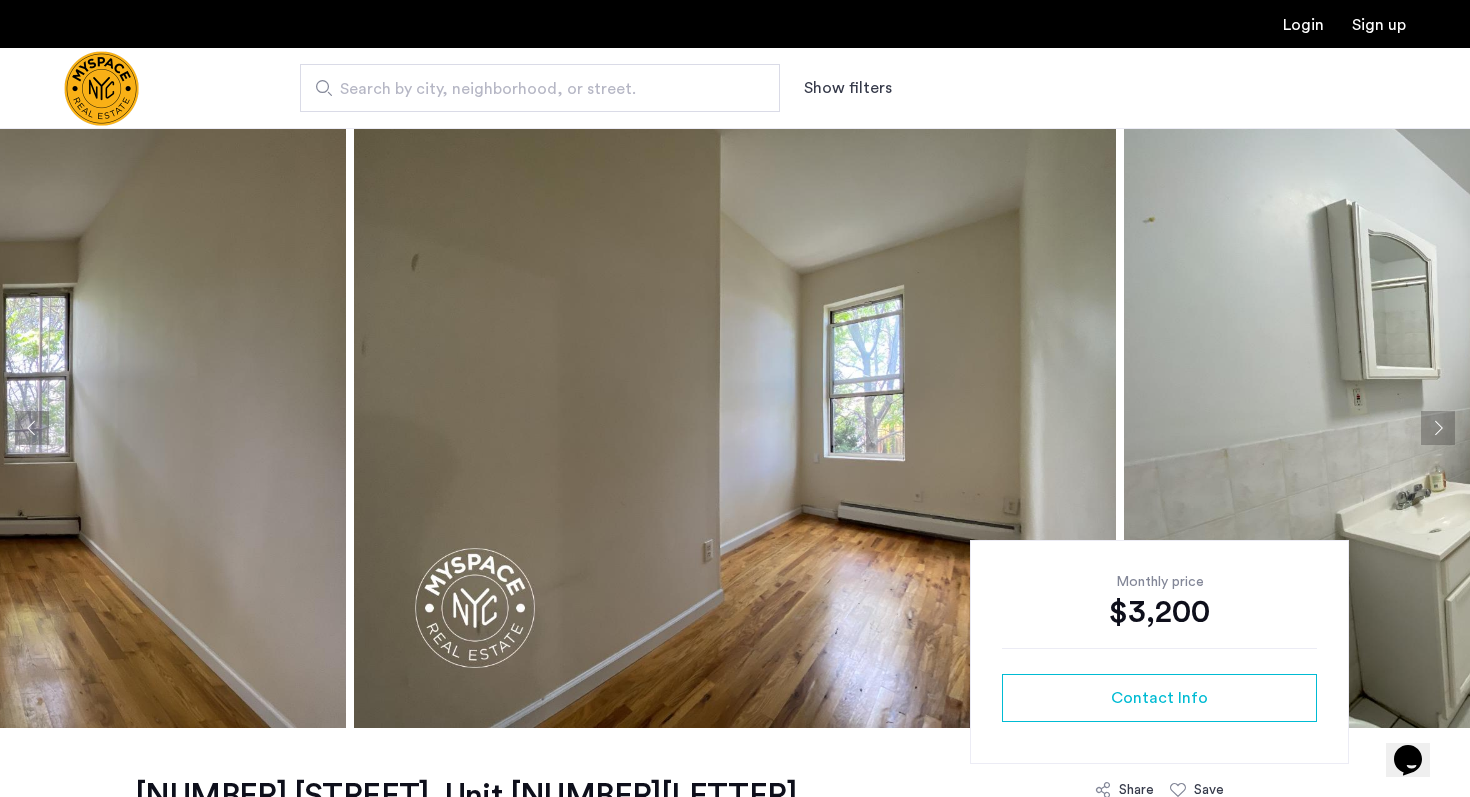 click 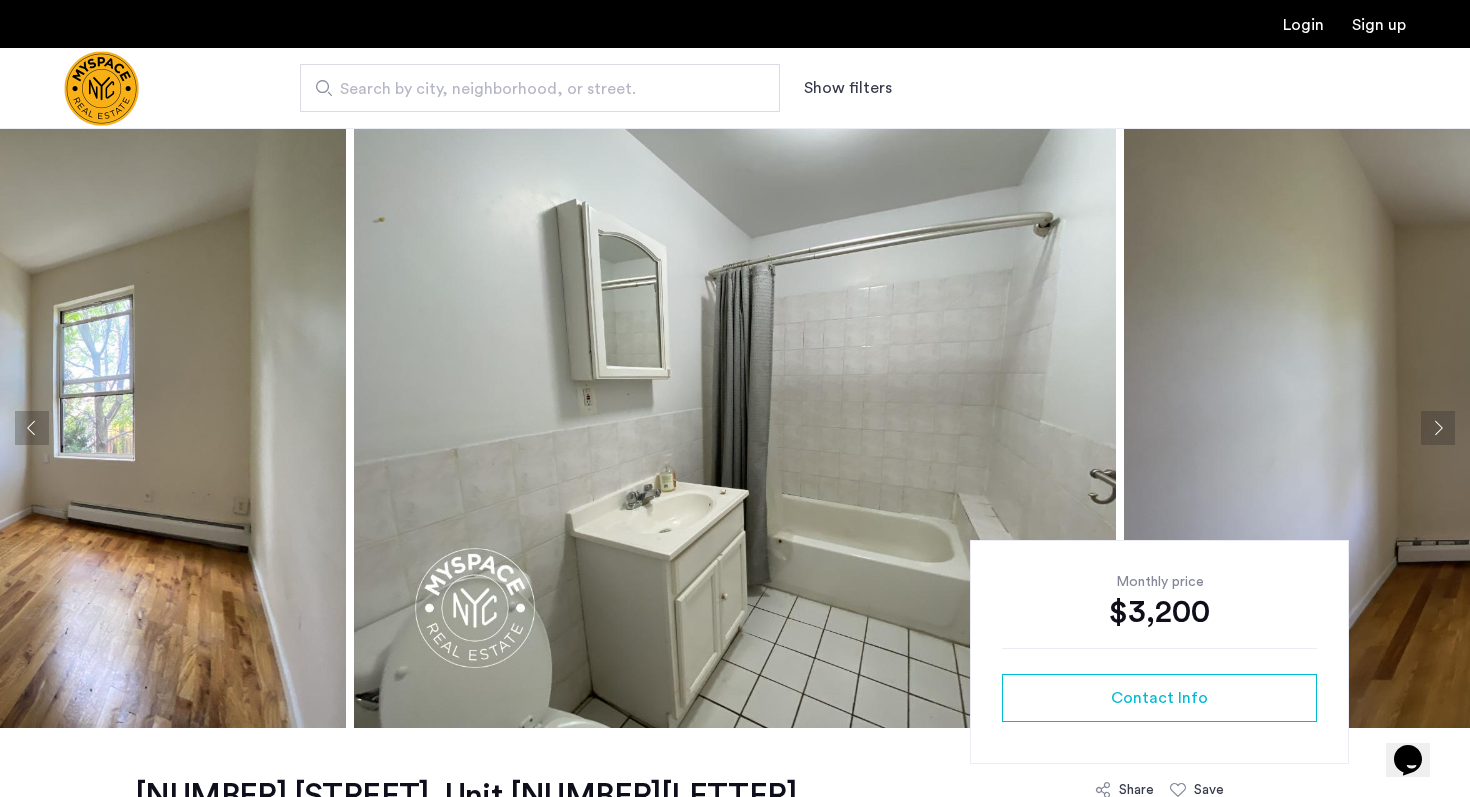 click 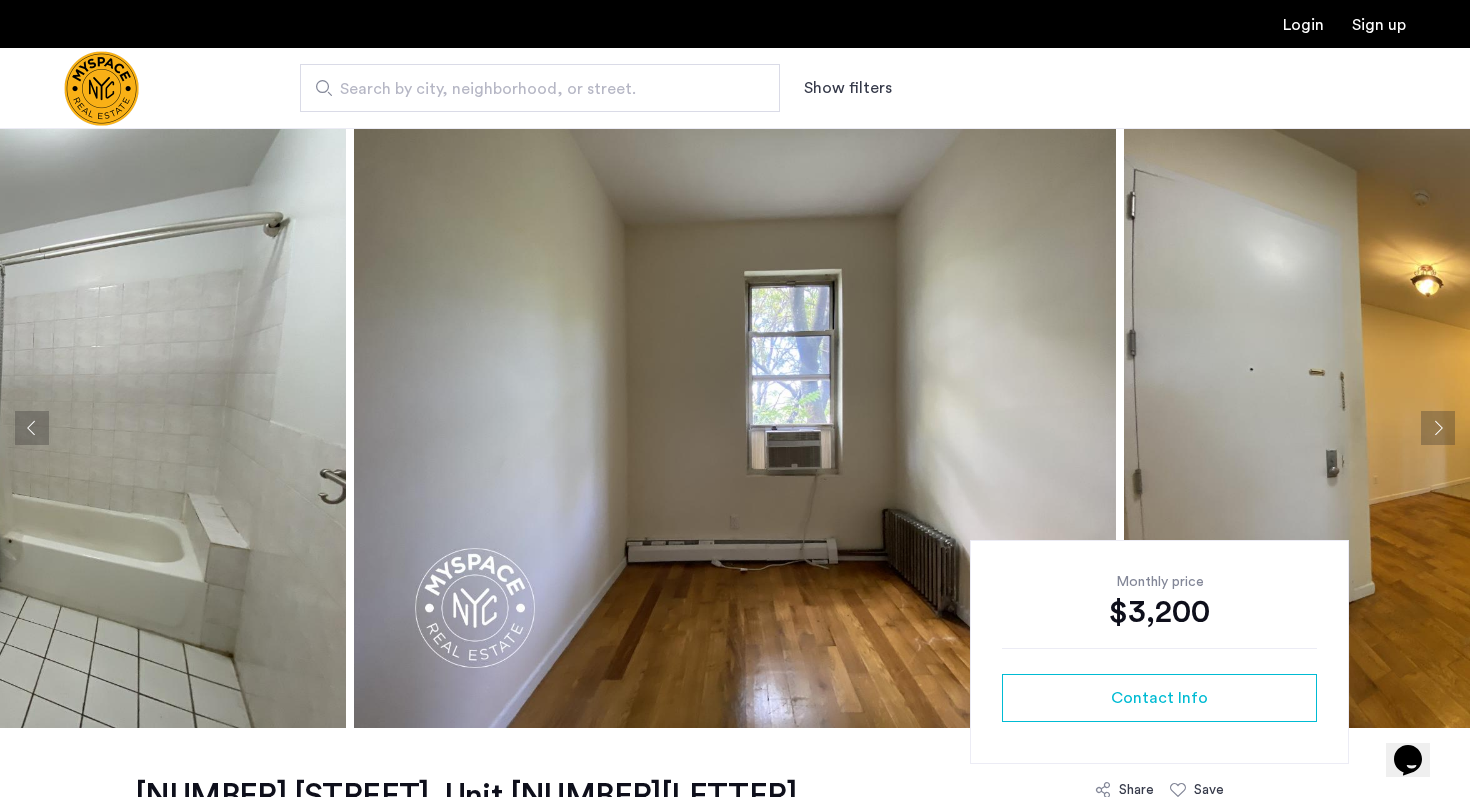 click 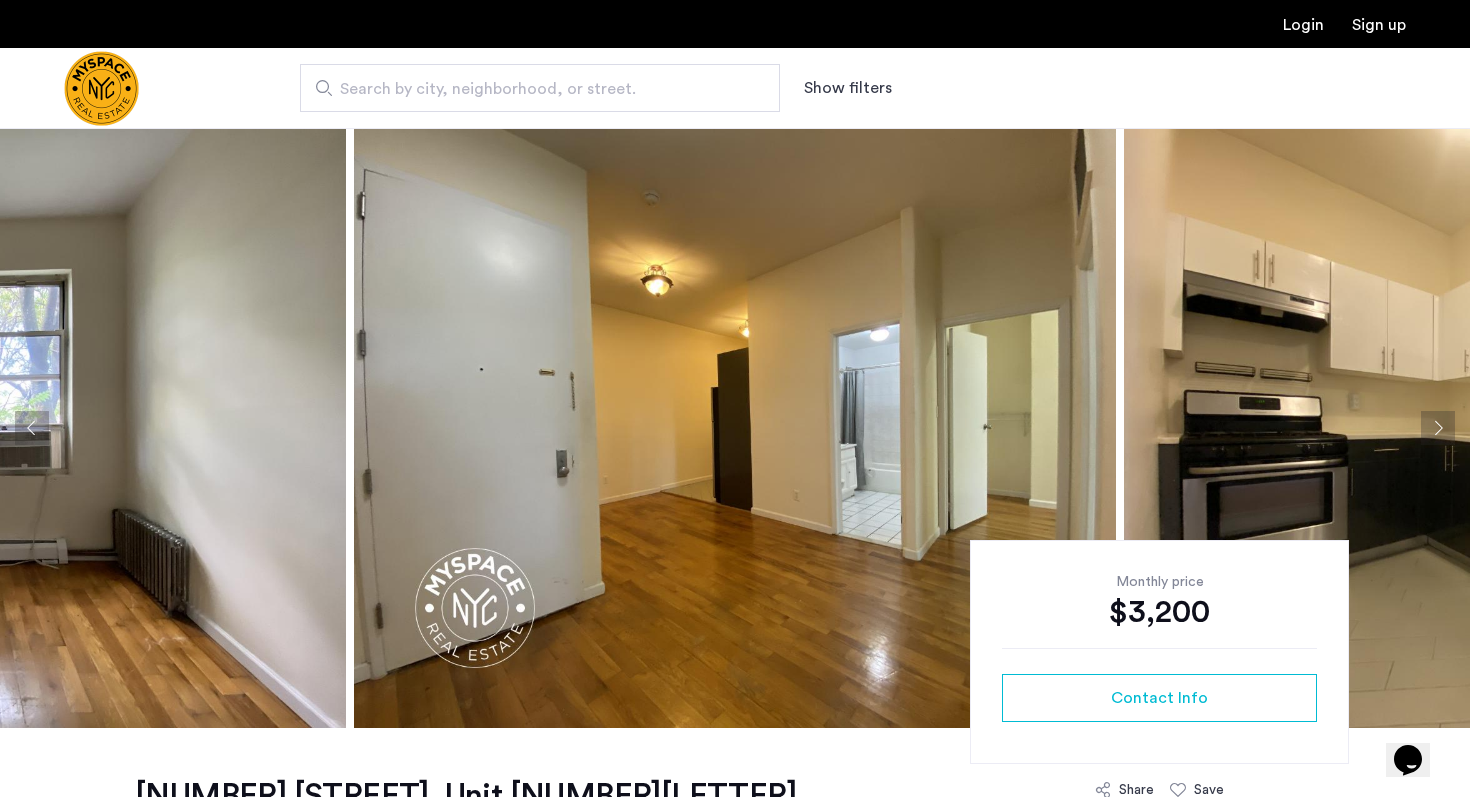 click 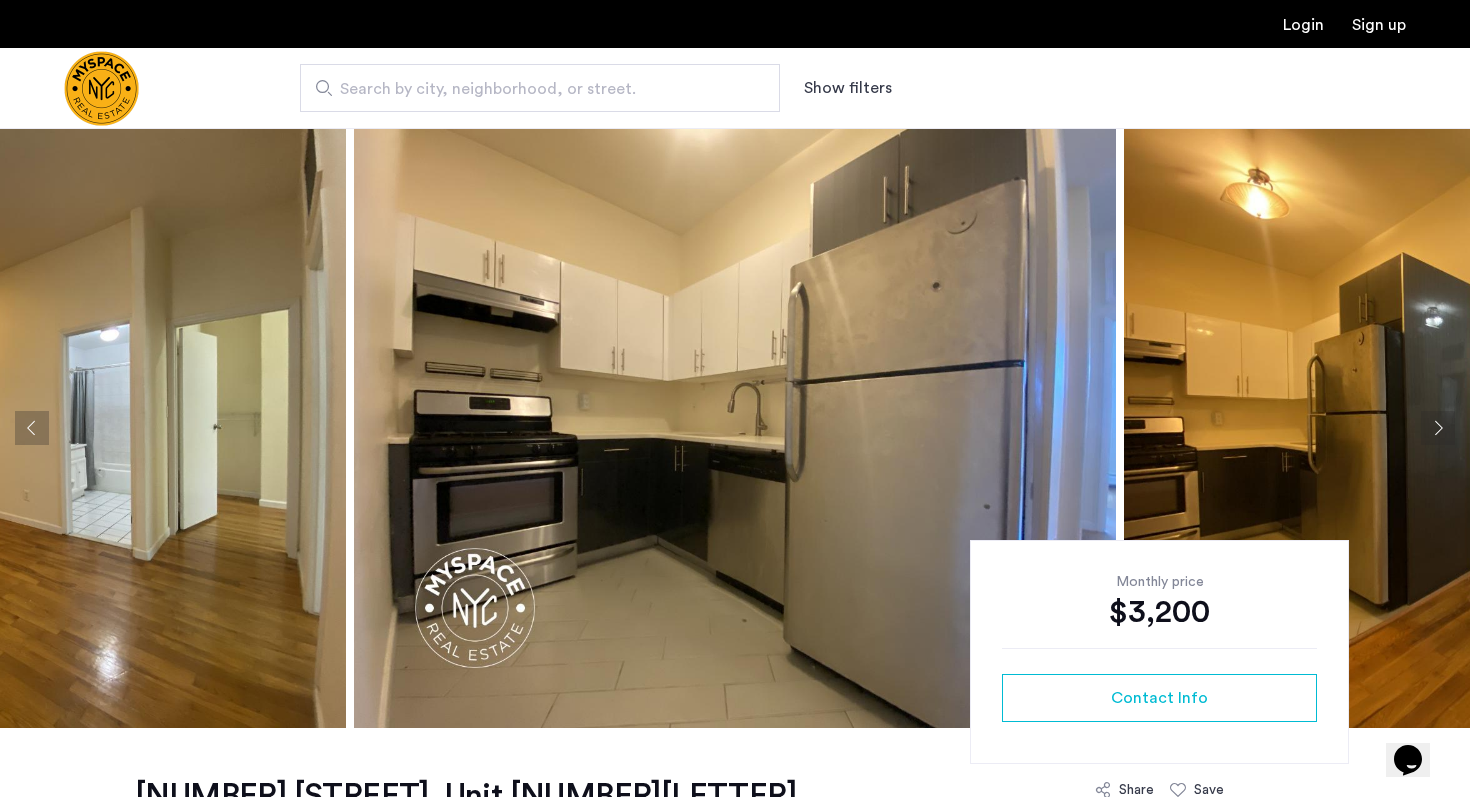 click 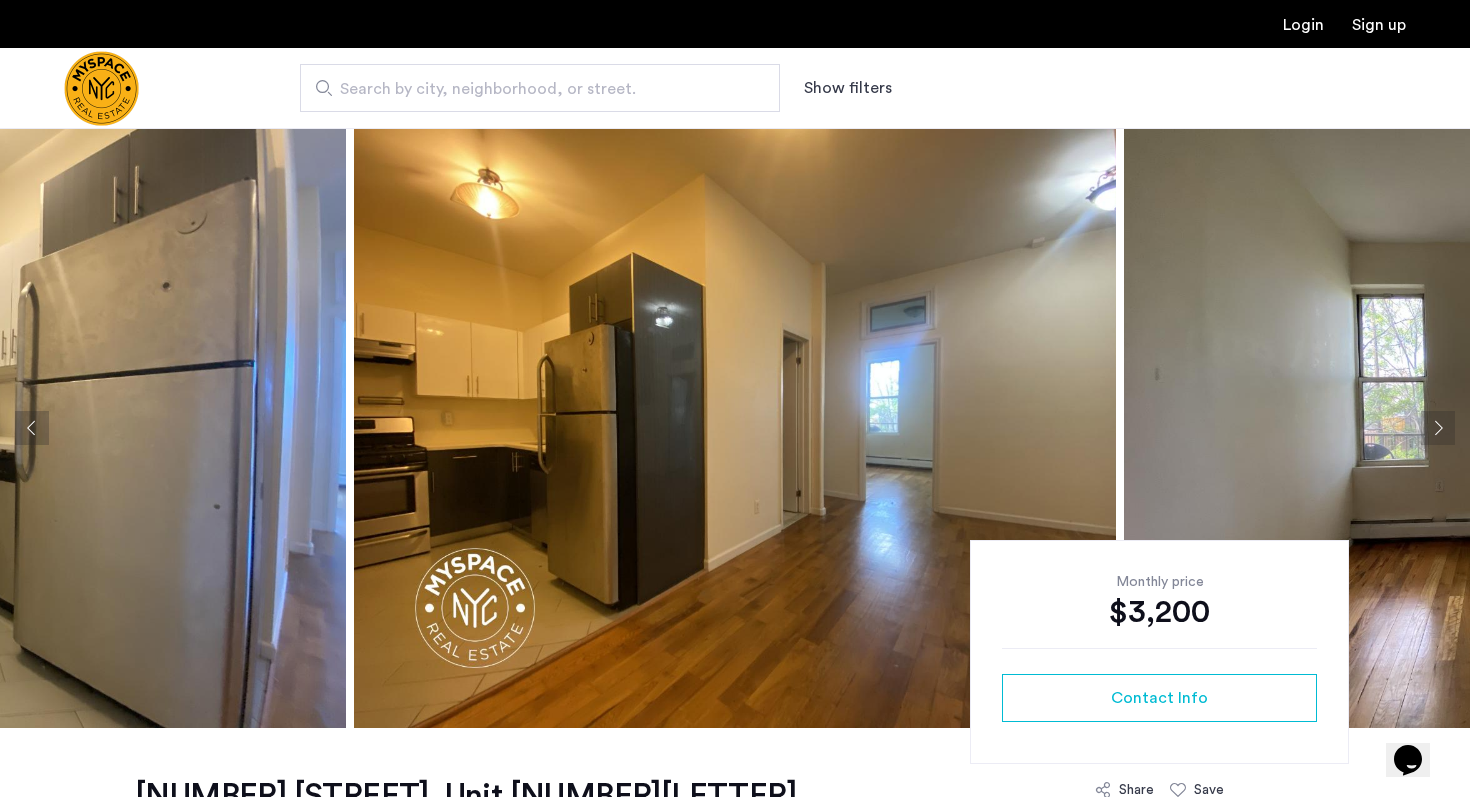 click 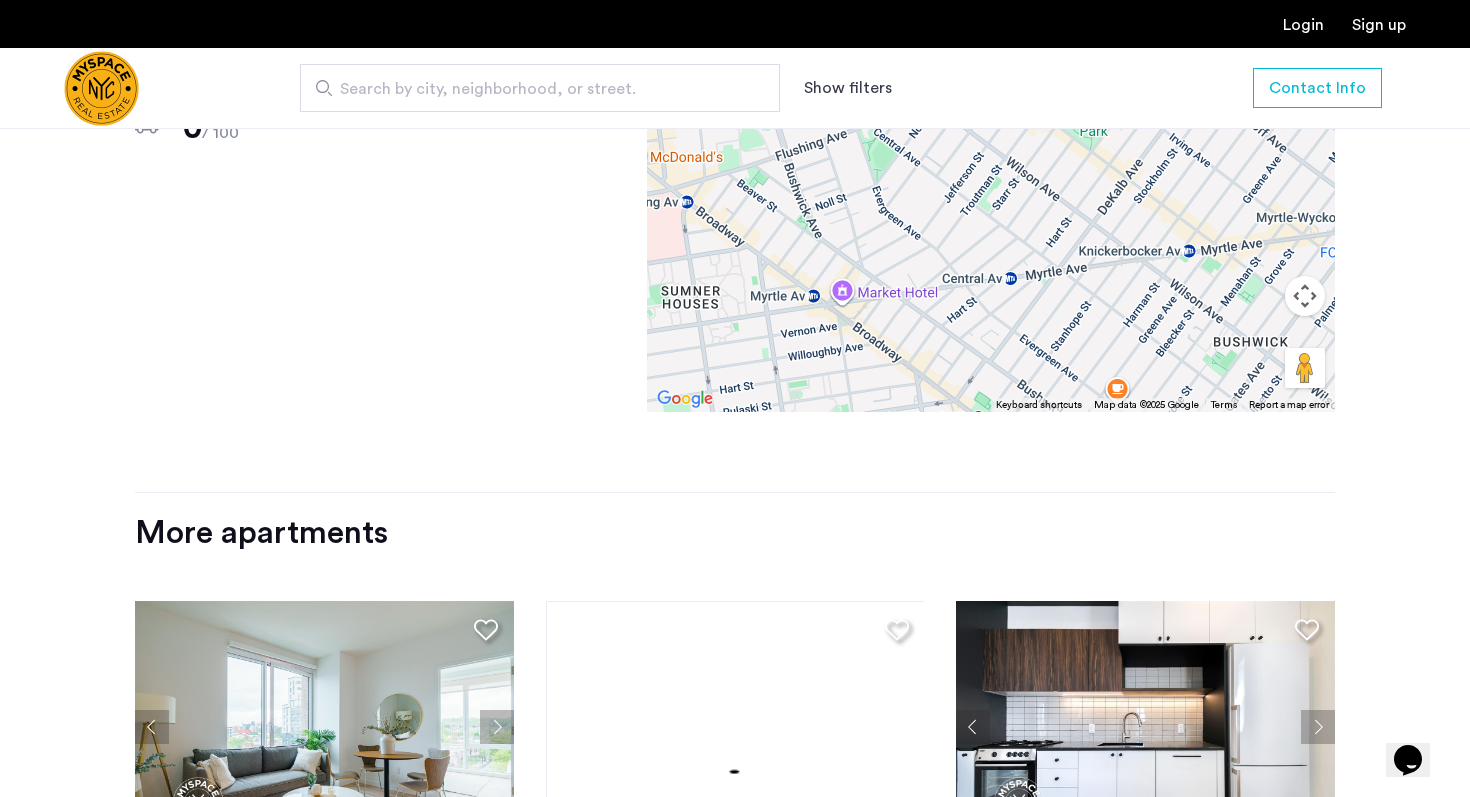 scroll, scrollTop: 895, scrollLeft: 0, axis: vertical 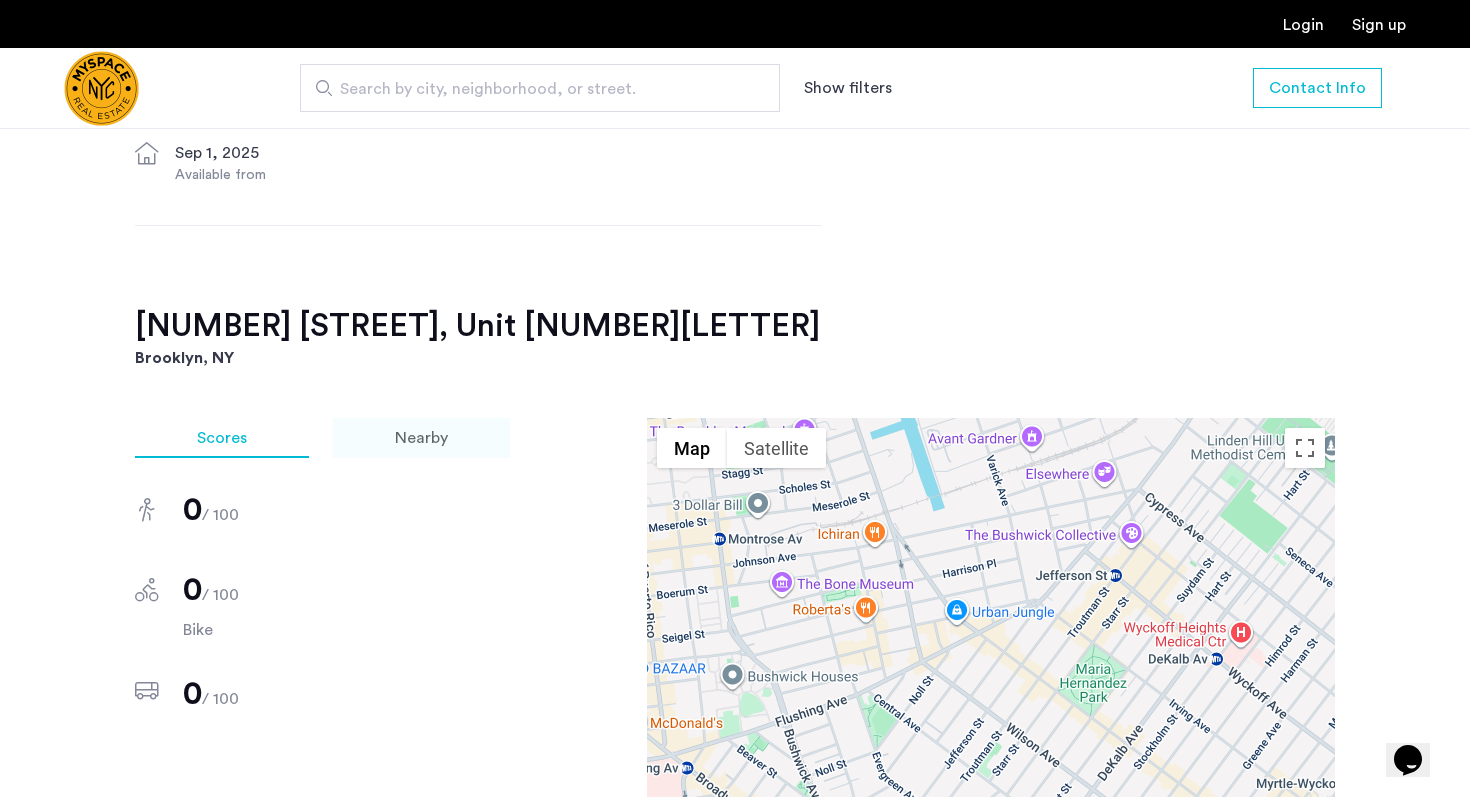 click on "Nearby" at bounding box center (421, 438) 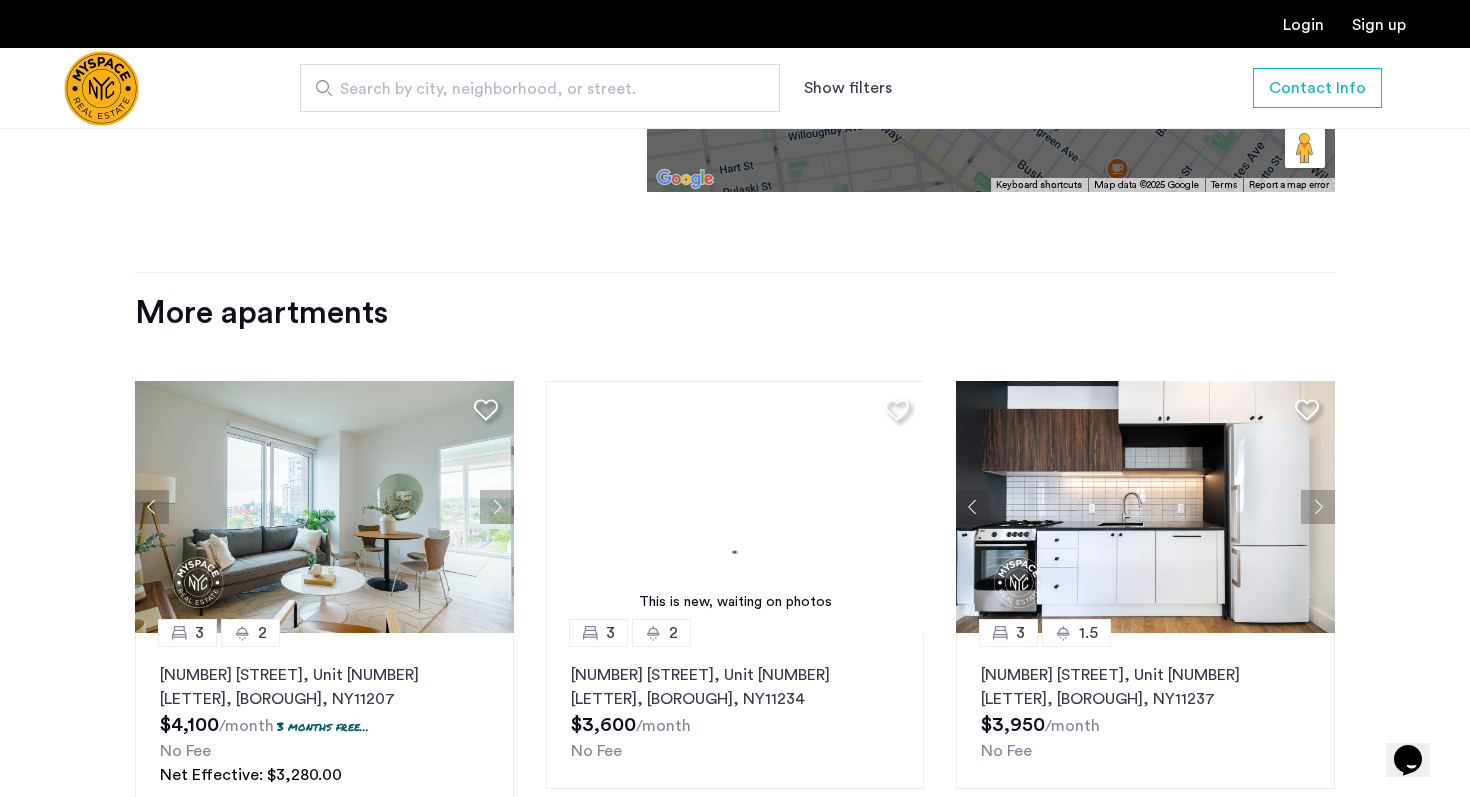 scroll, scrollTop: 1041, scrollLeft: 0, axis: vertical 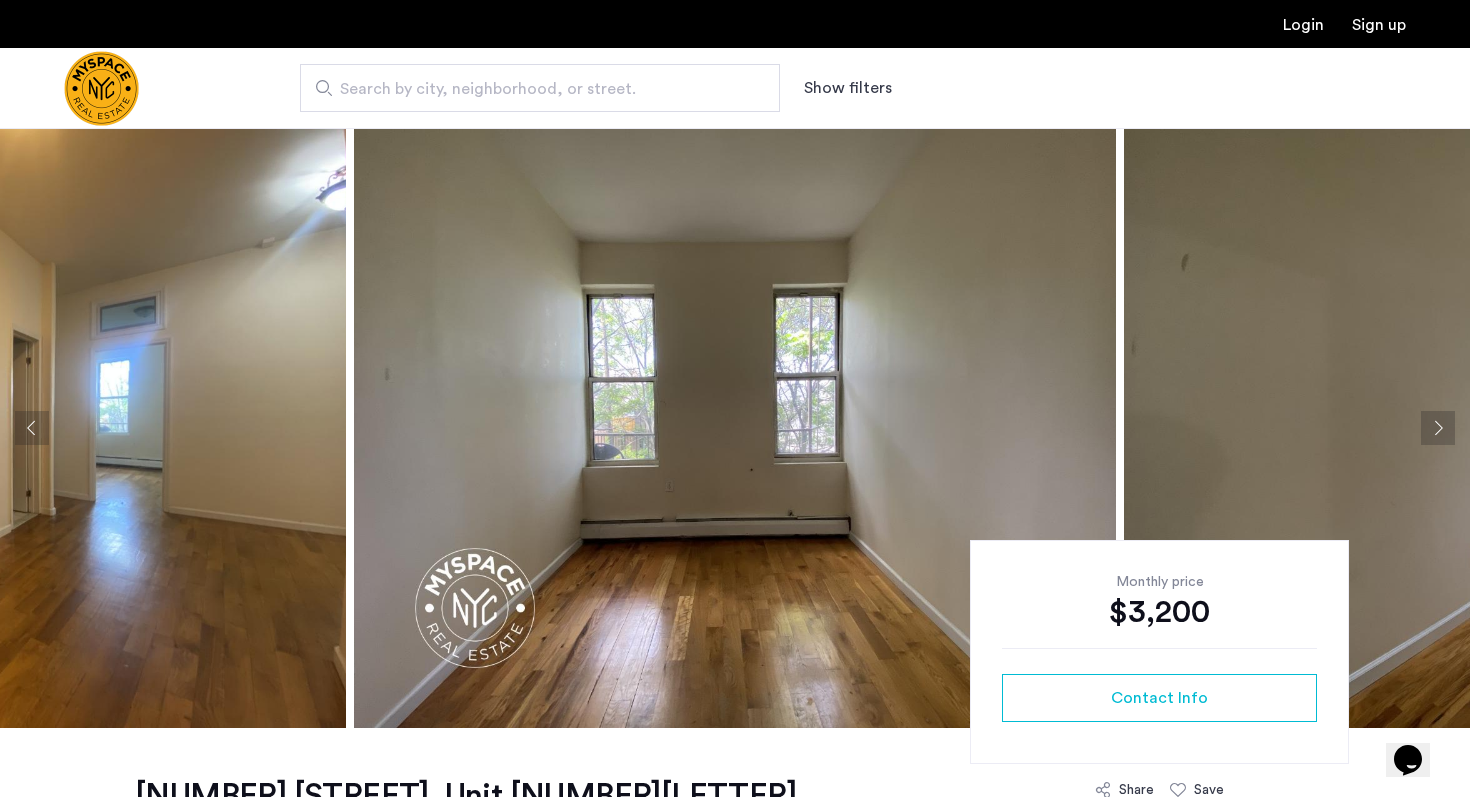 click 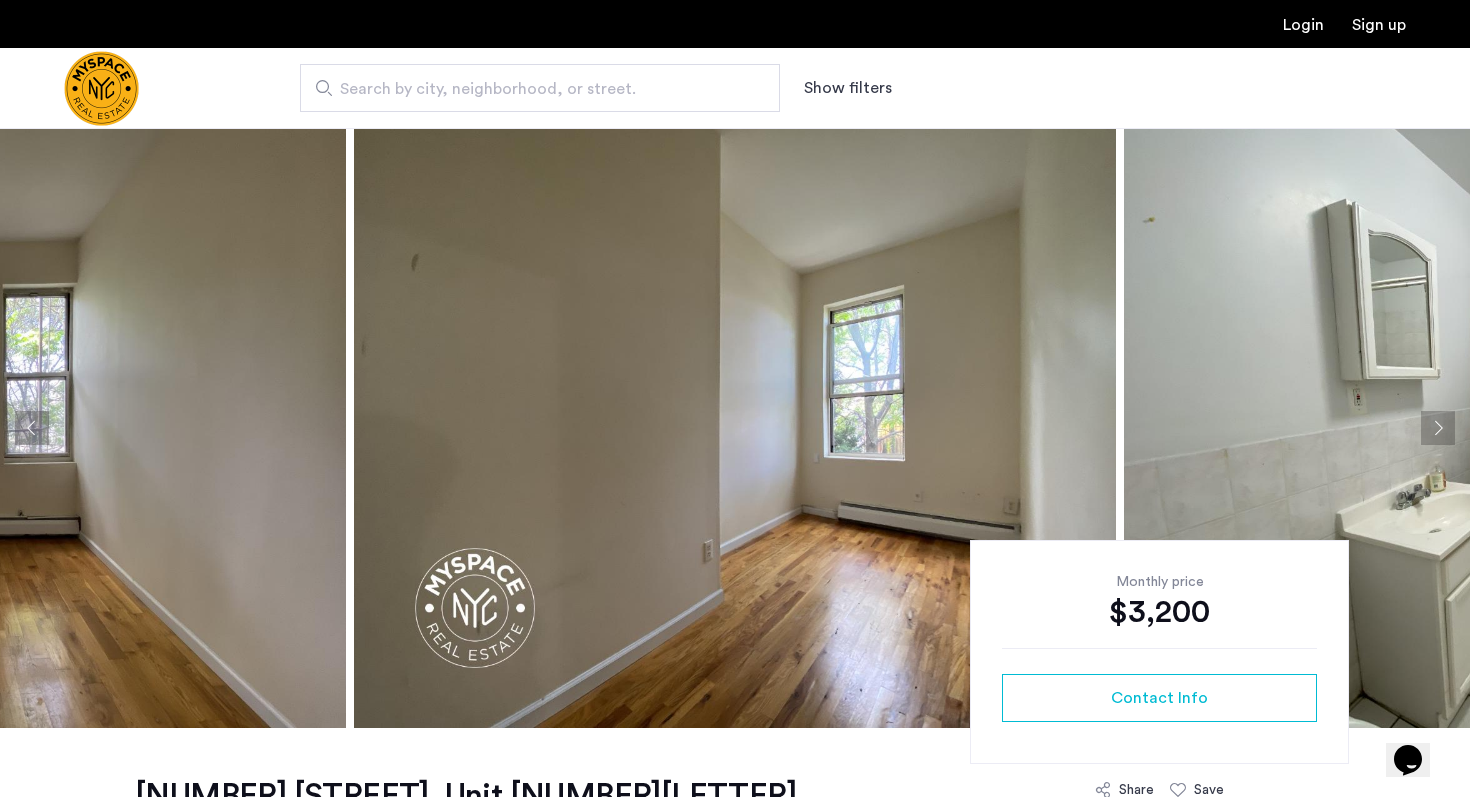 click 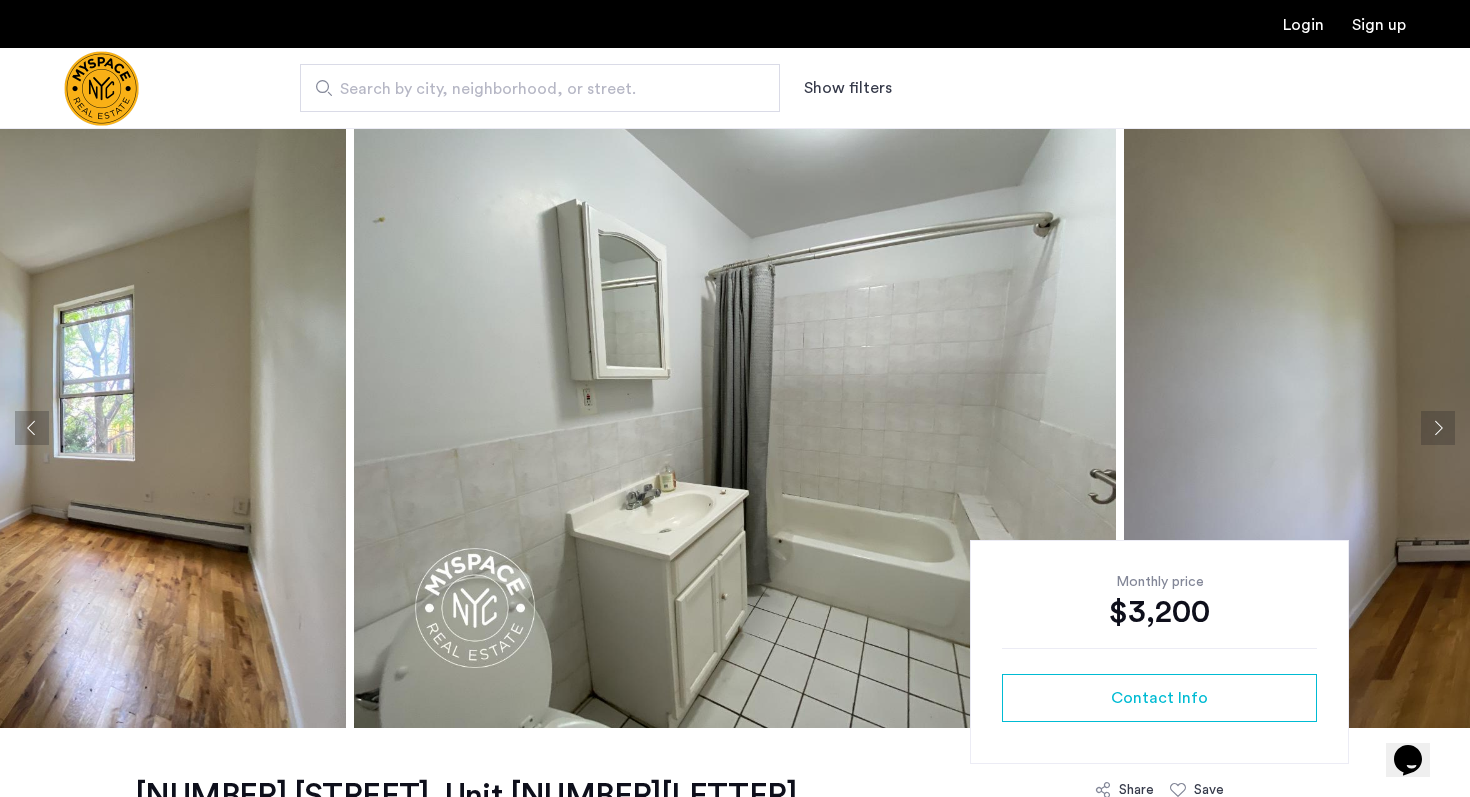click 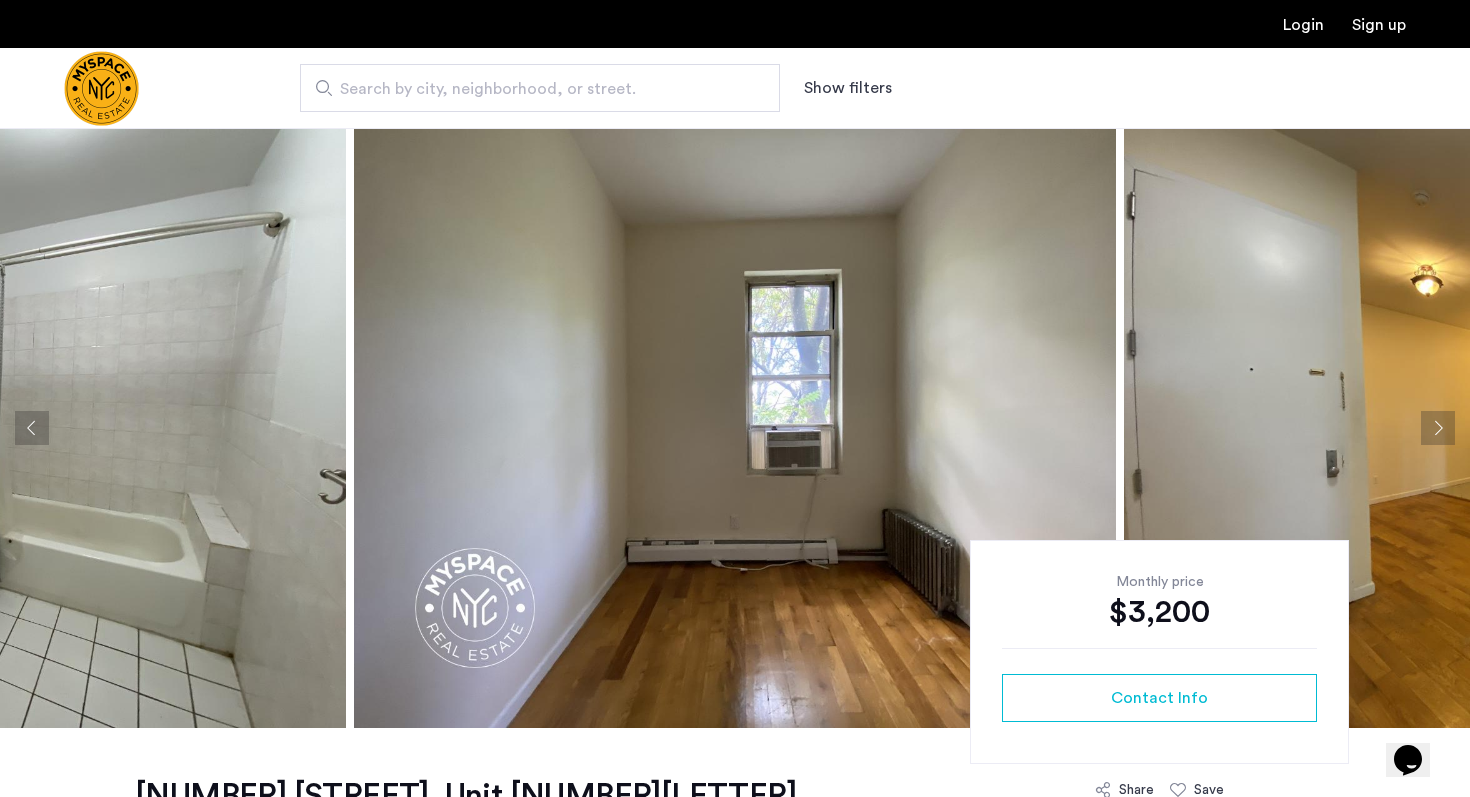 click 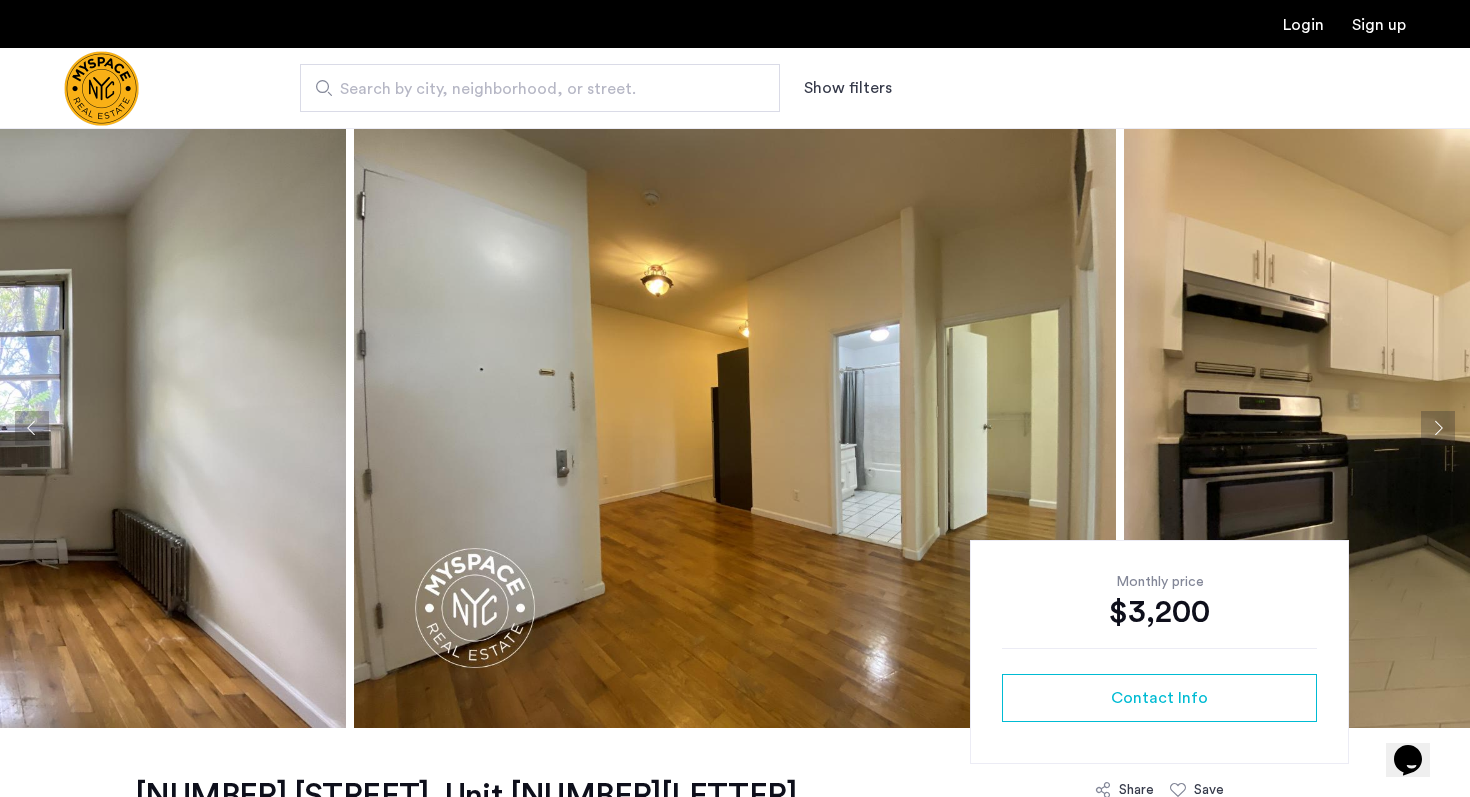 click 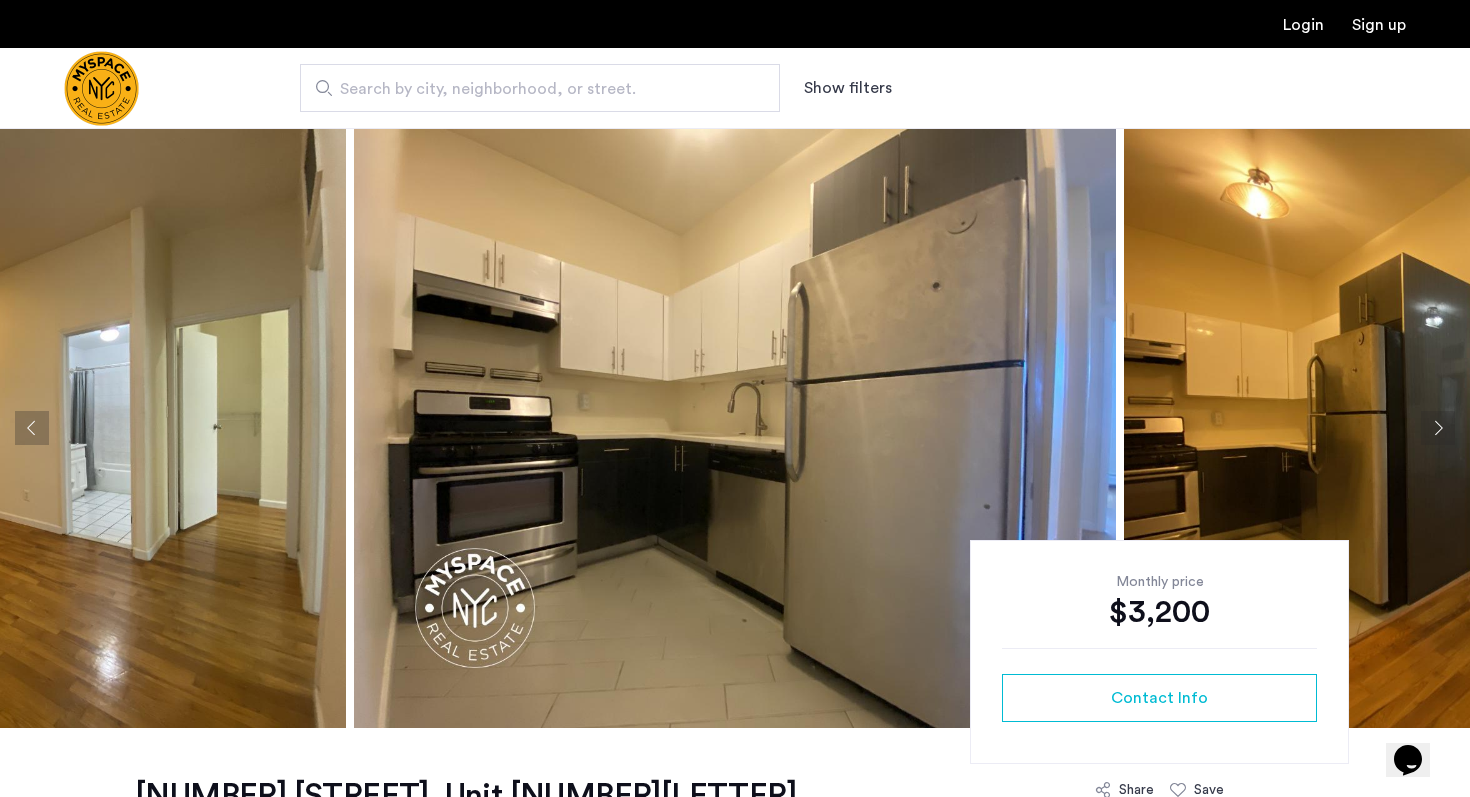click 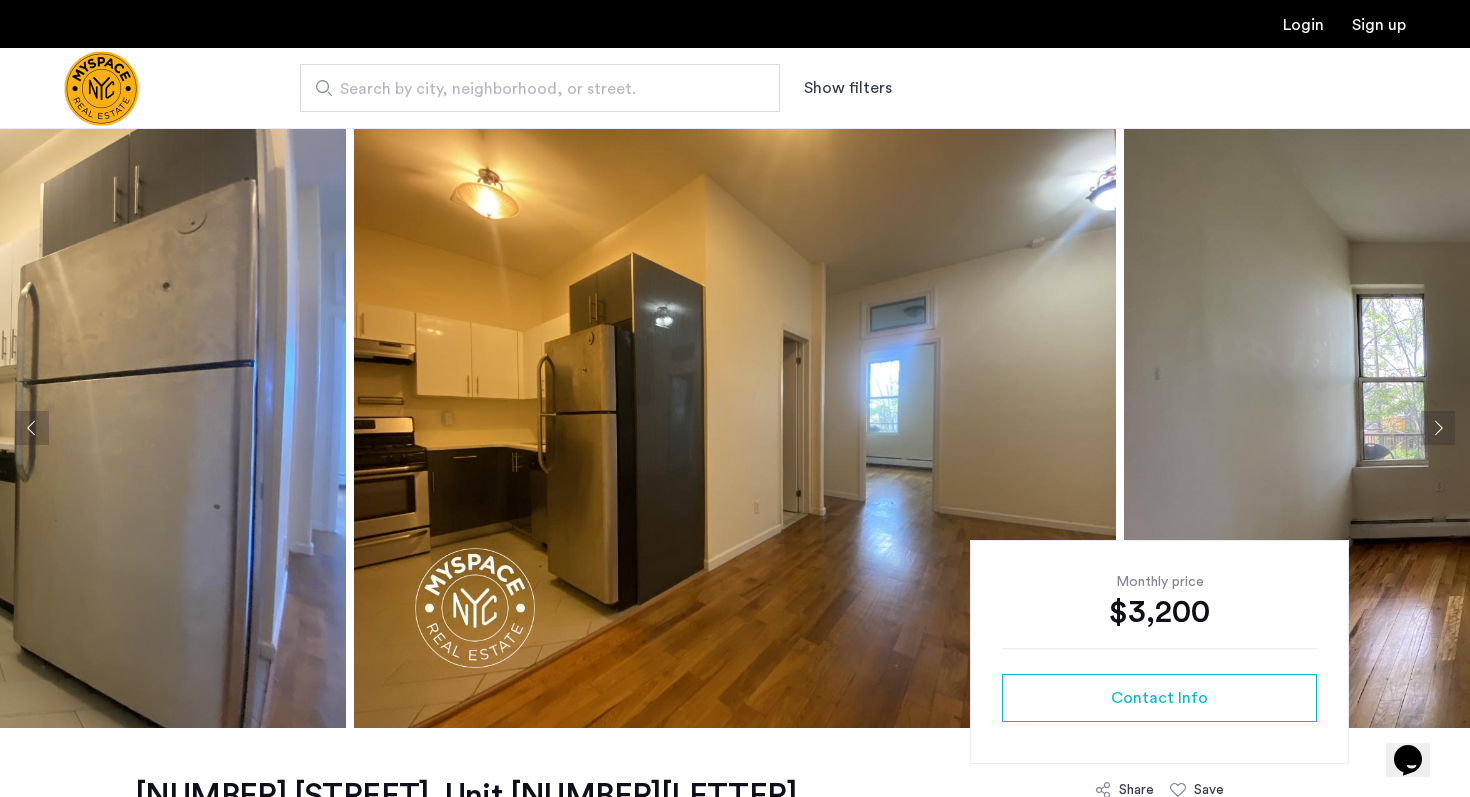 click 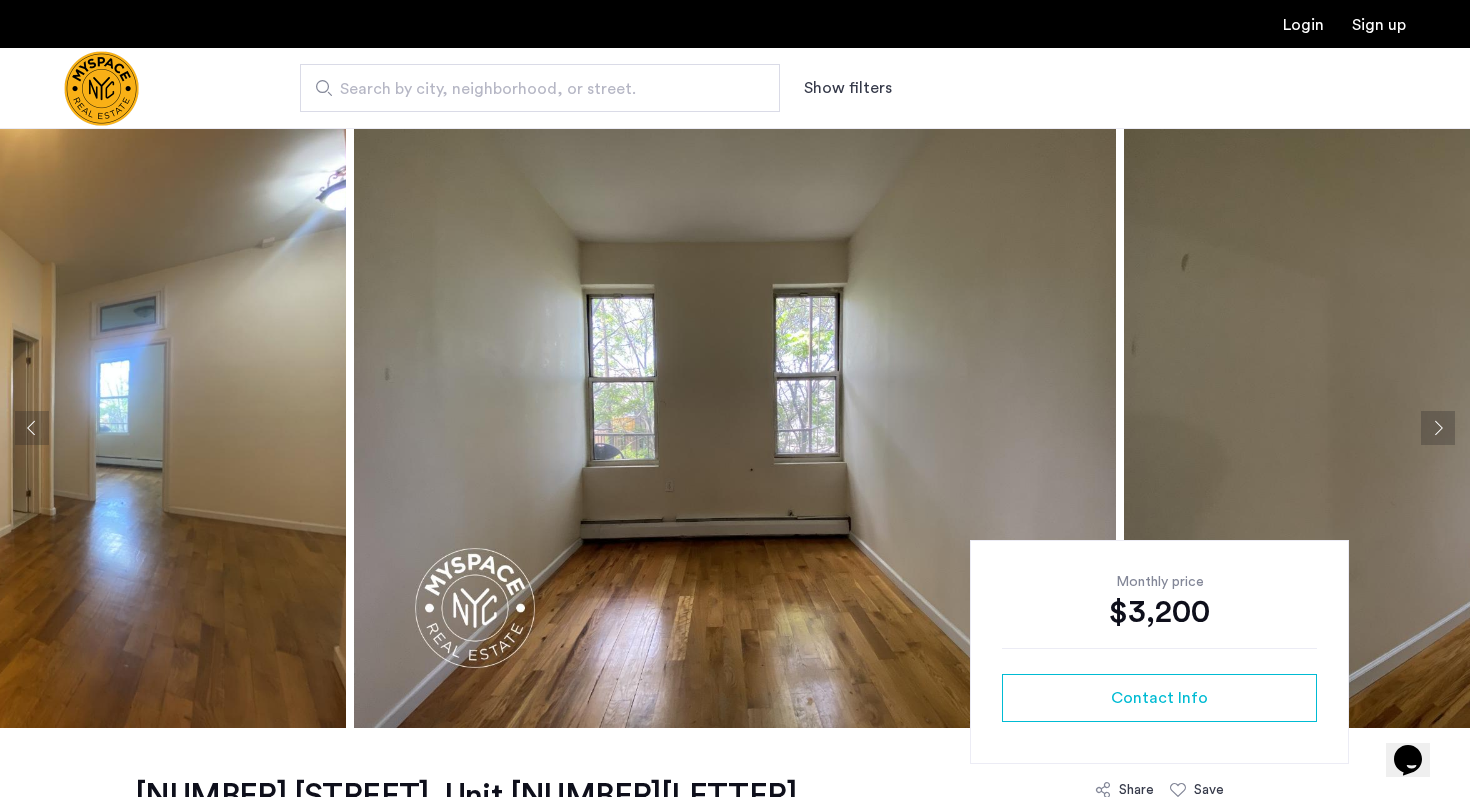 click 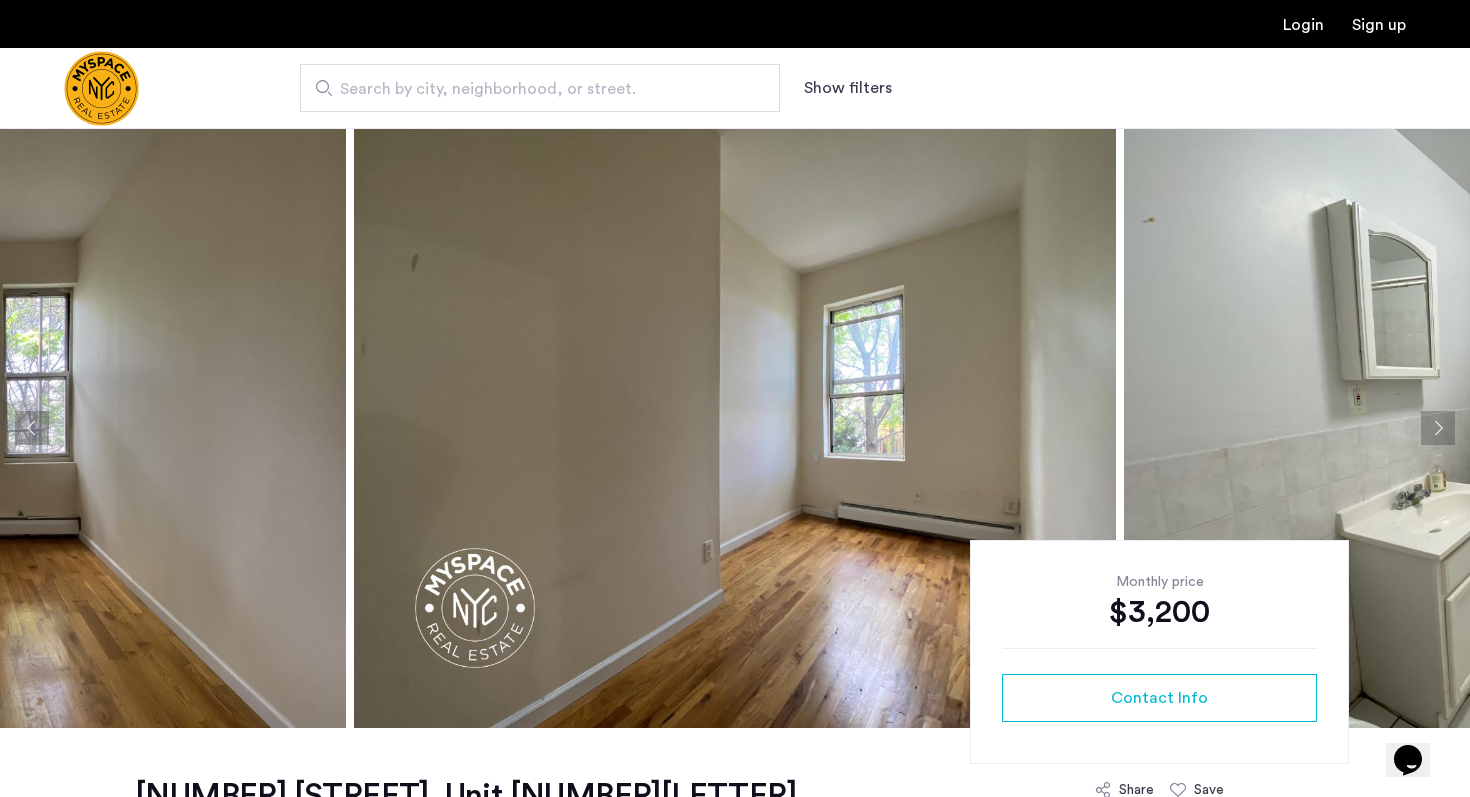 click 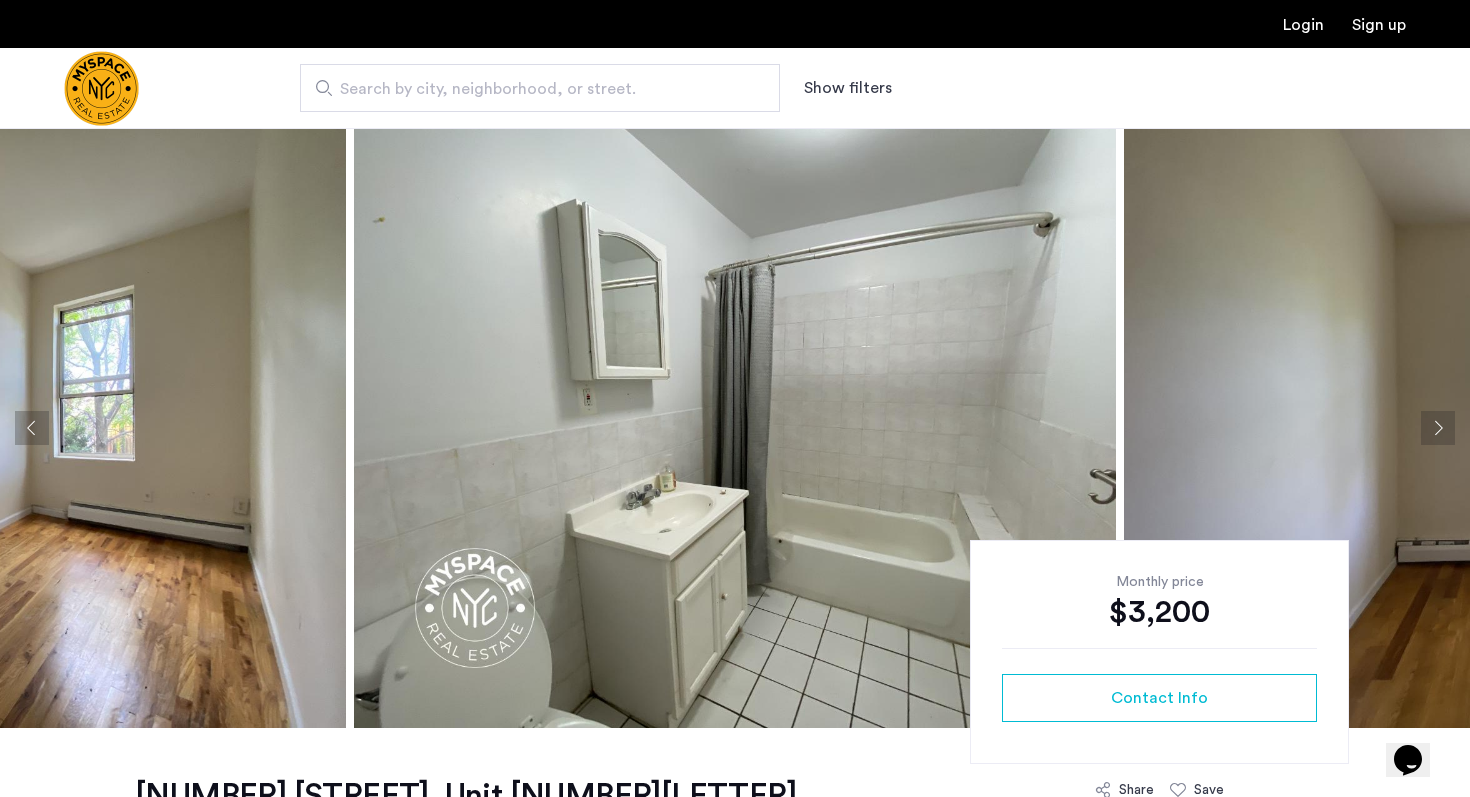 click 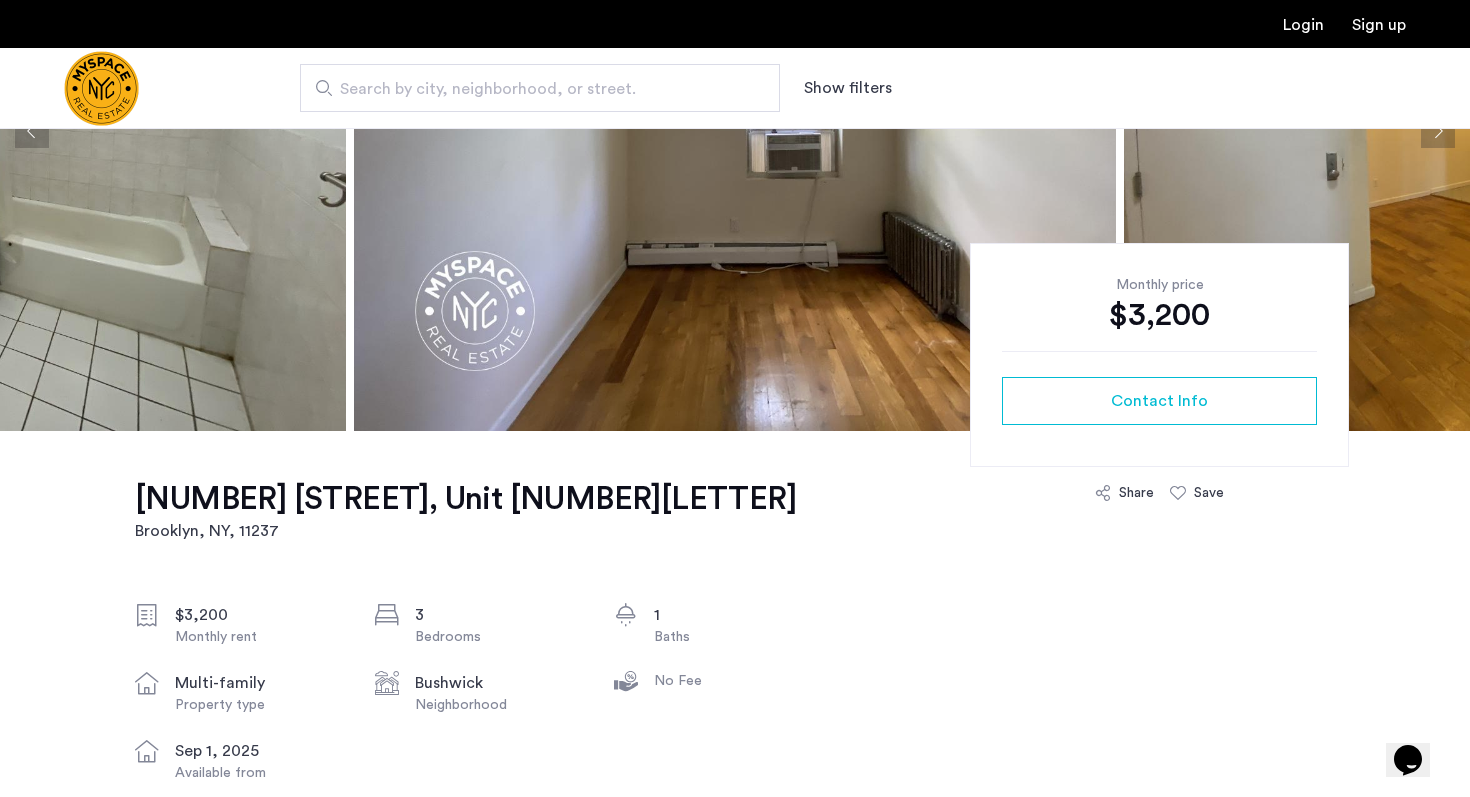 scroll, scrollTop: 348, scrollLeft: 0, axis: vertical 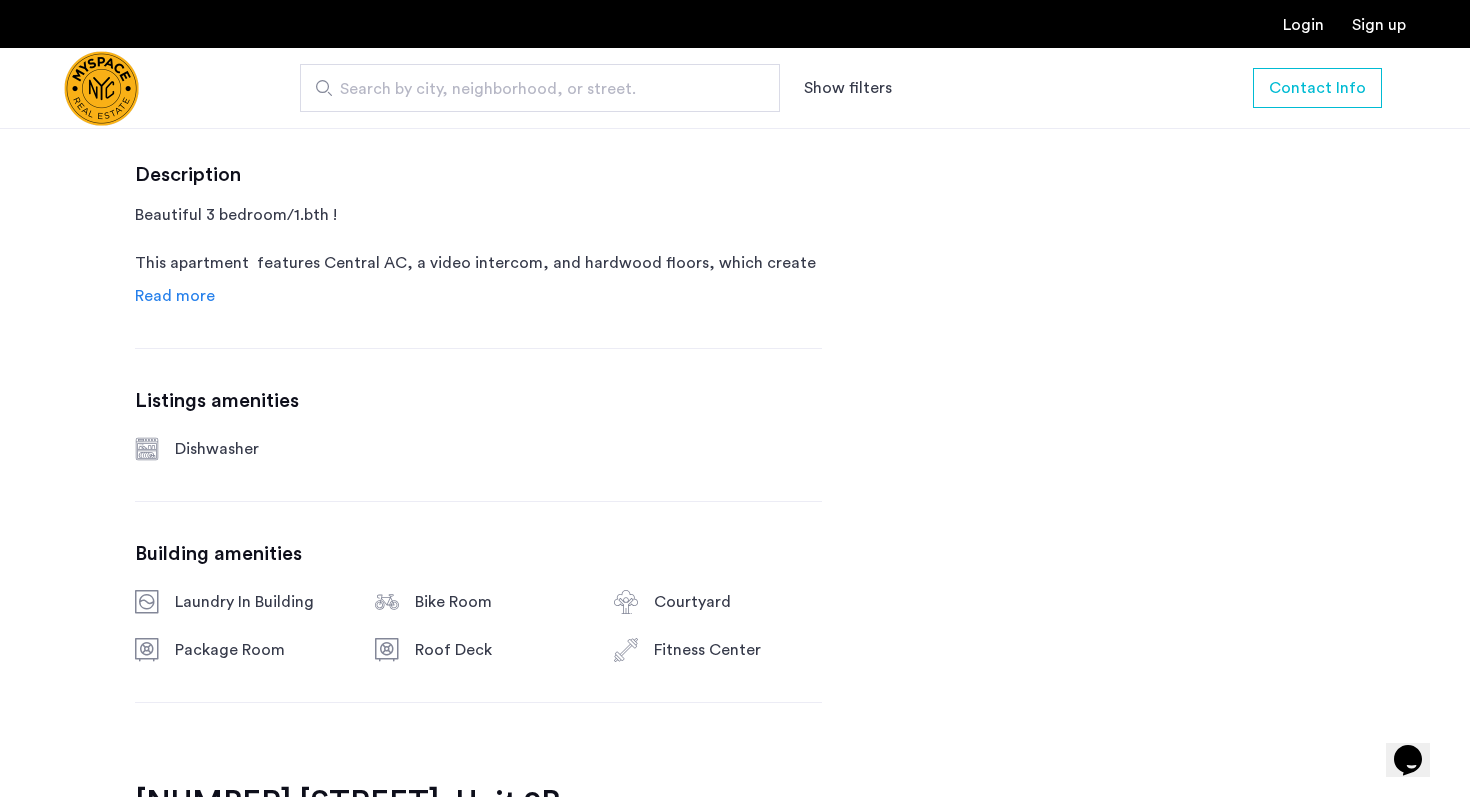click on "Read more" 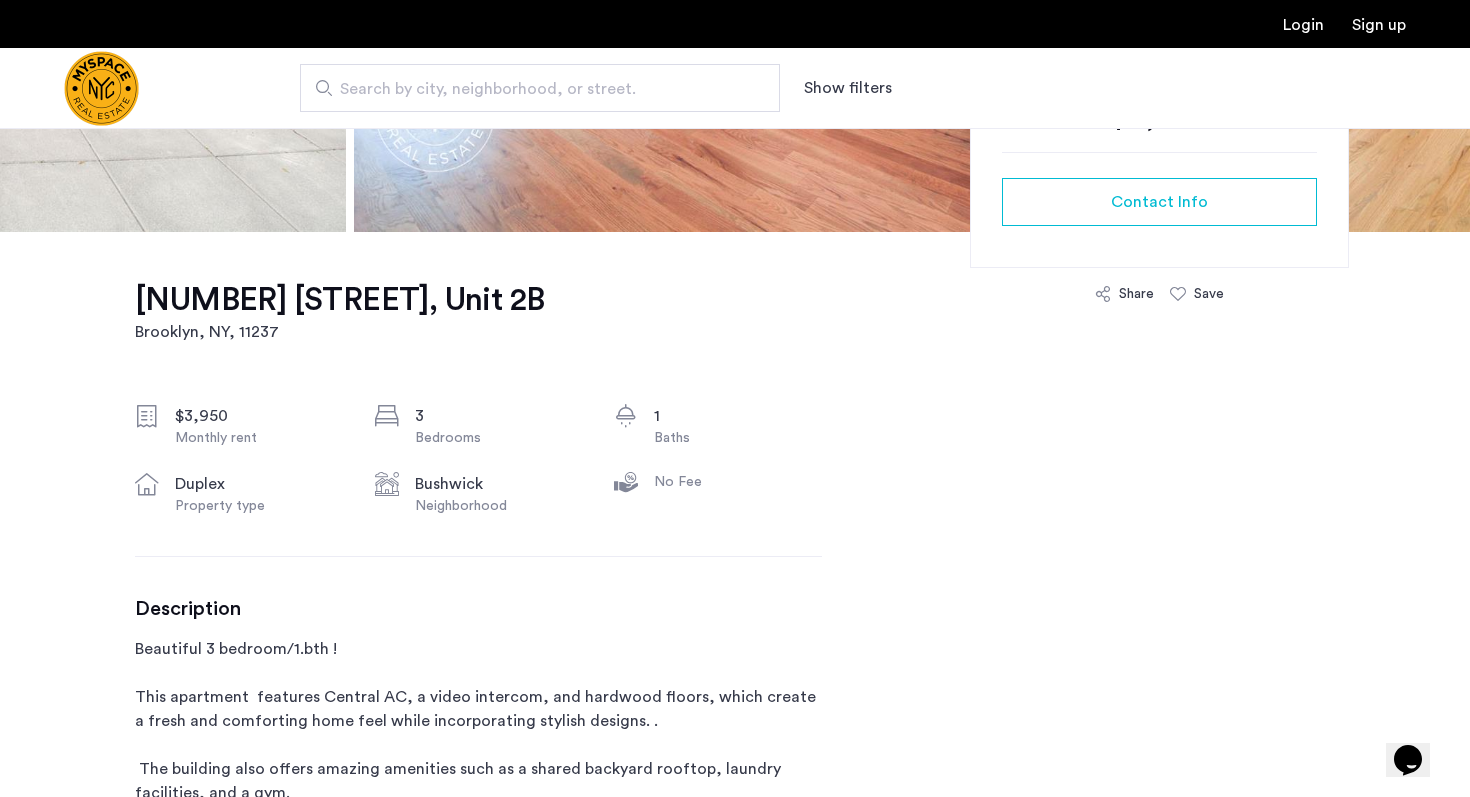 scroll, scrollTop: 0, scrollLeft: 0, axis: both 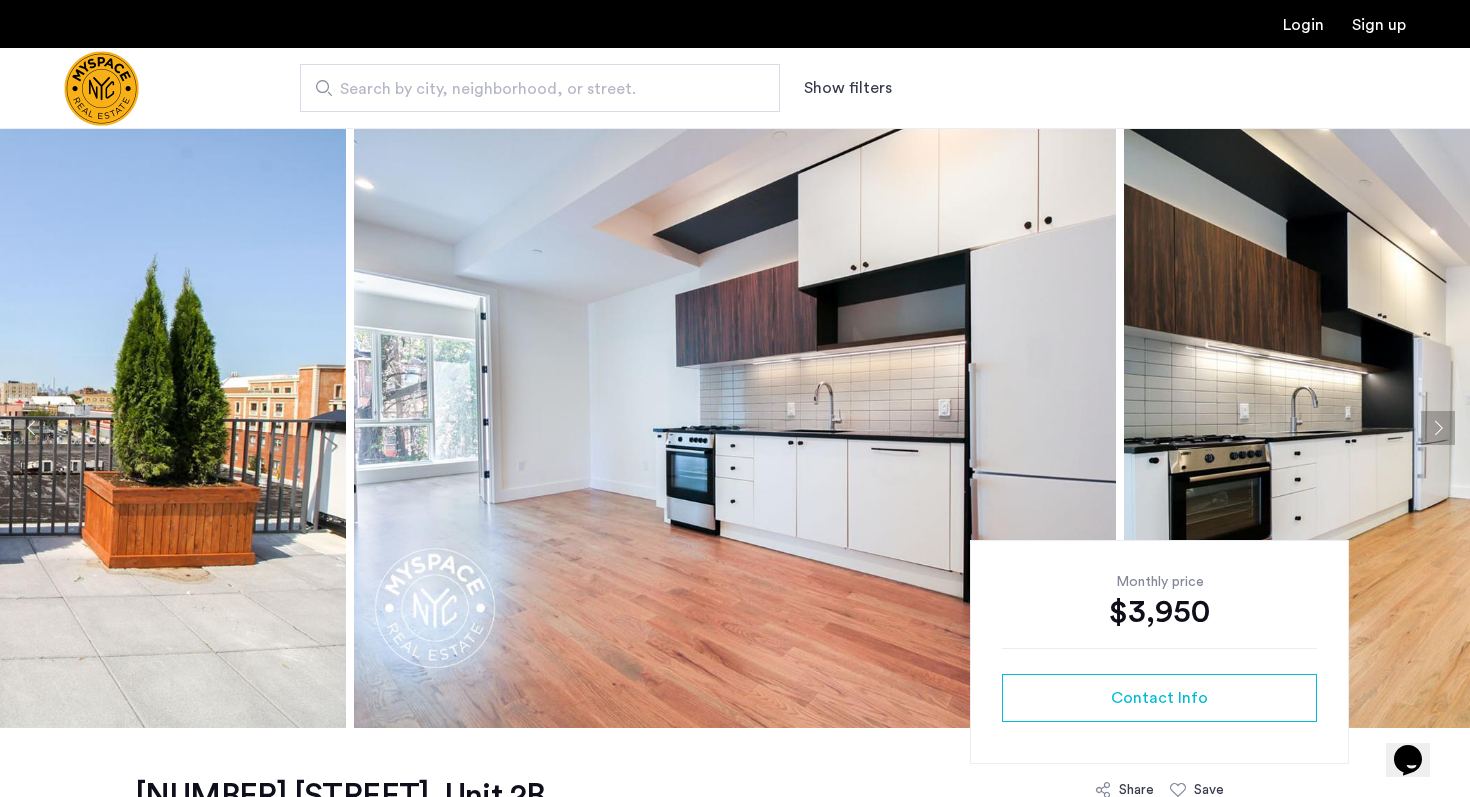 click 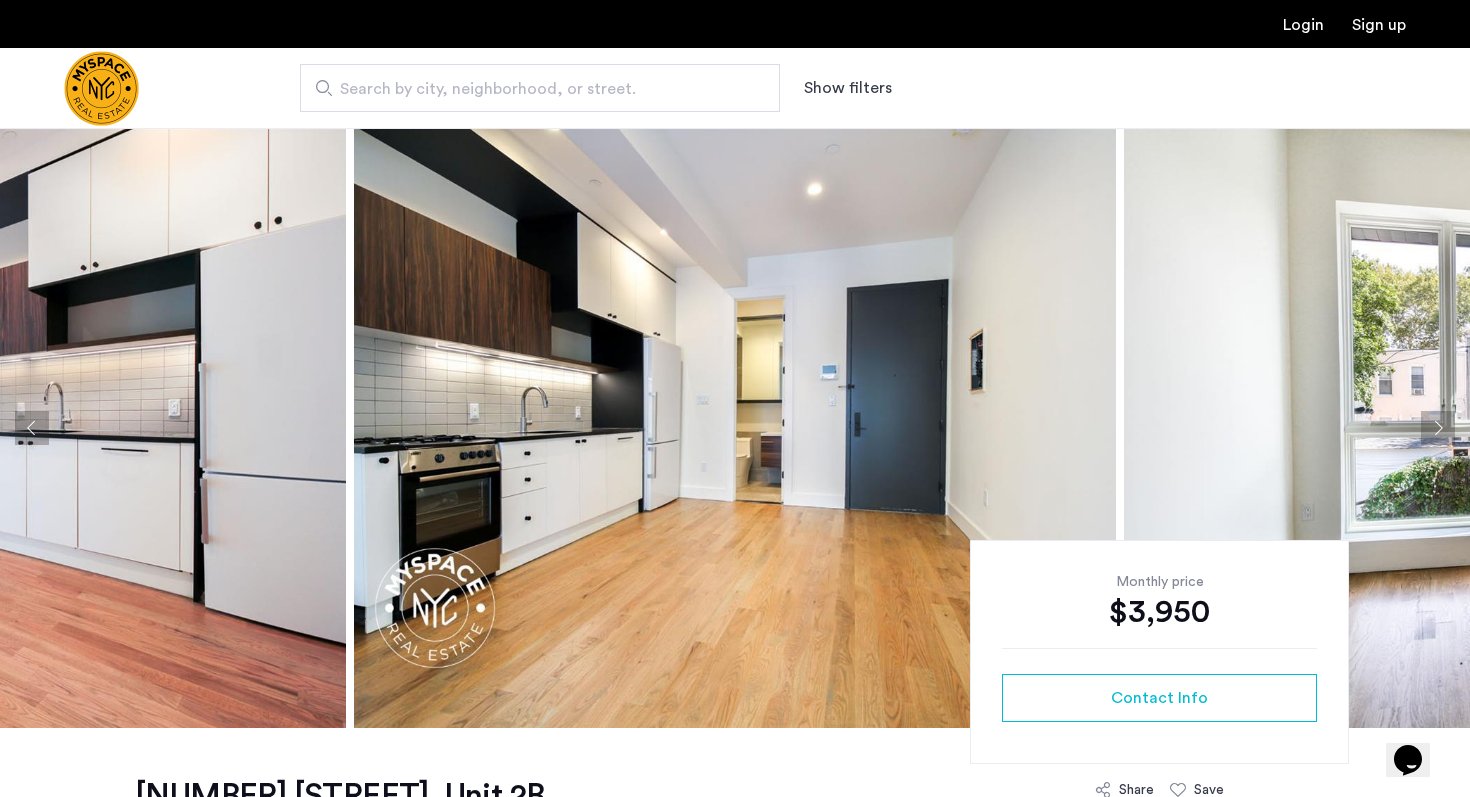 click 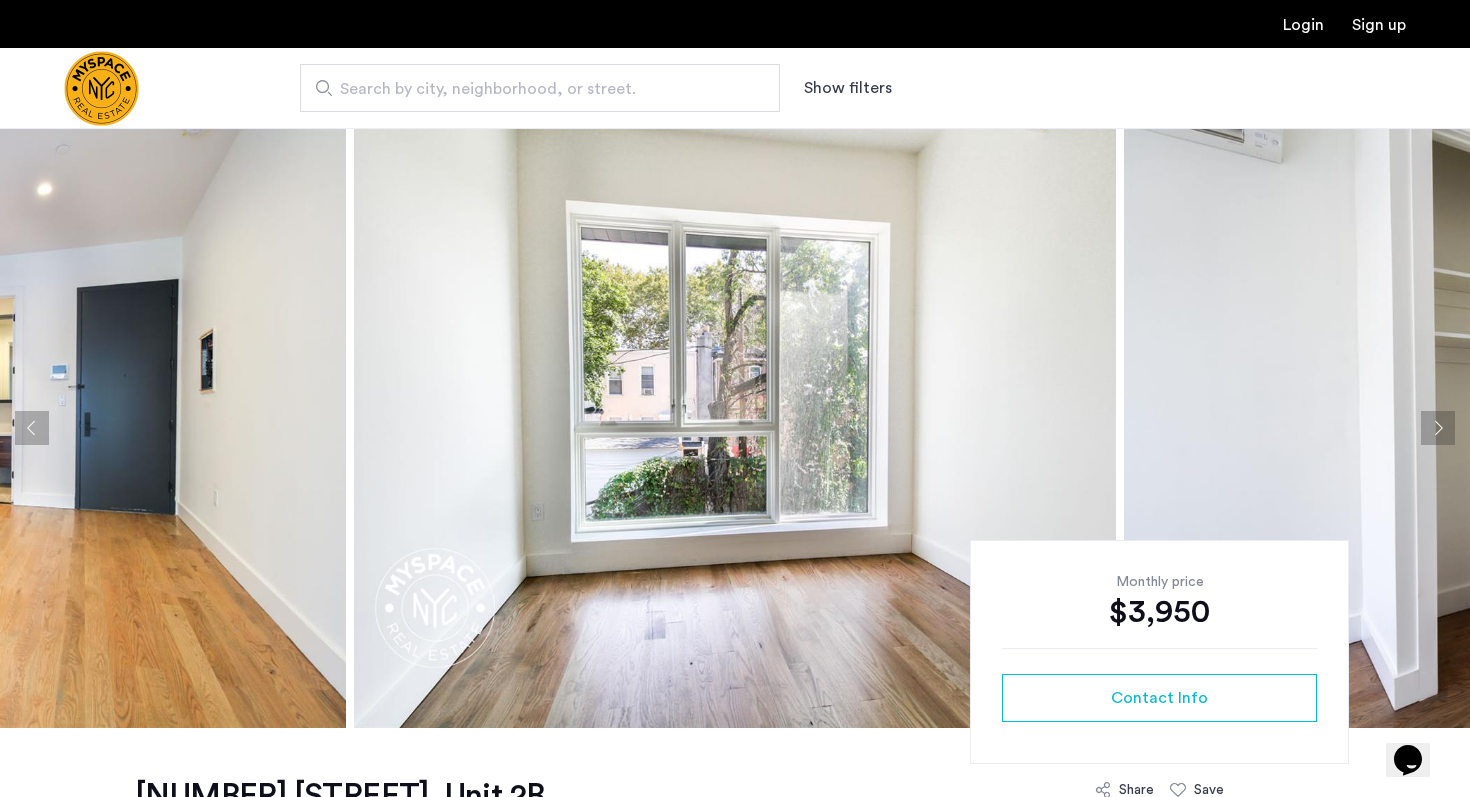 click 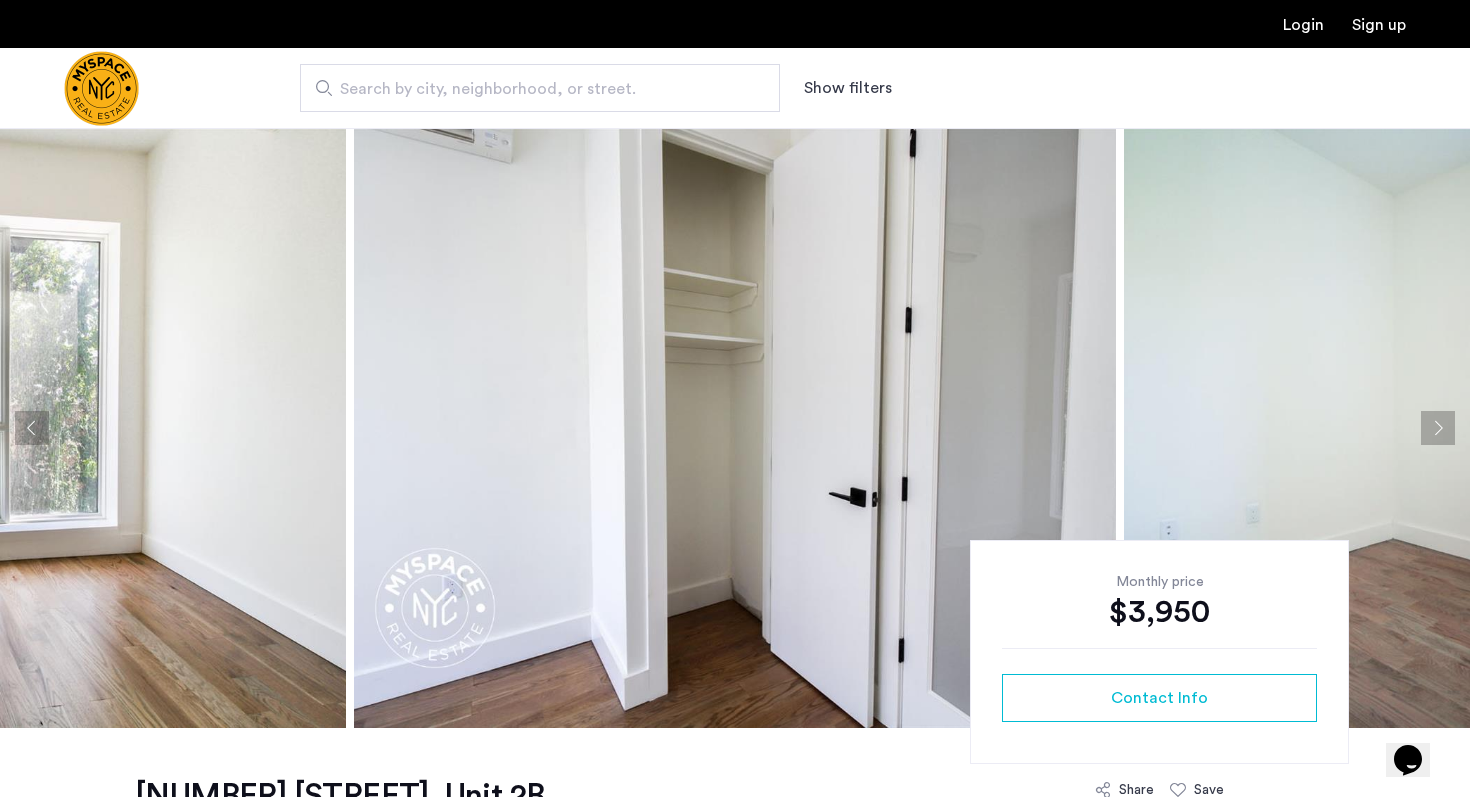click 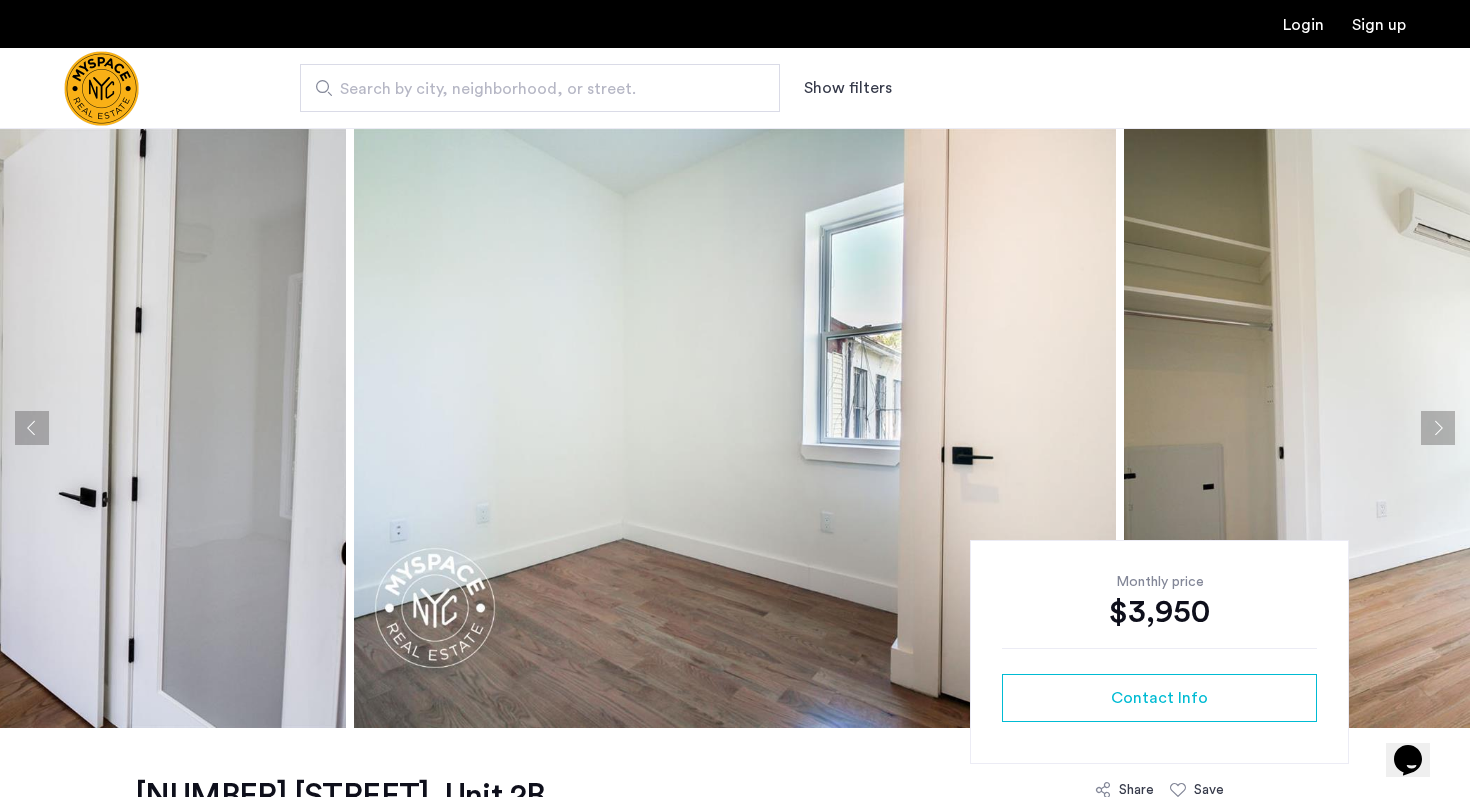 click 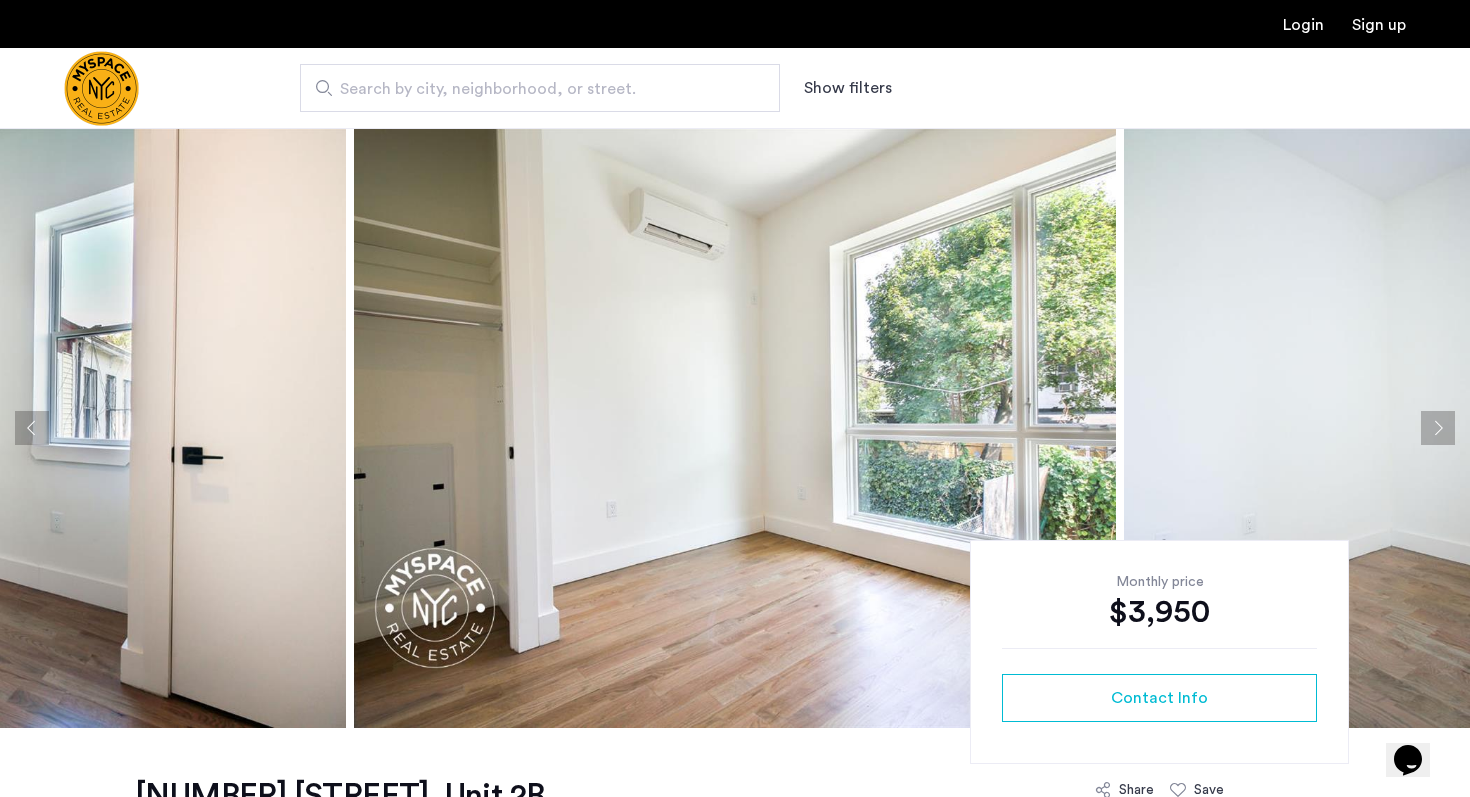 click 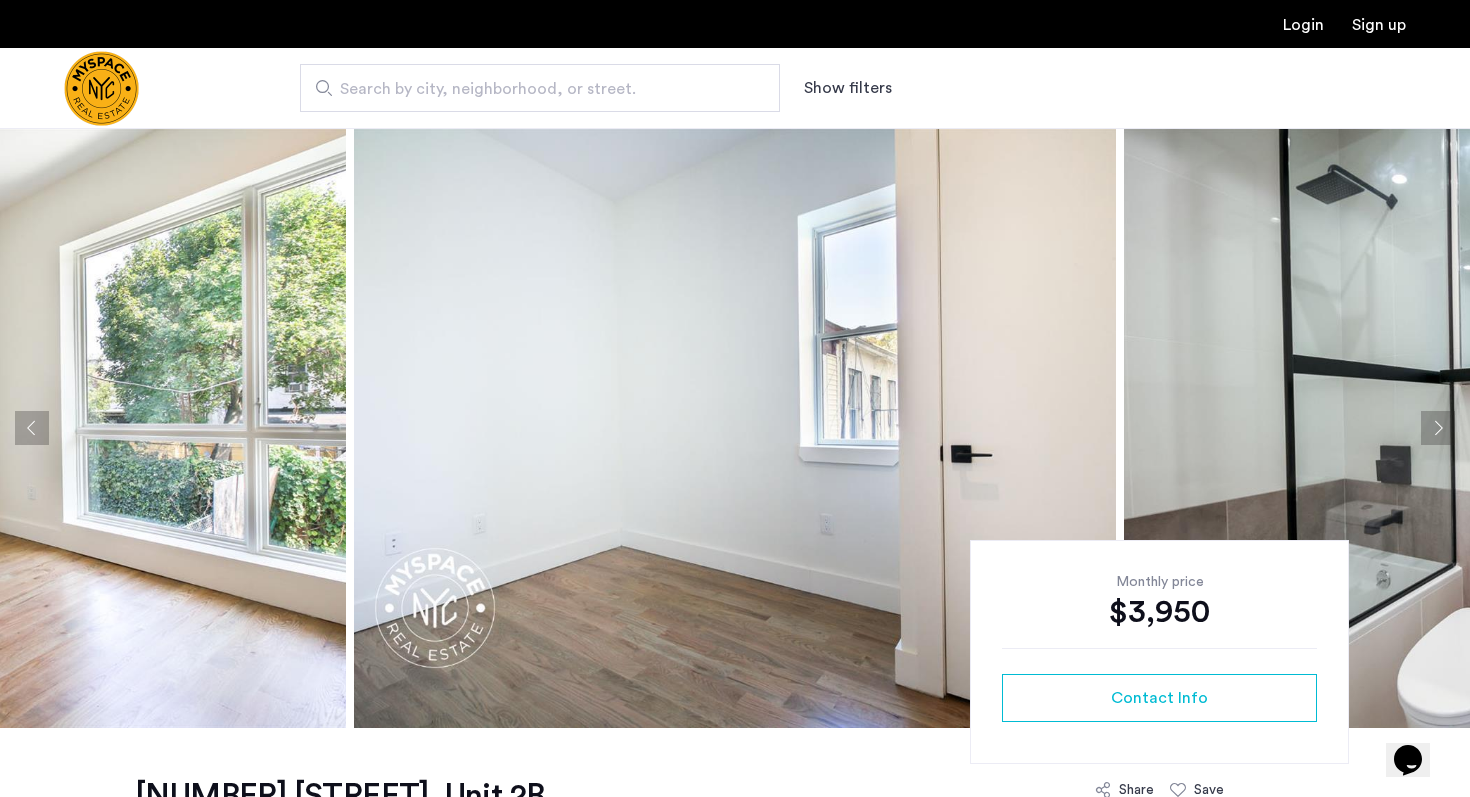 click 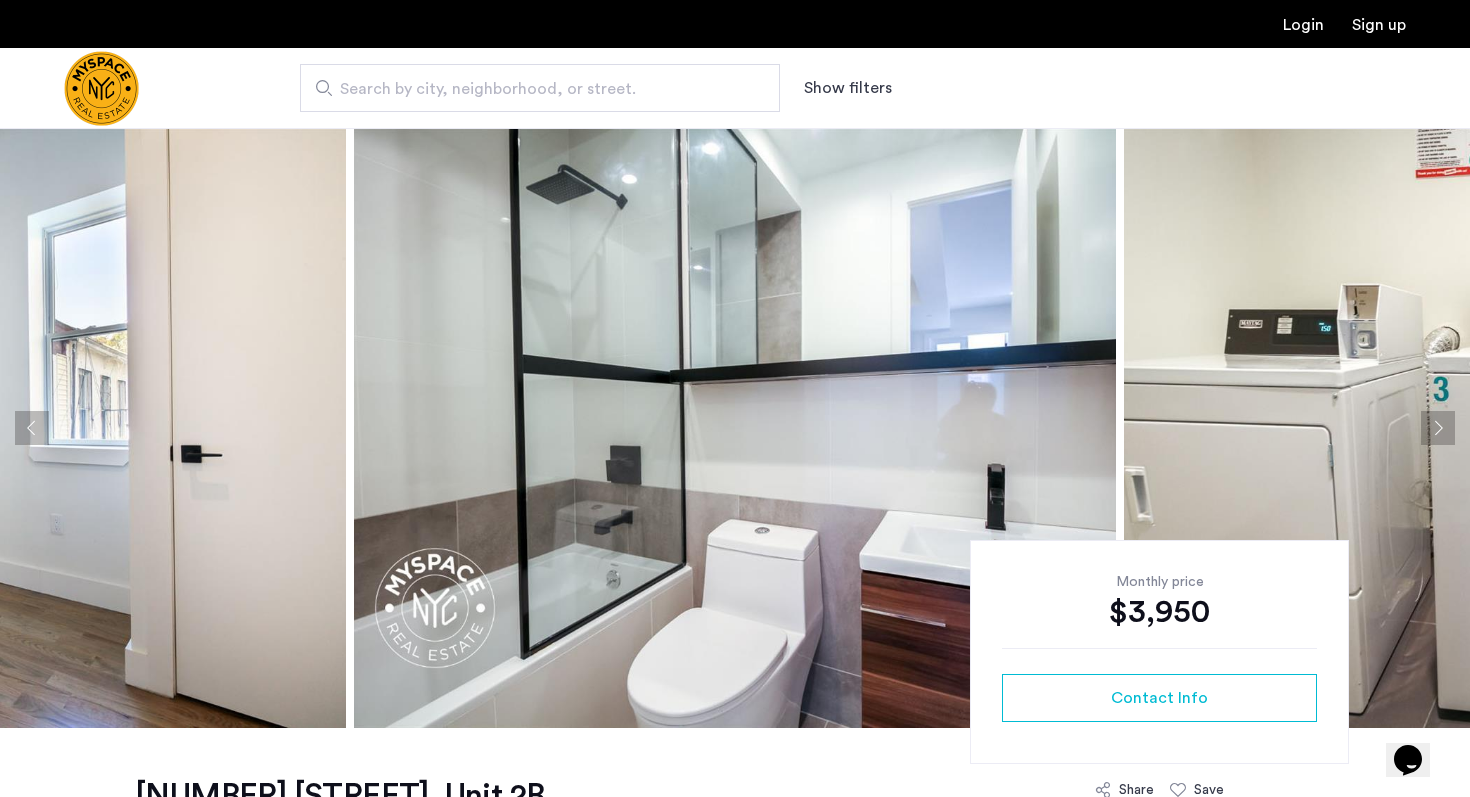 click 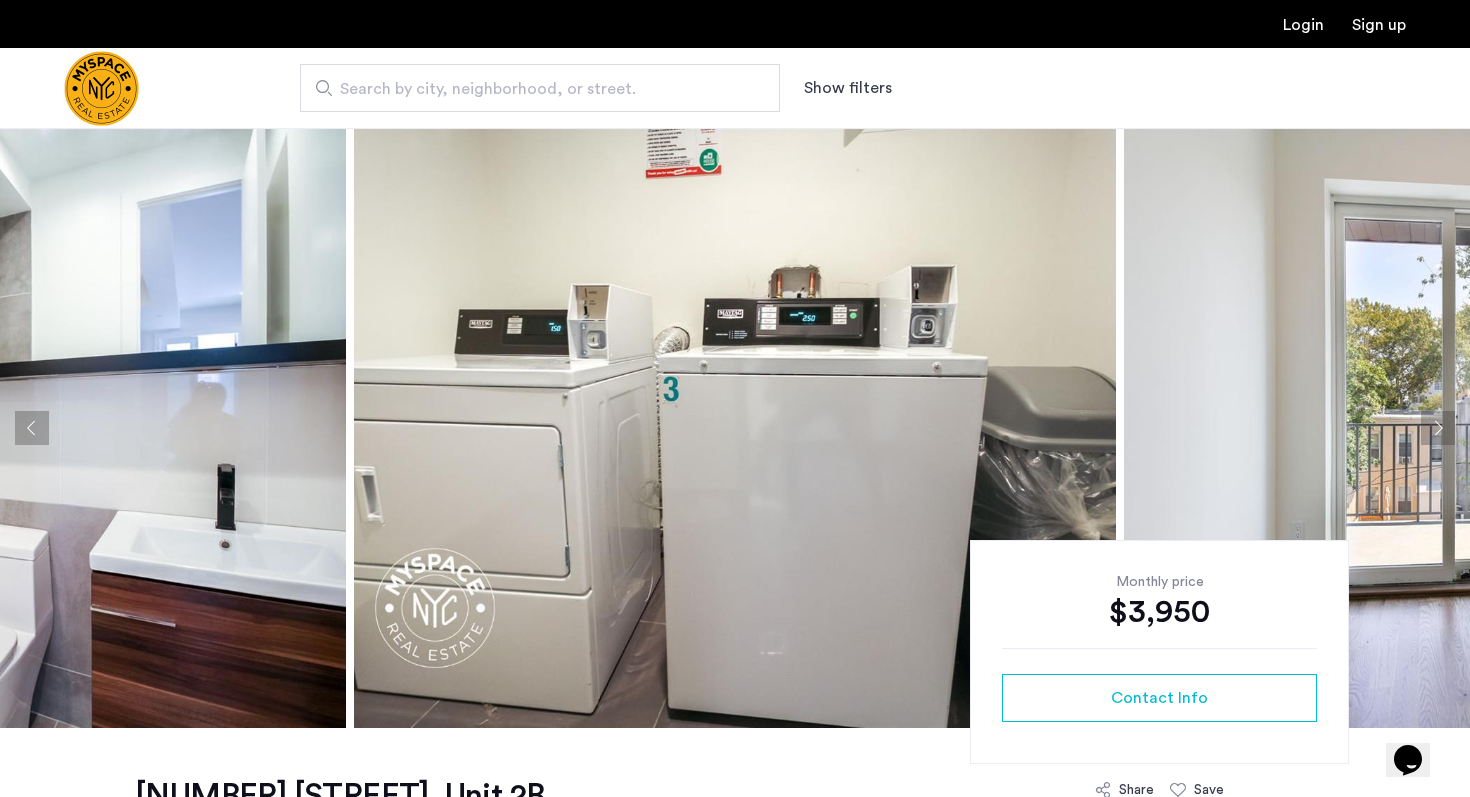 click 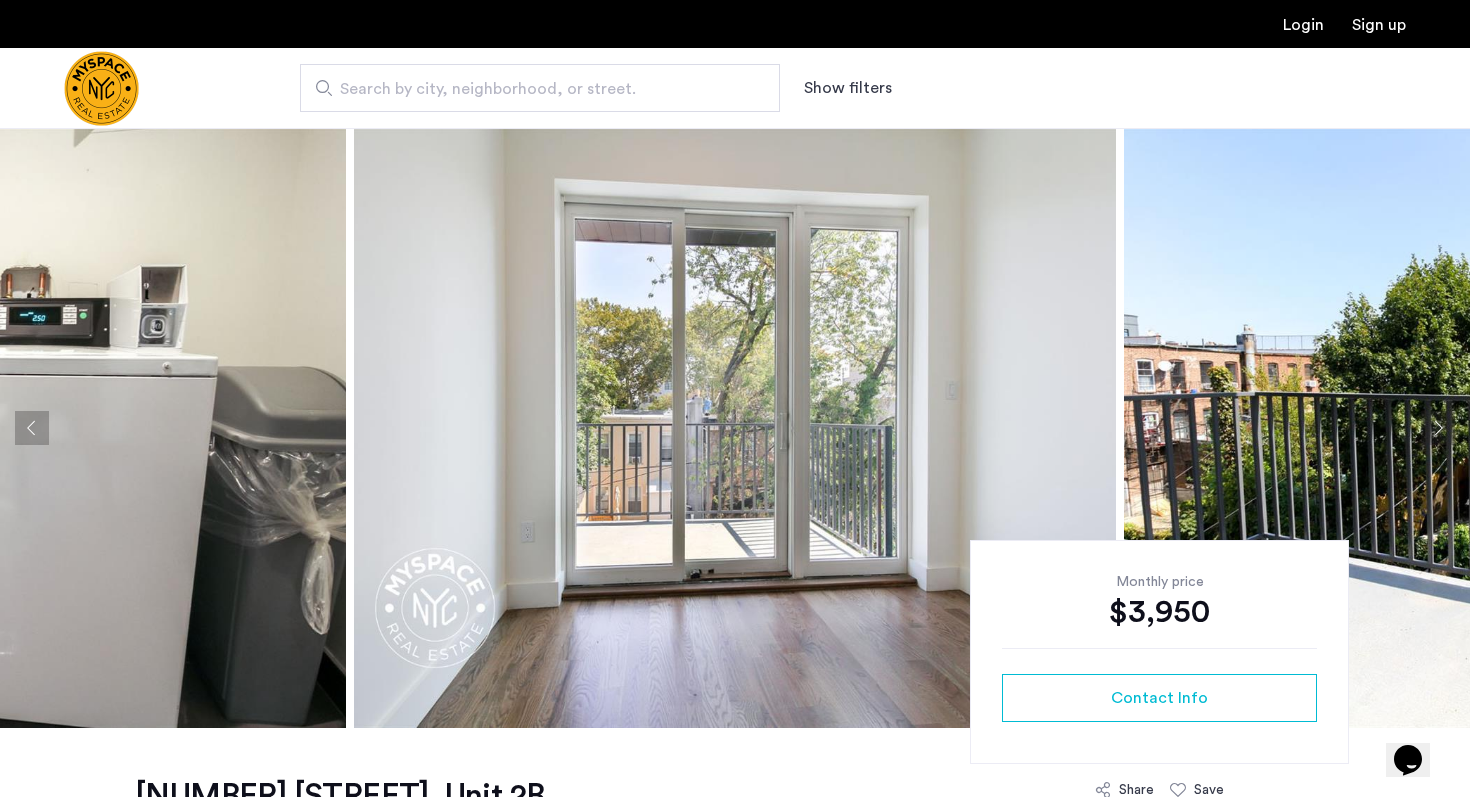 click 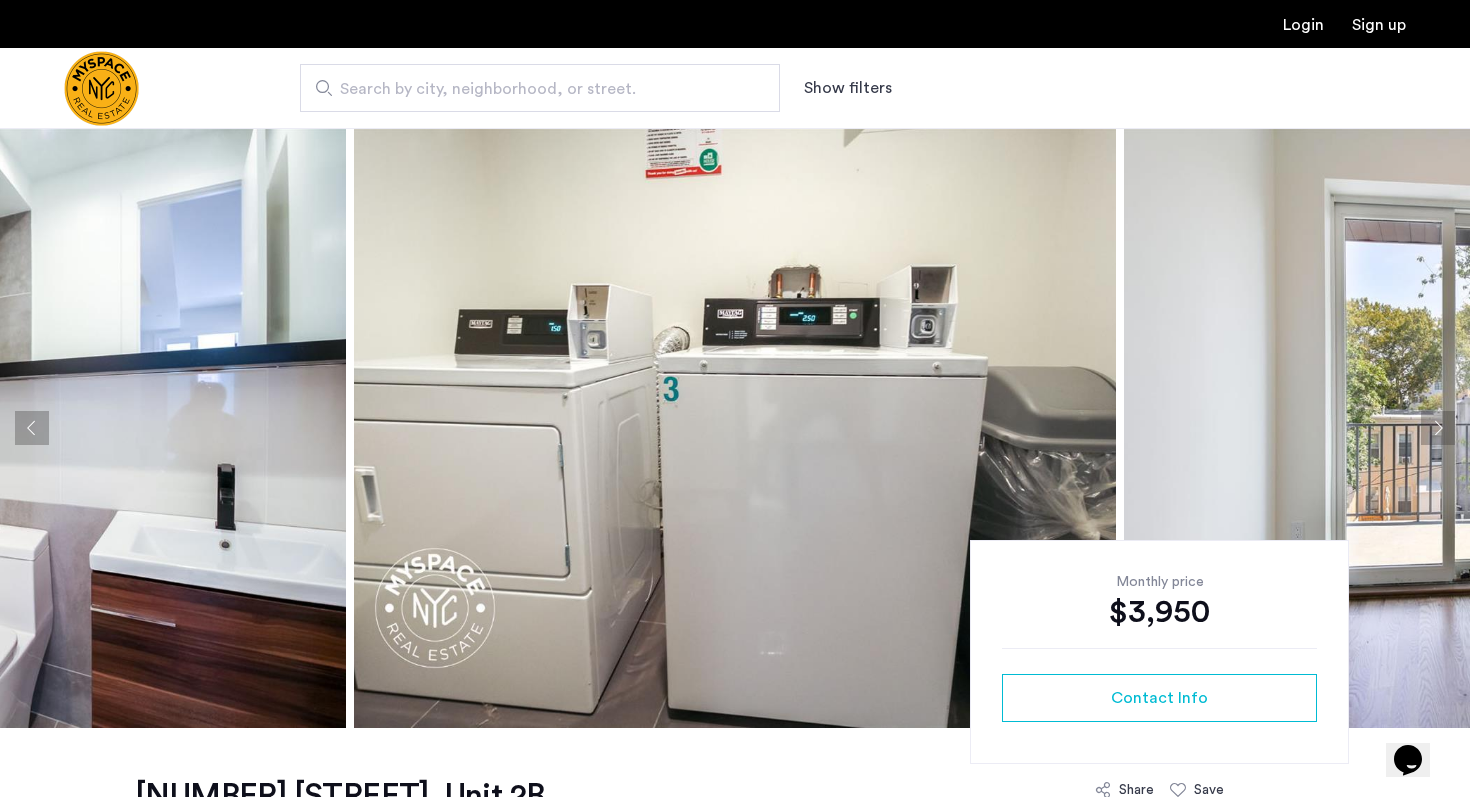 click 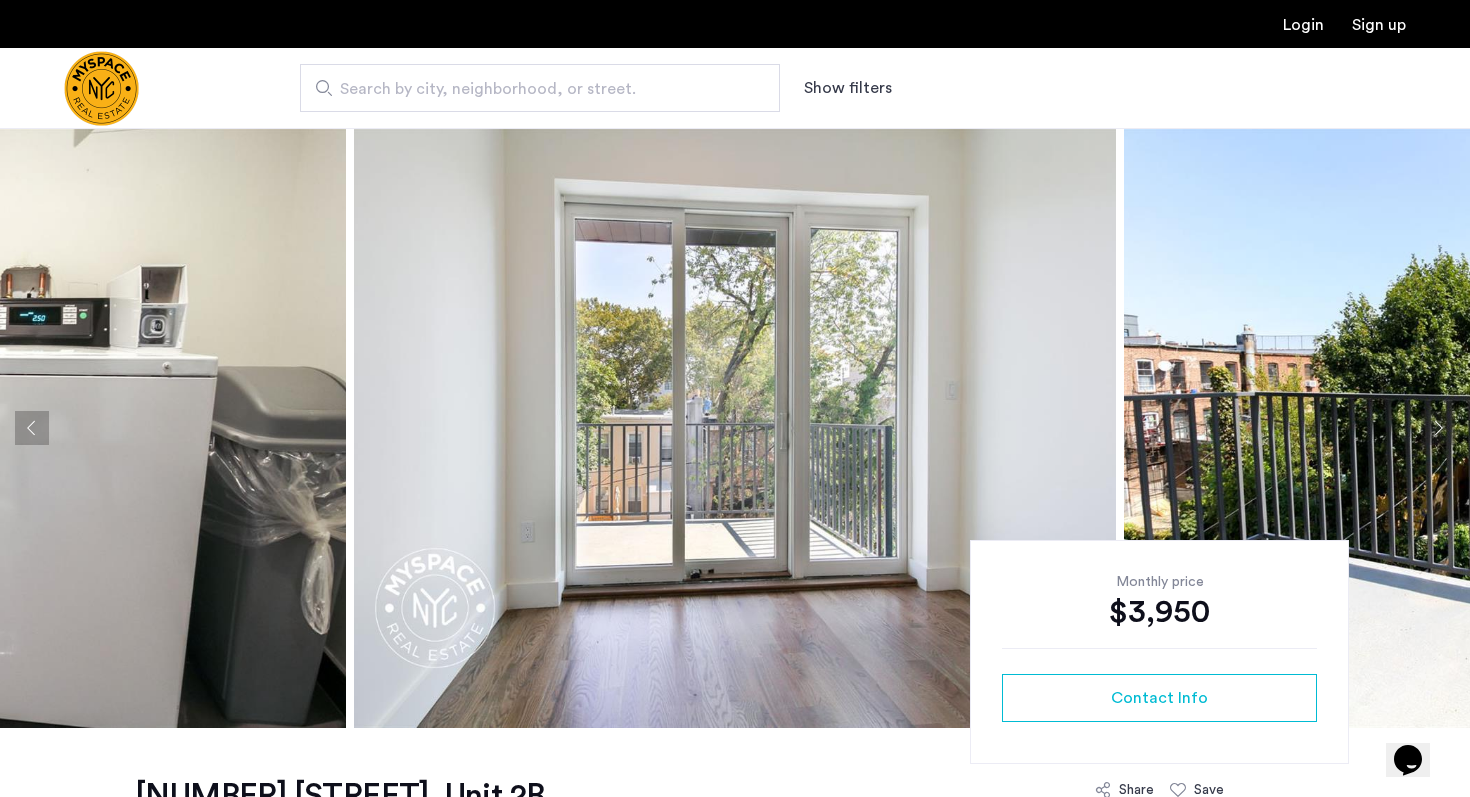 click 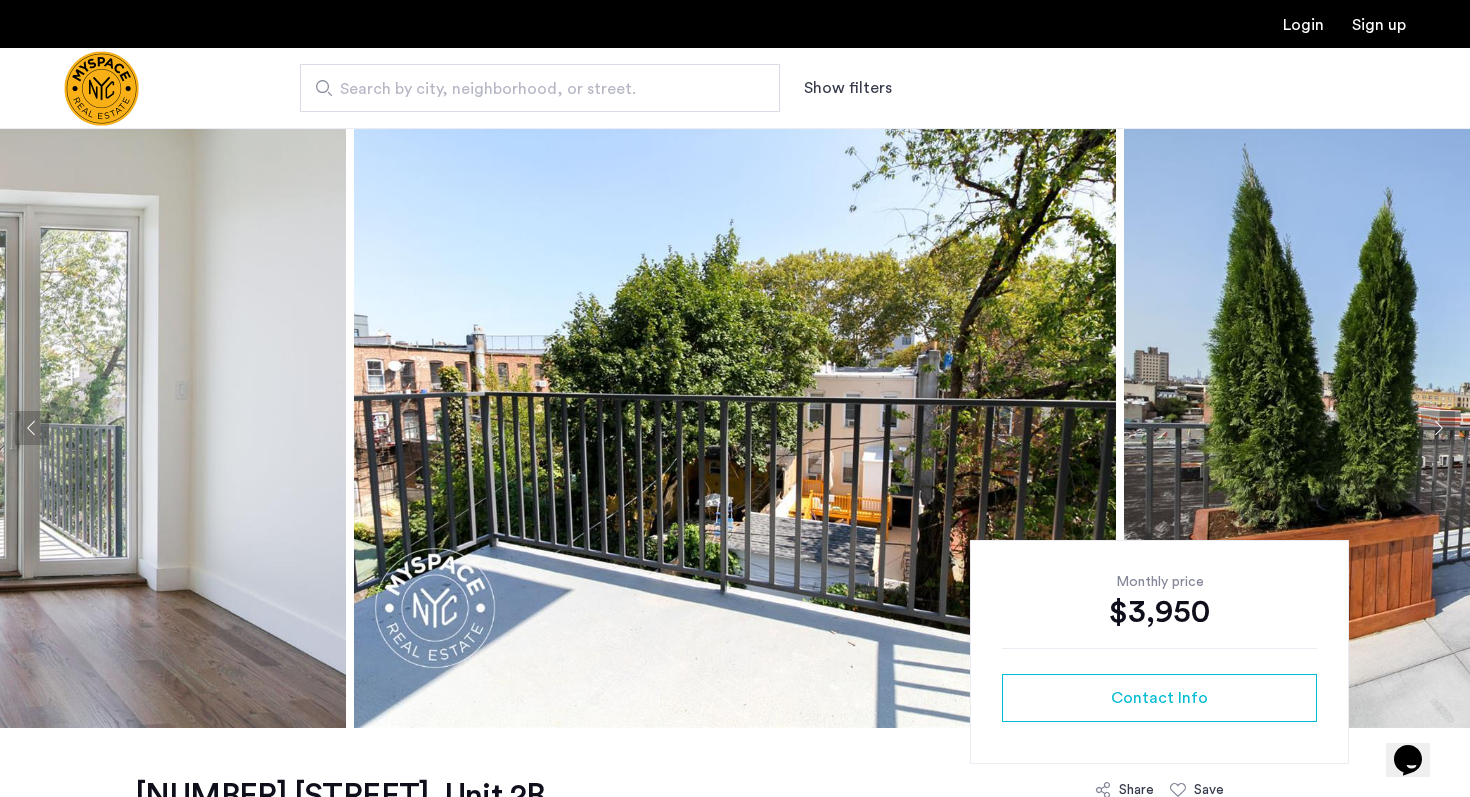 click 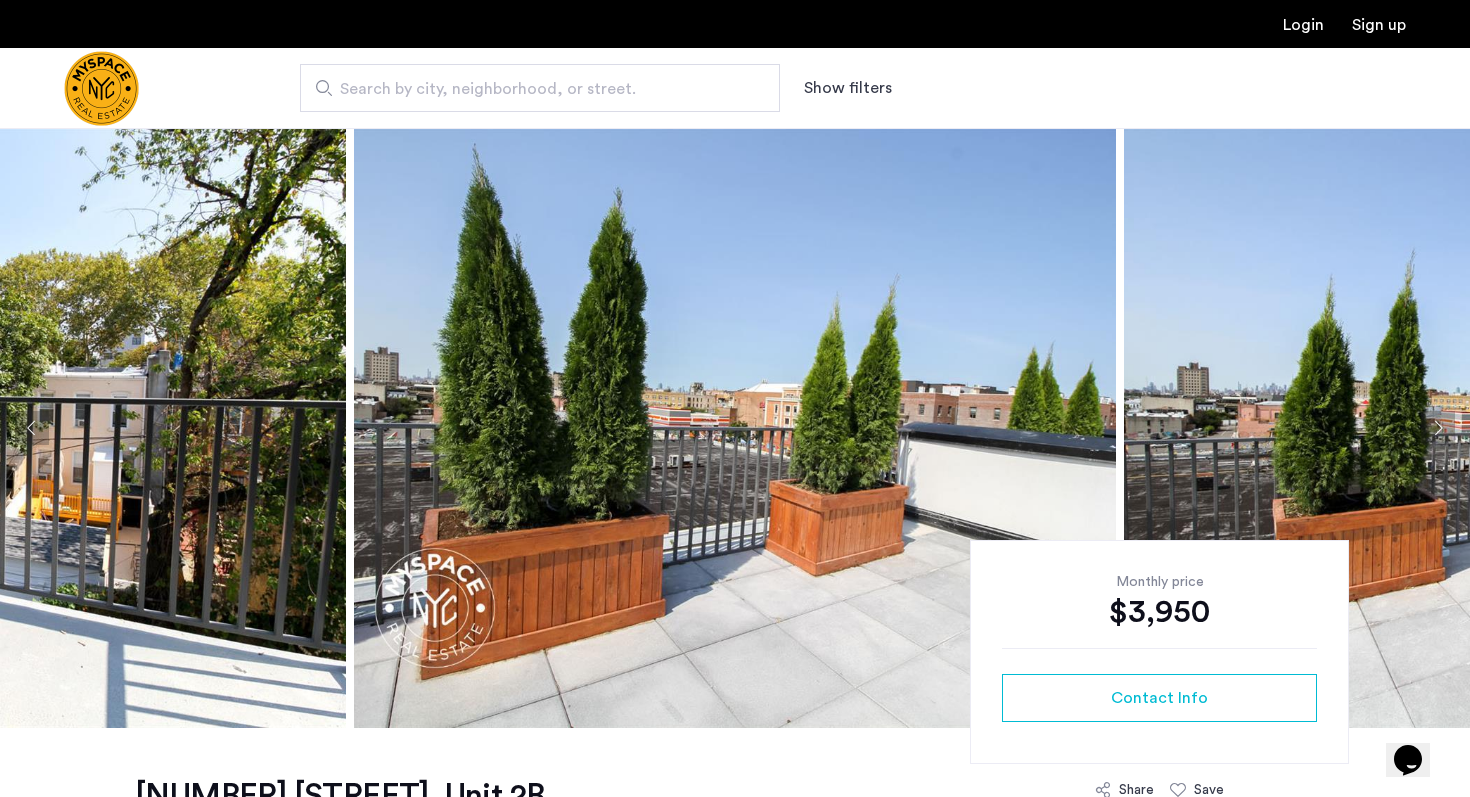 click 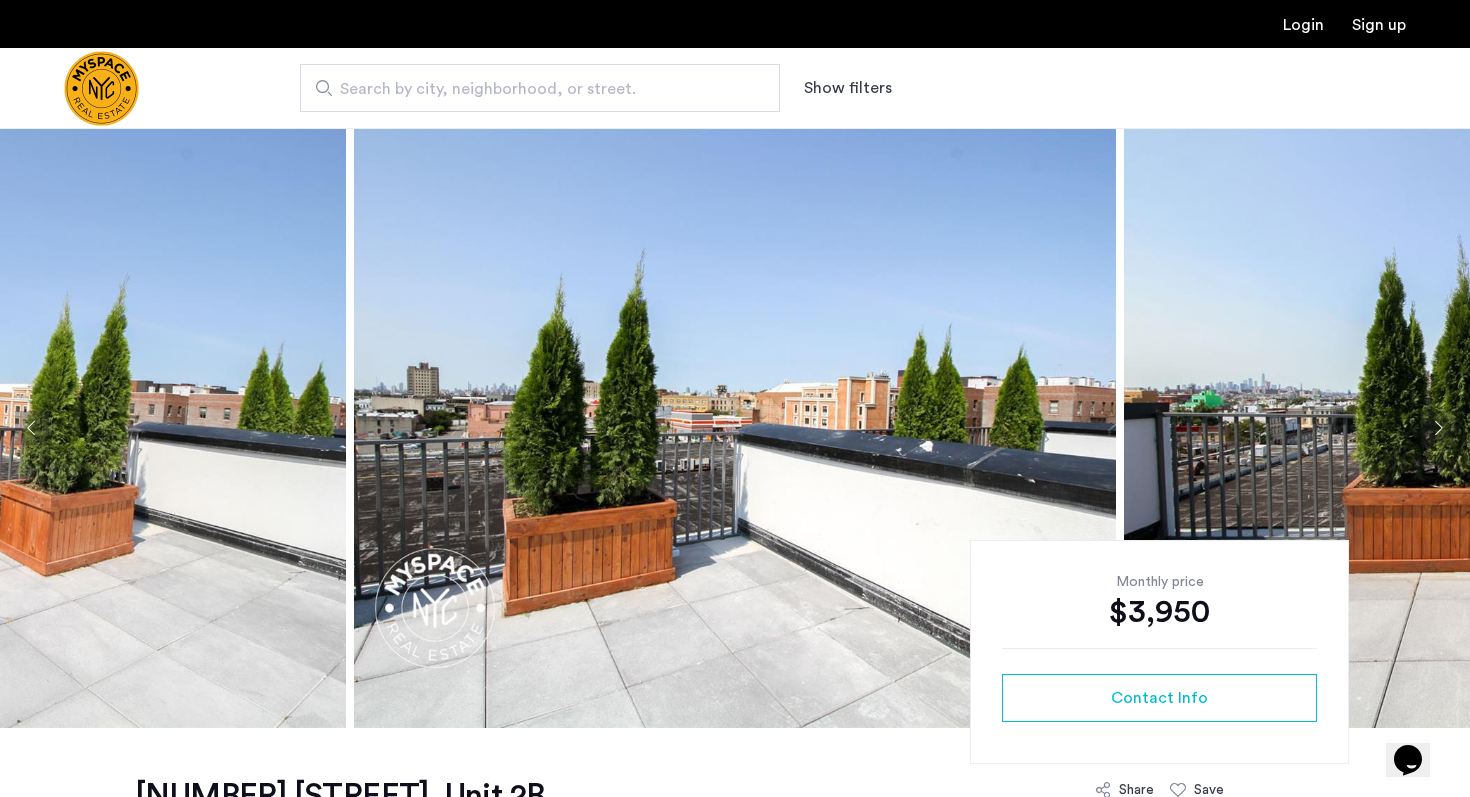 click 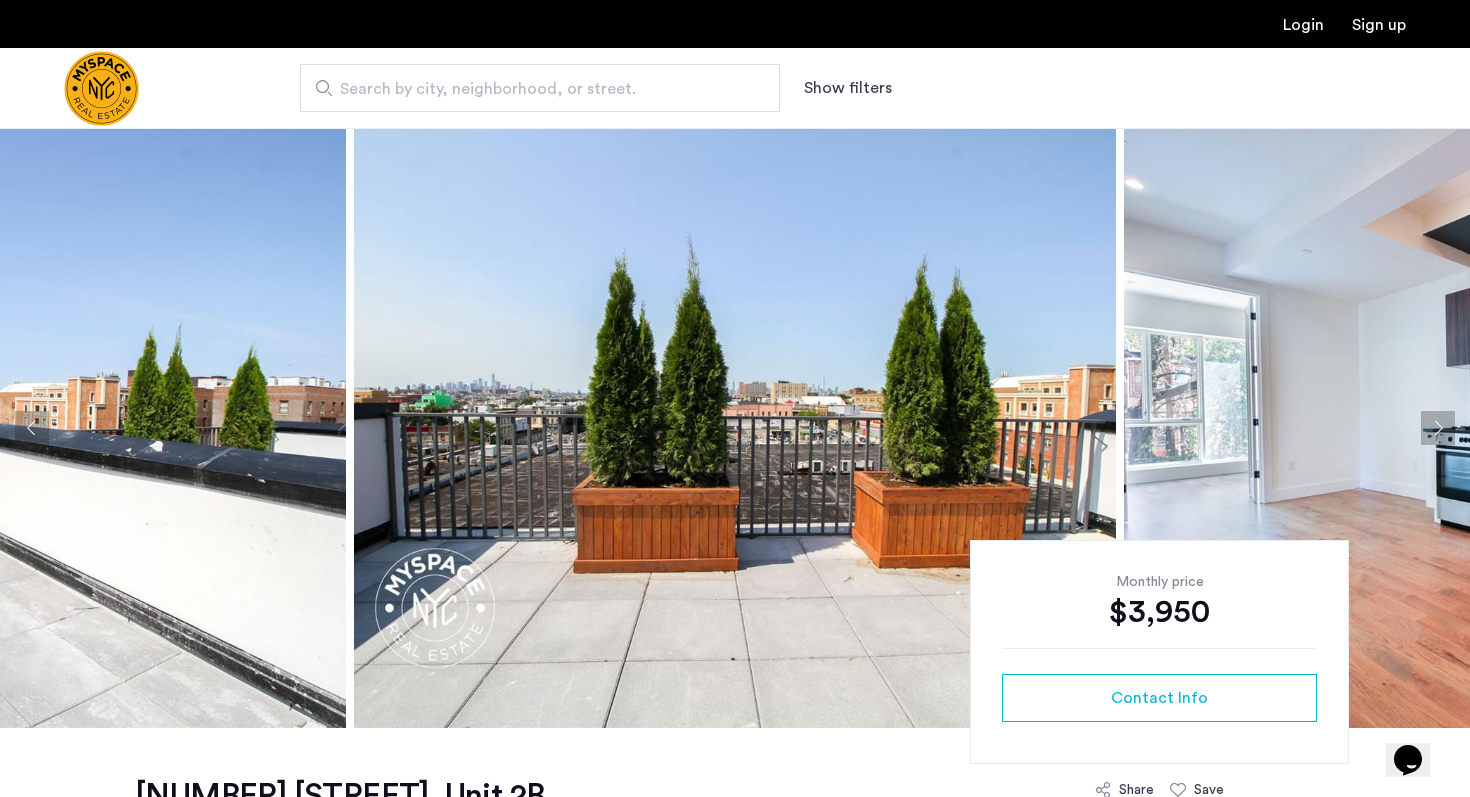 click 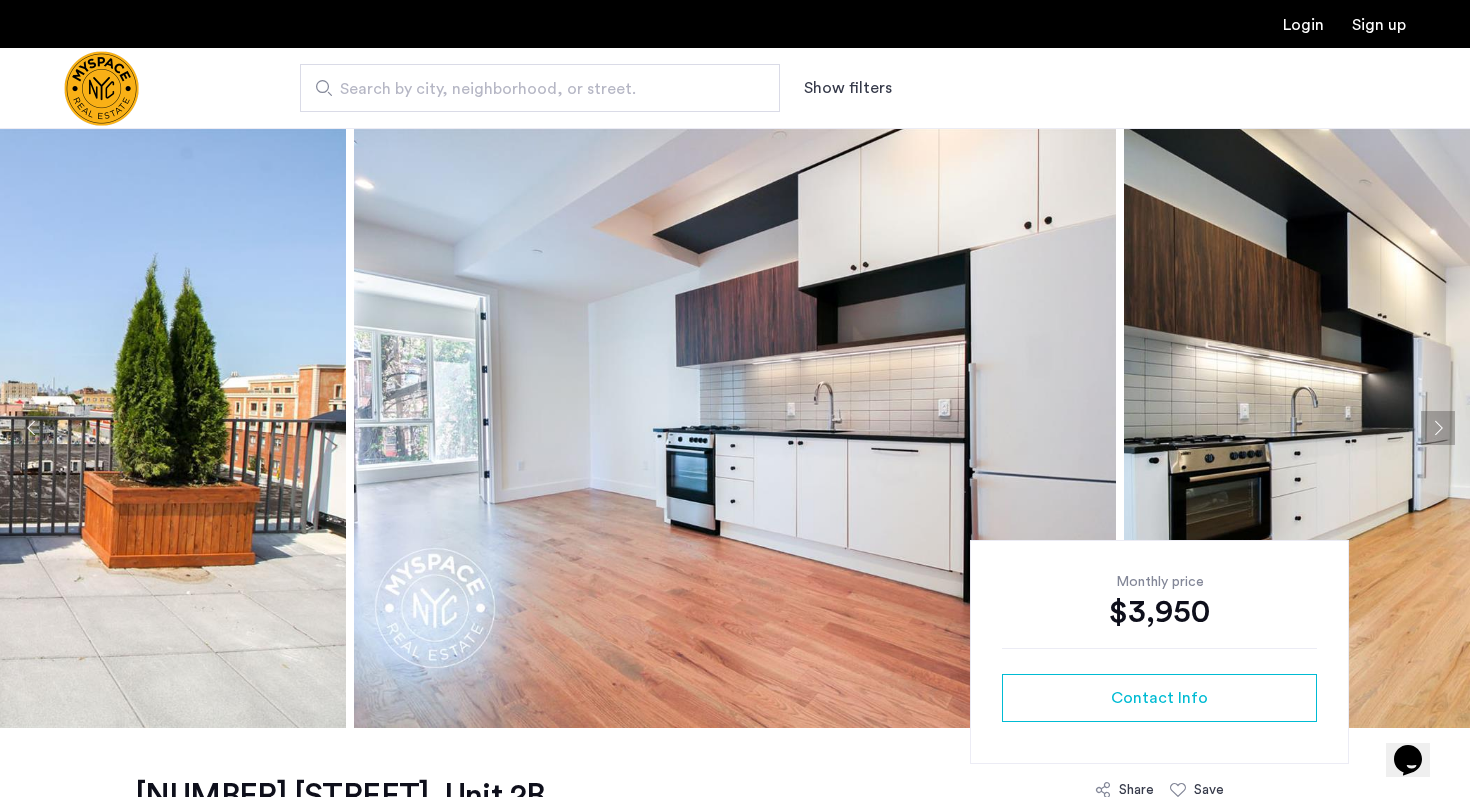 click 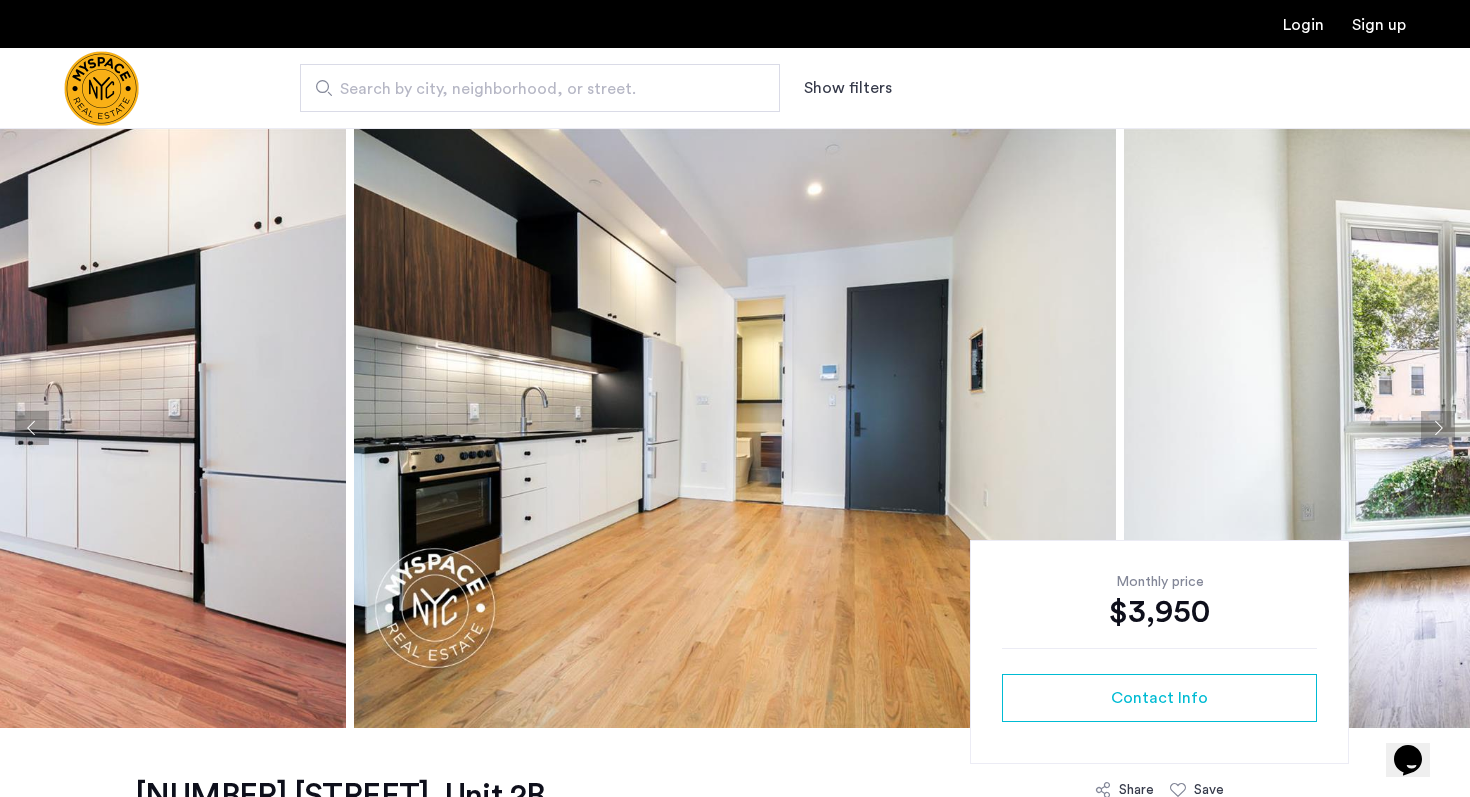 click 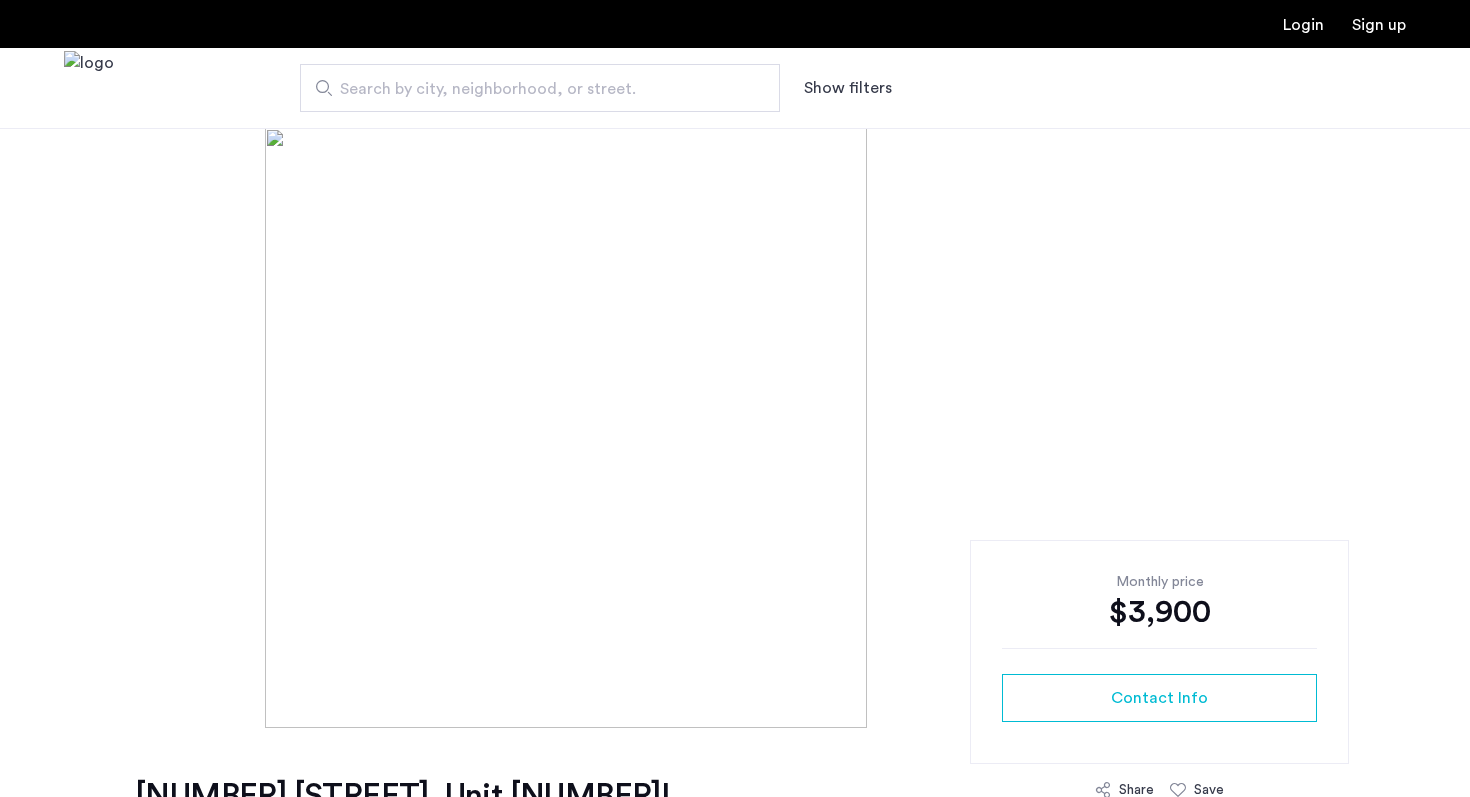 scroll, scrollTop: 0, scrollLeft: 0, axis: both 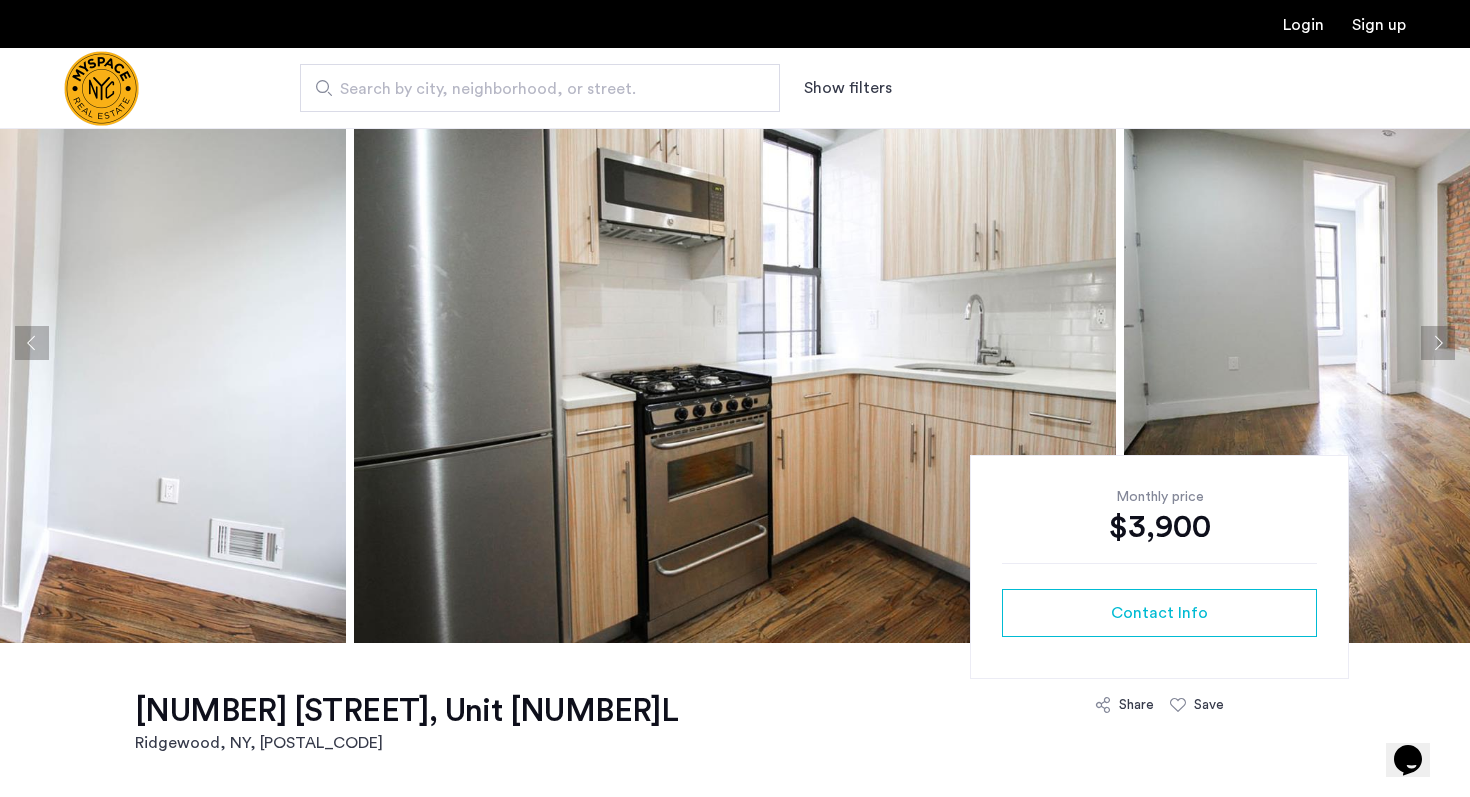 click 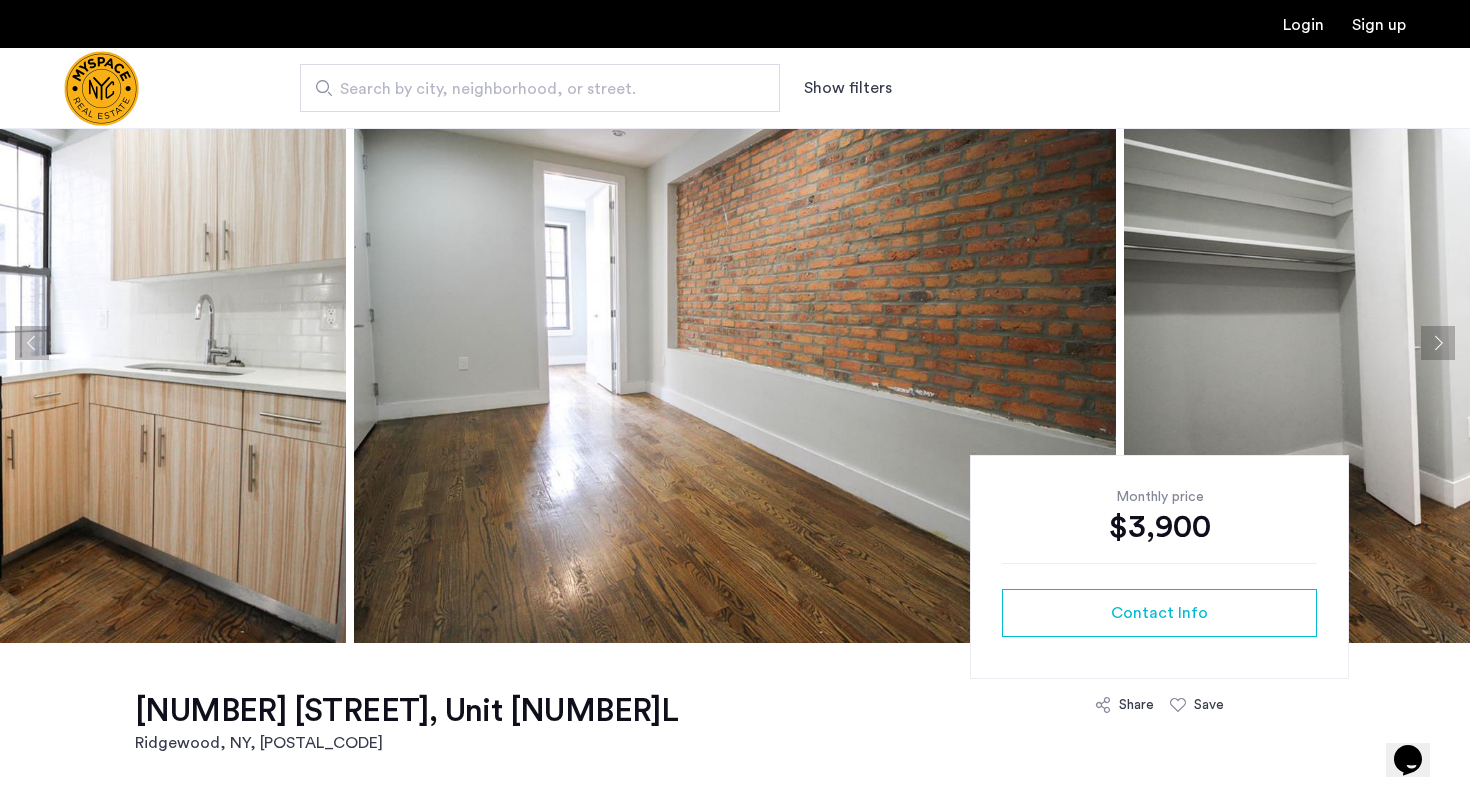 click 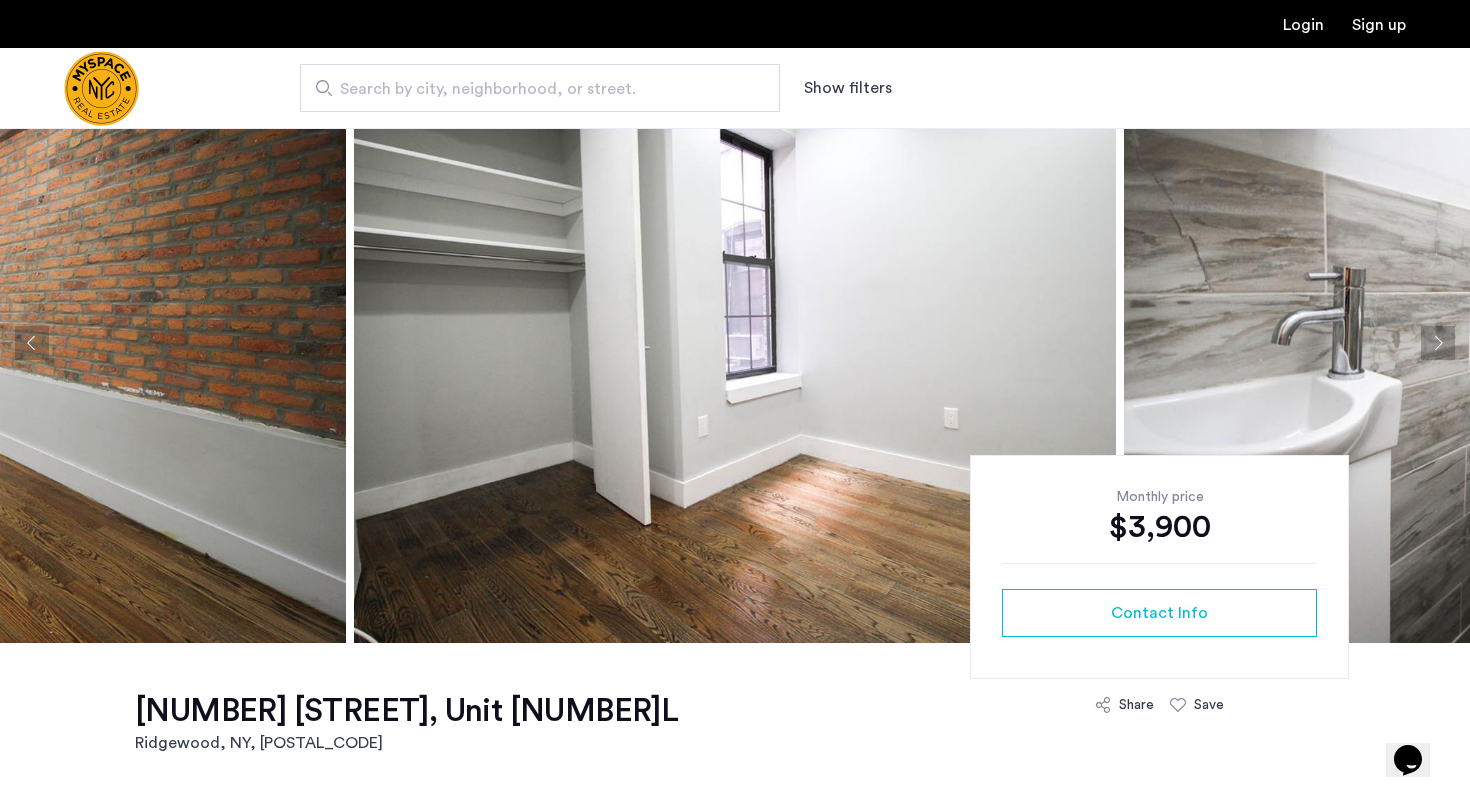 click 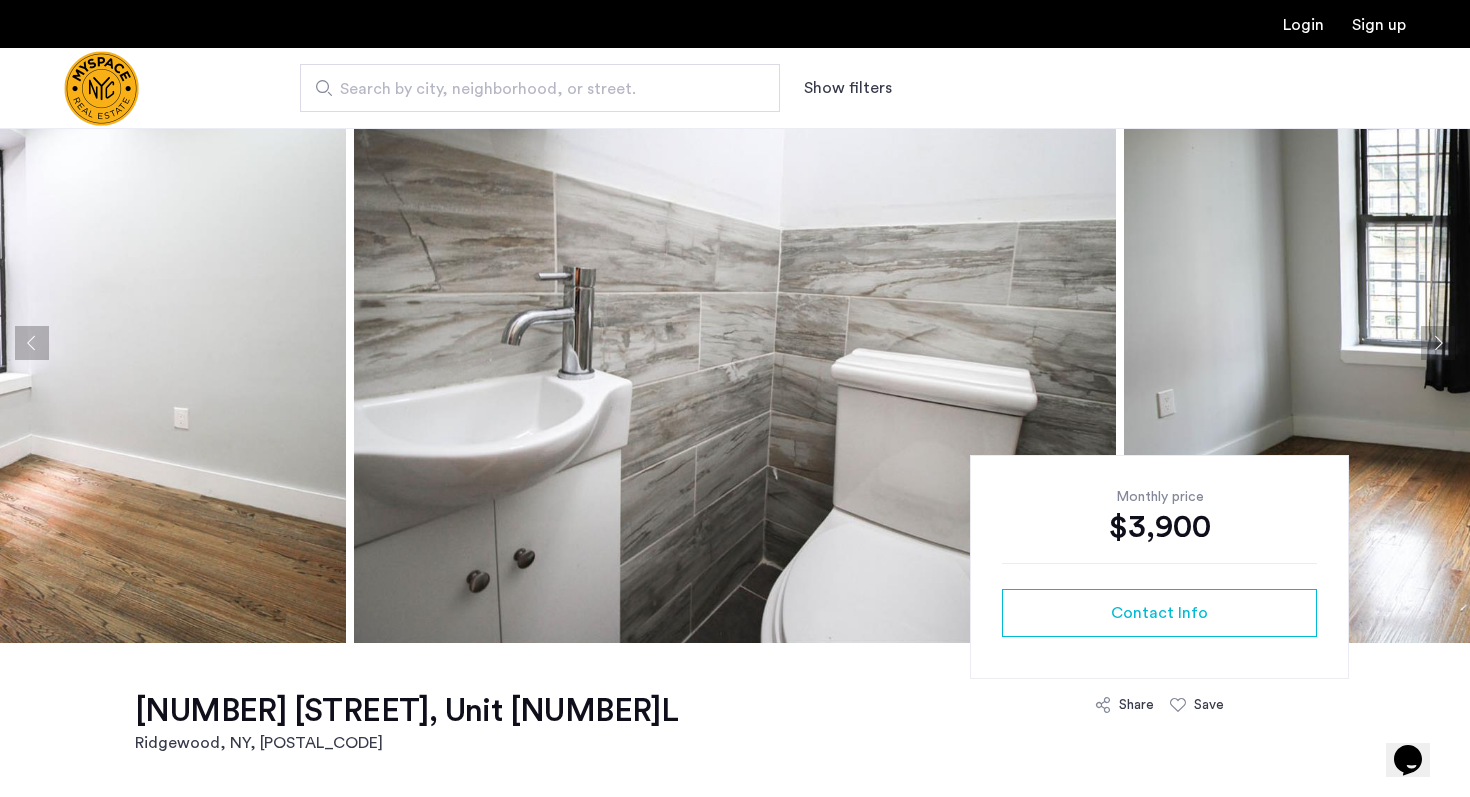 click 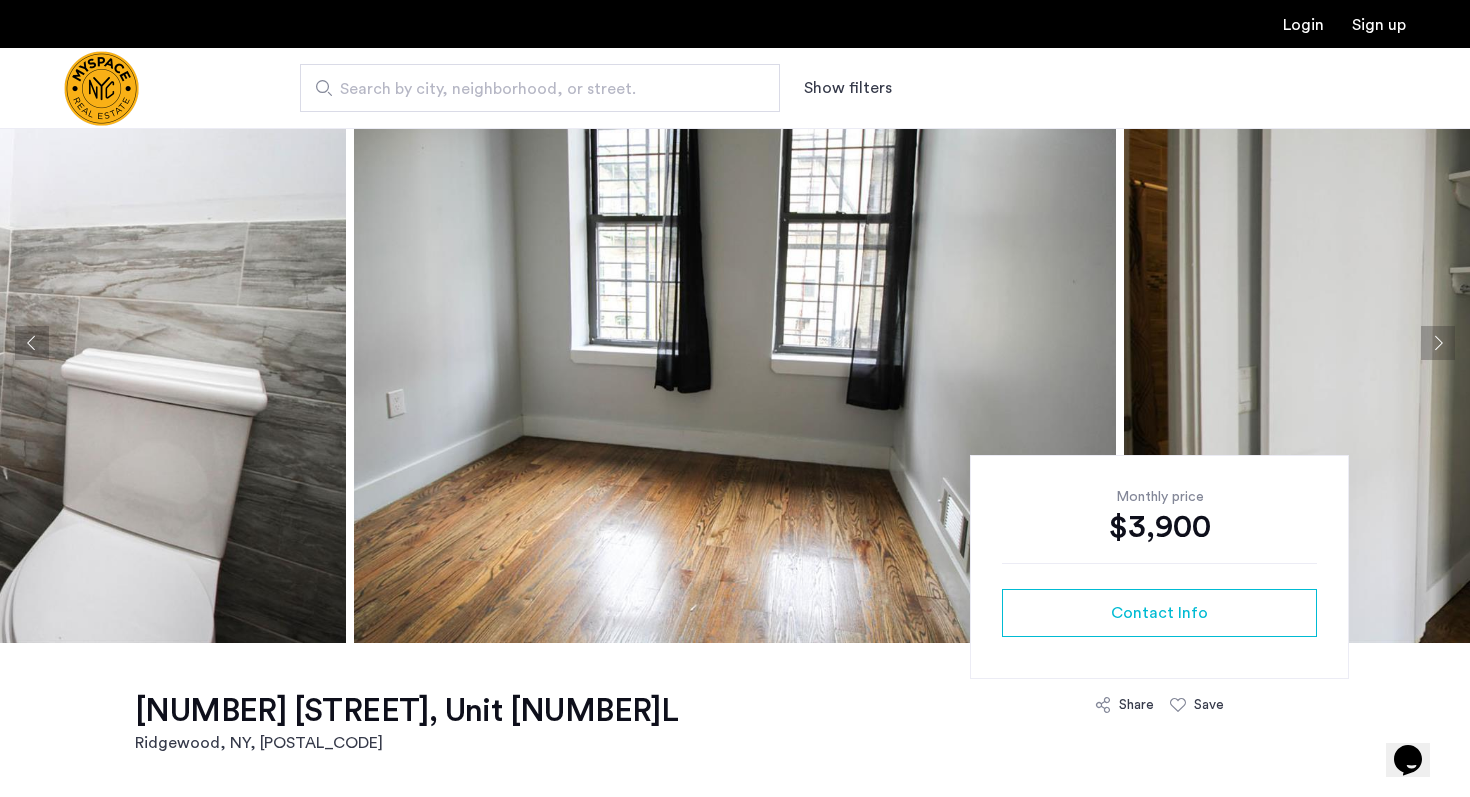 click 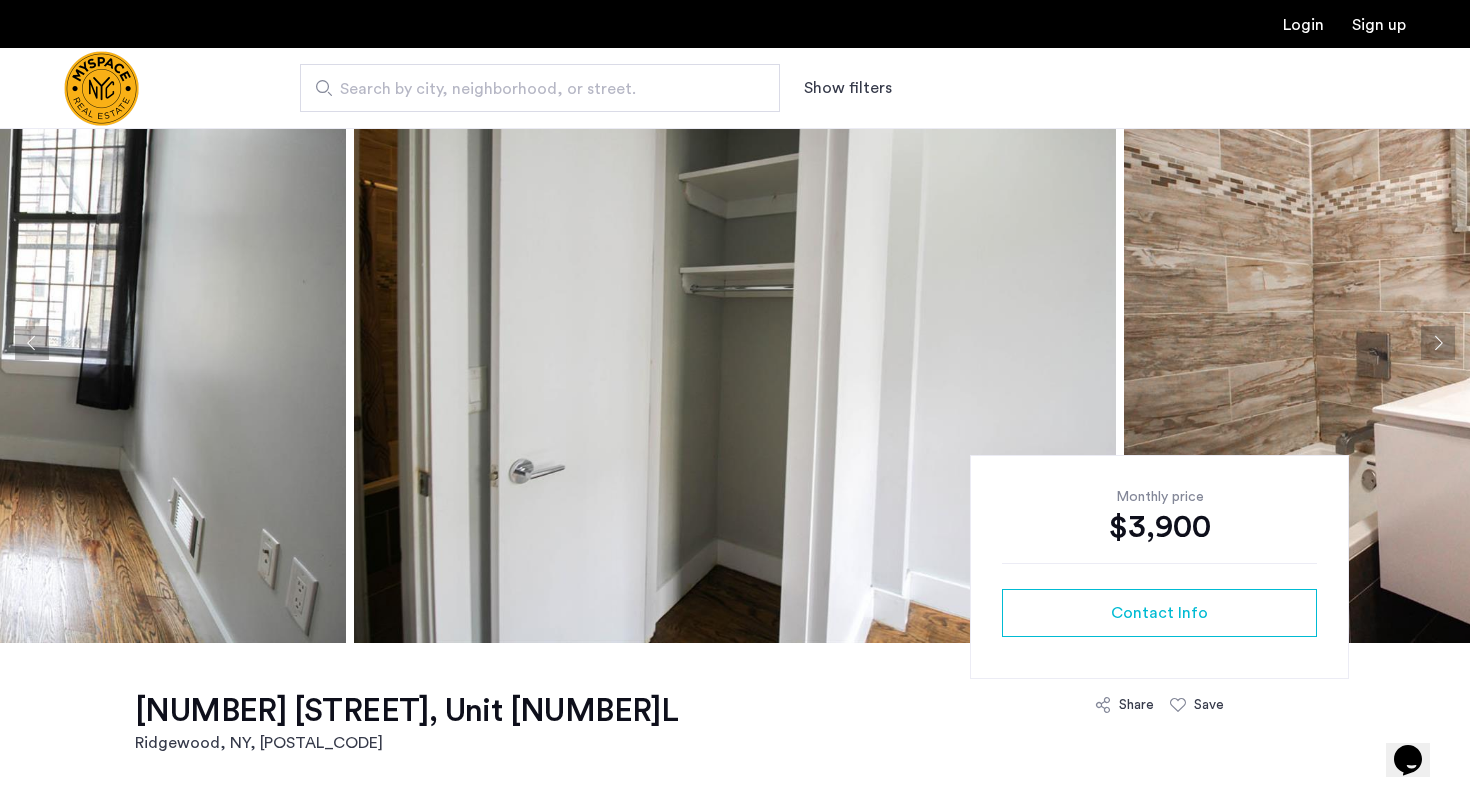 click 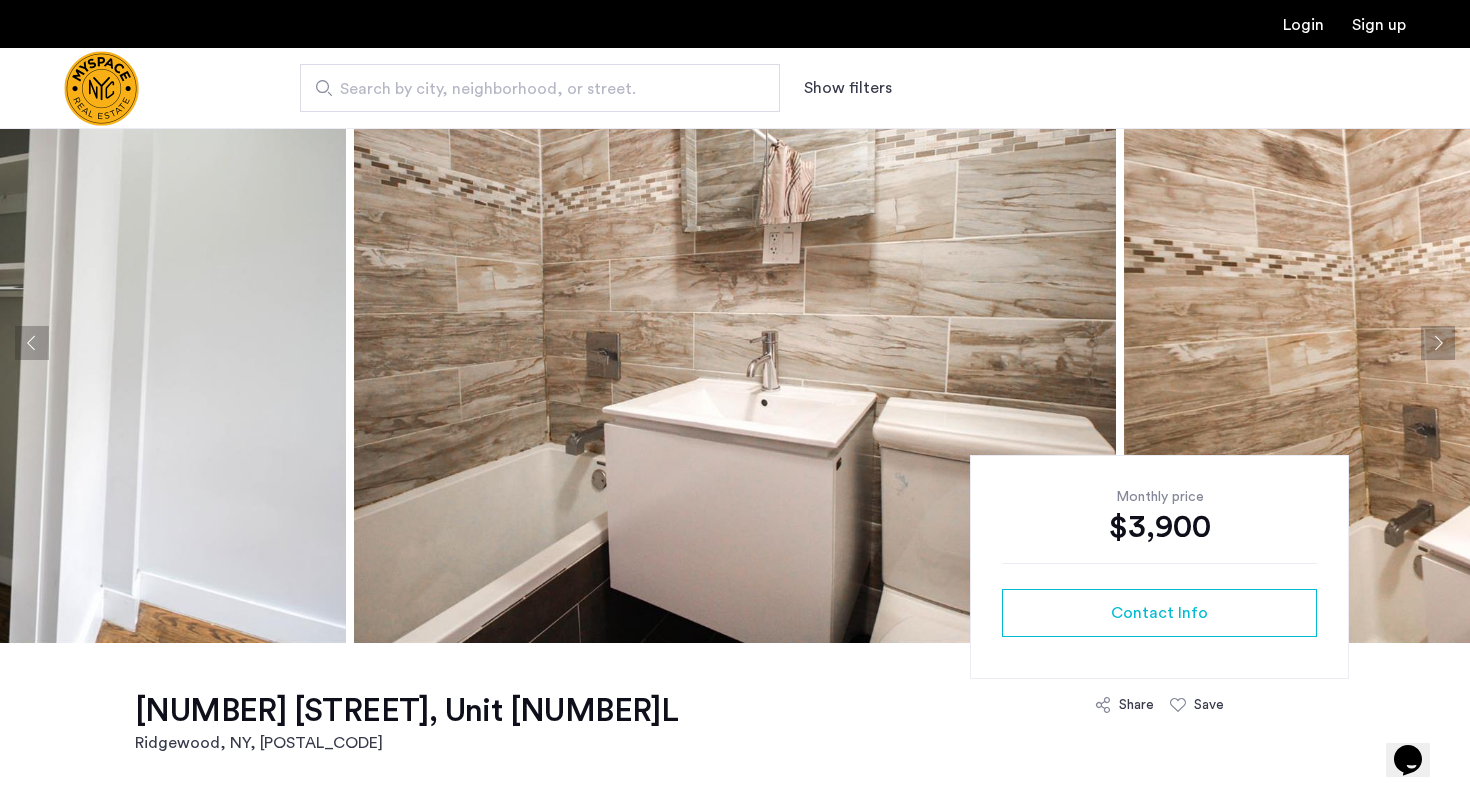 click 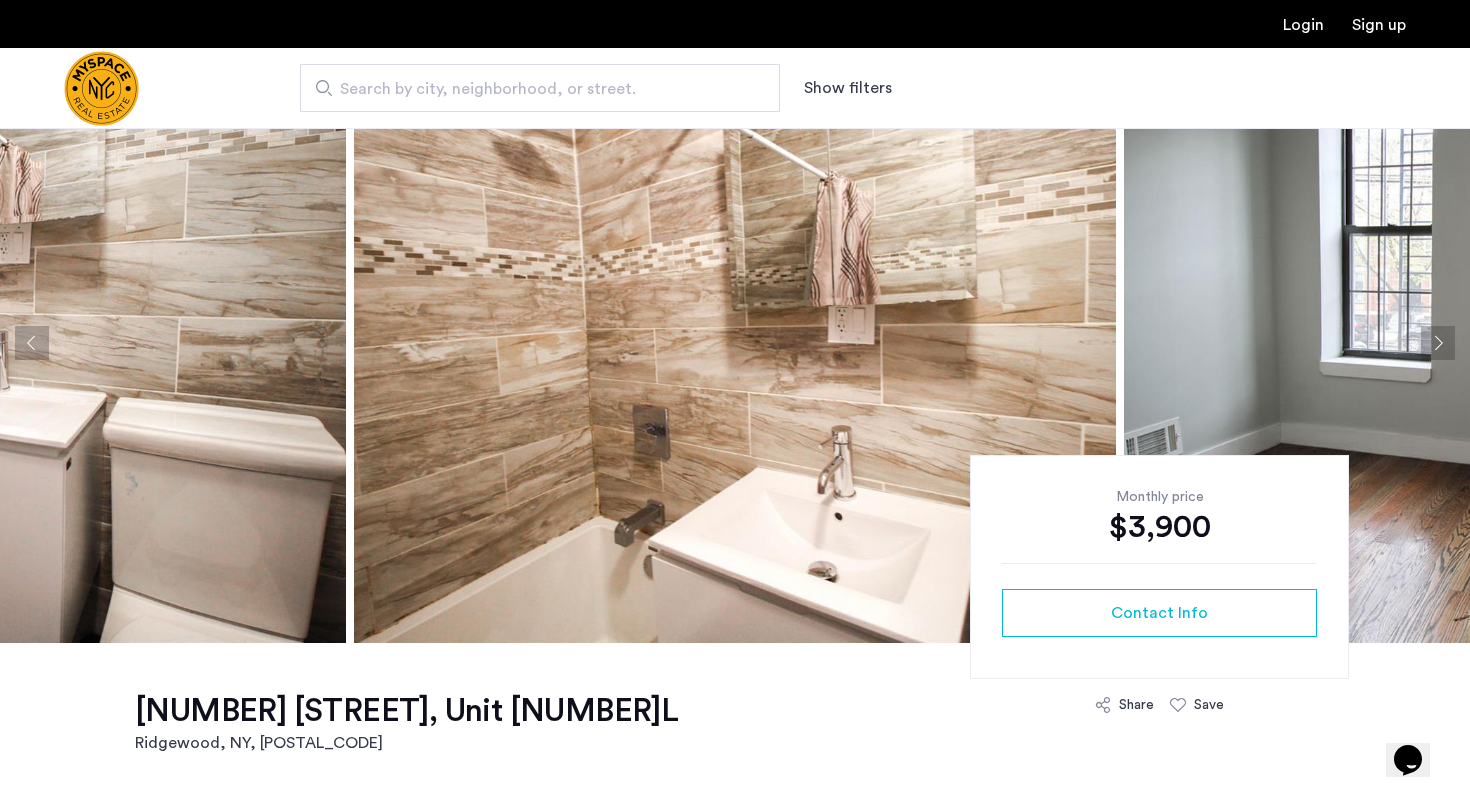 click 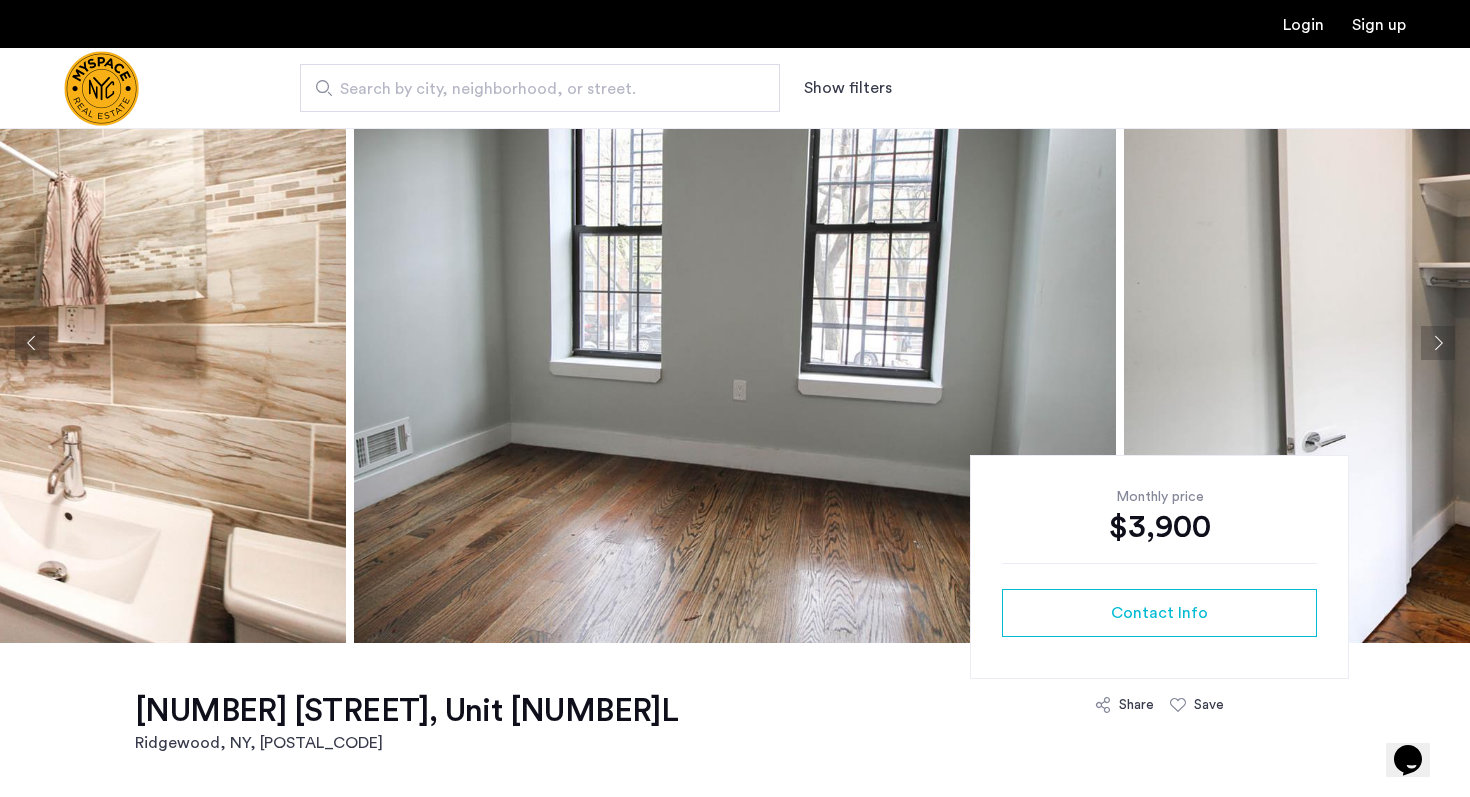 click 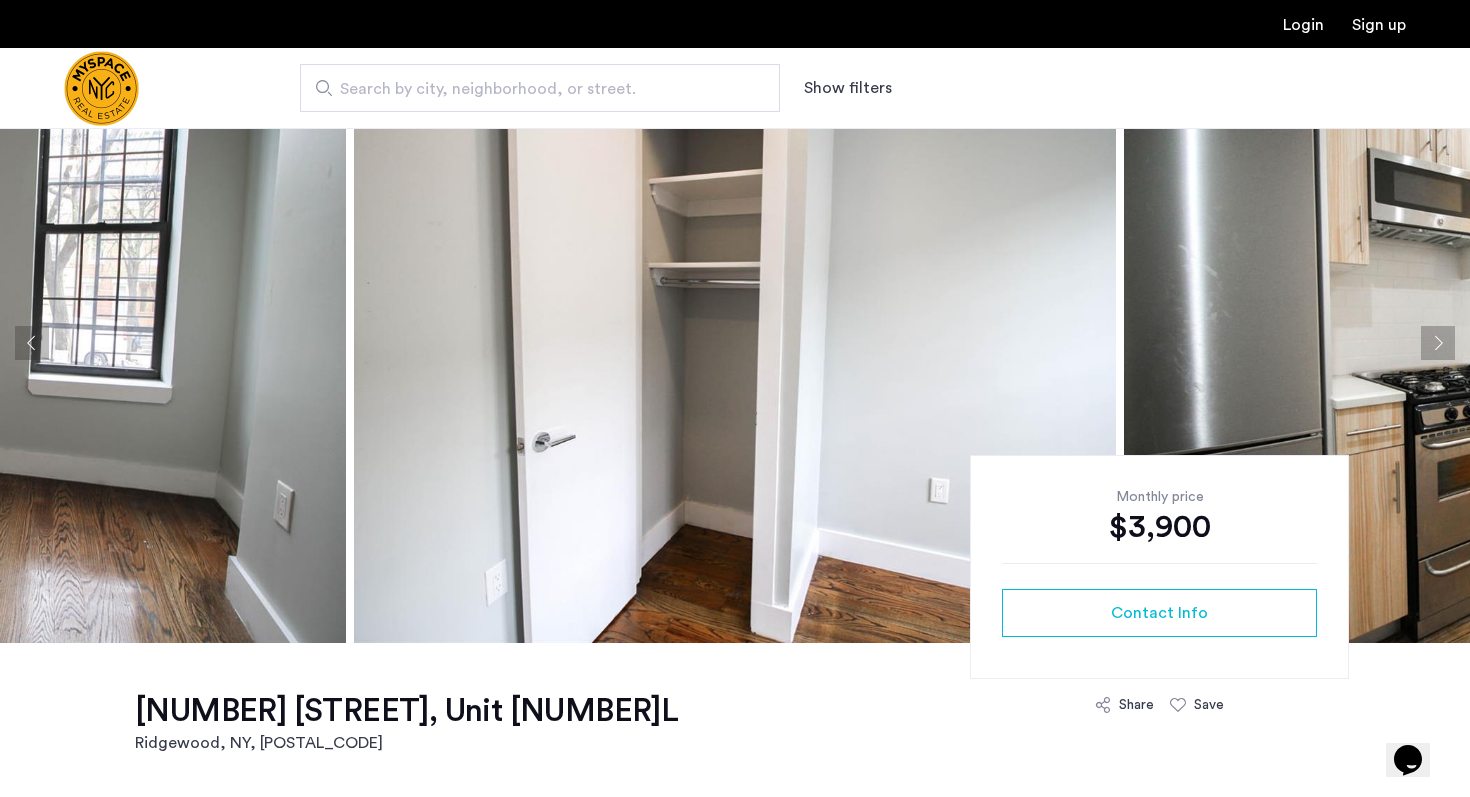 click 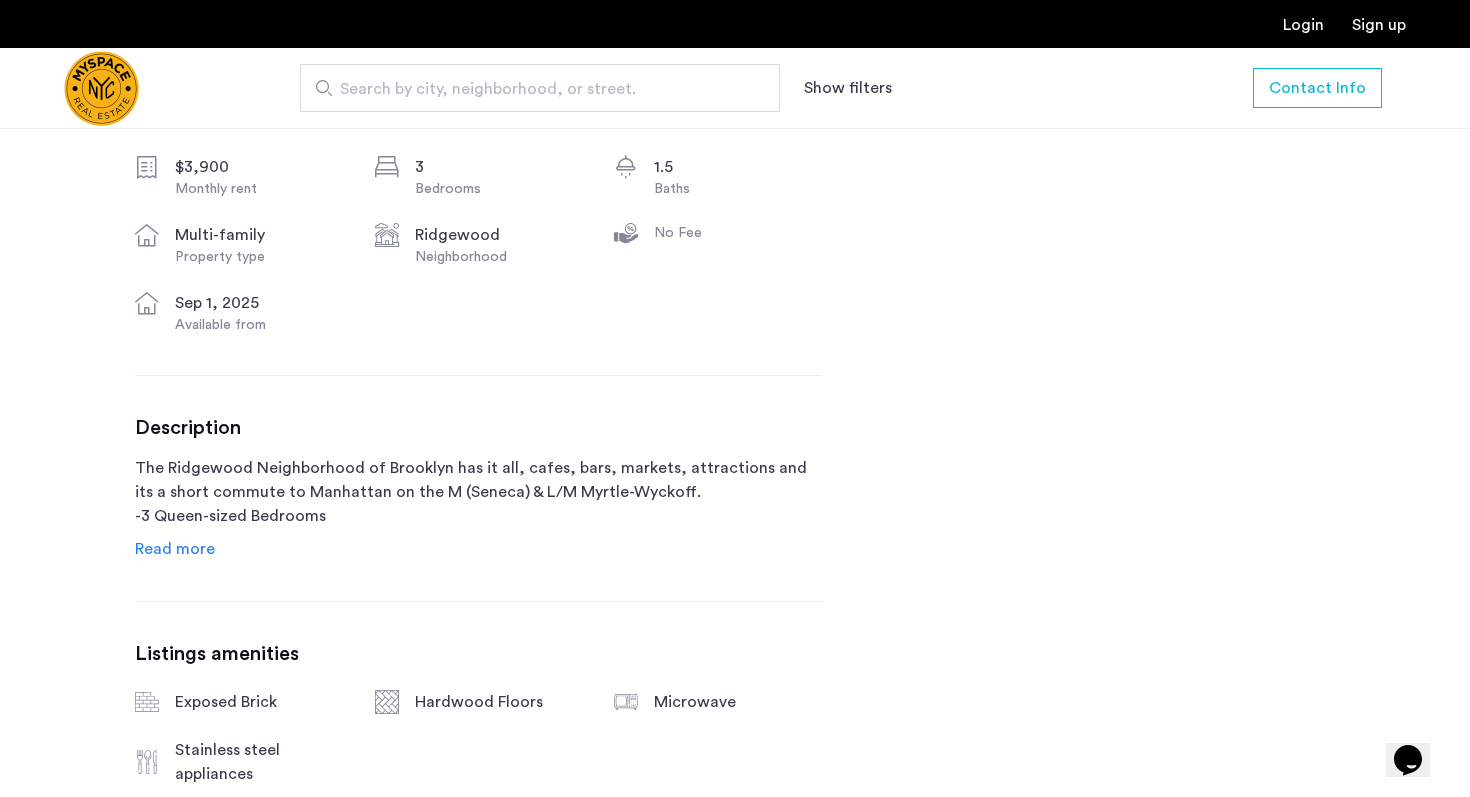 scroll, scrollTop: 550, scrollLeft: 0, axis: vertical 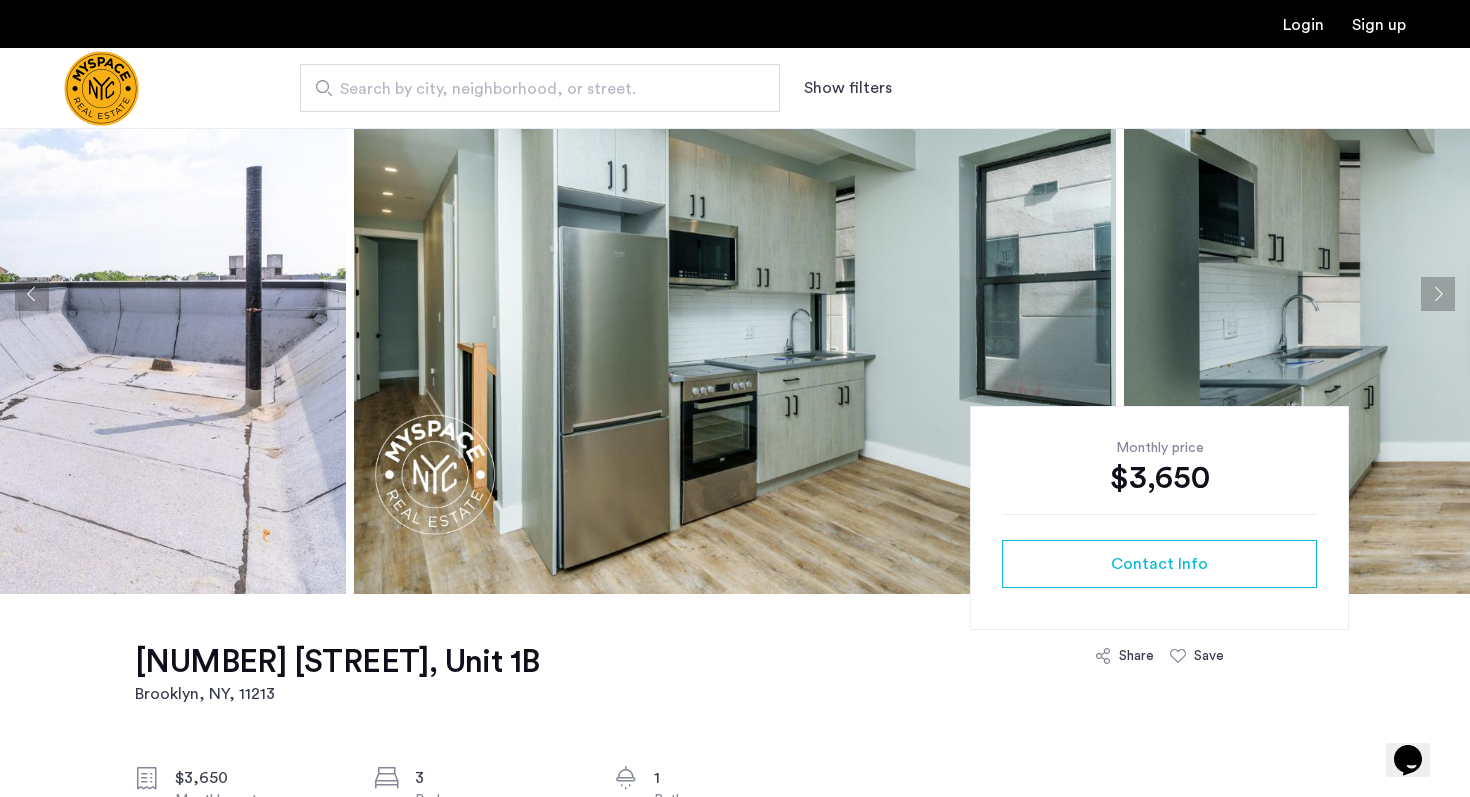 click 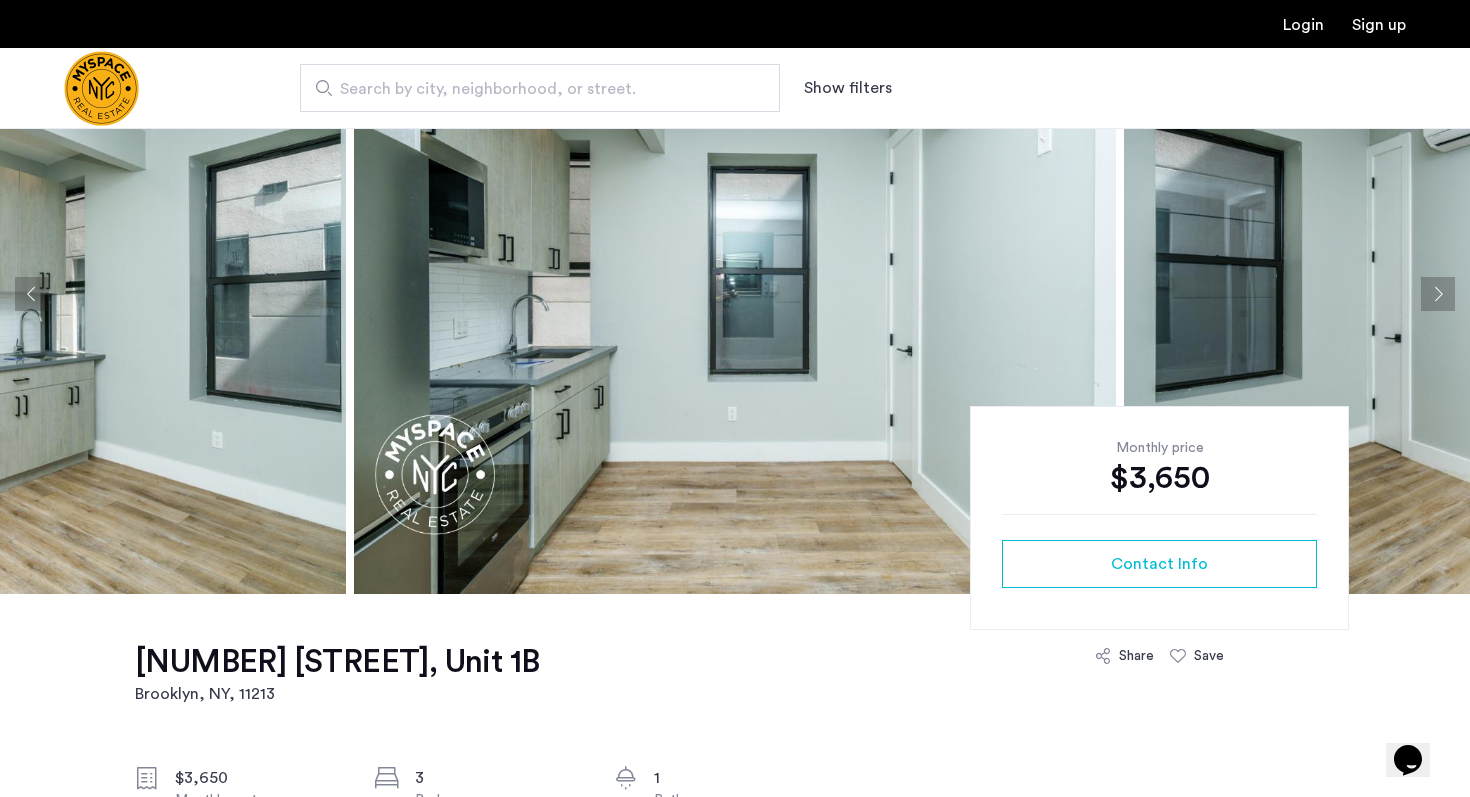 click 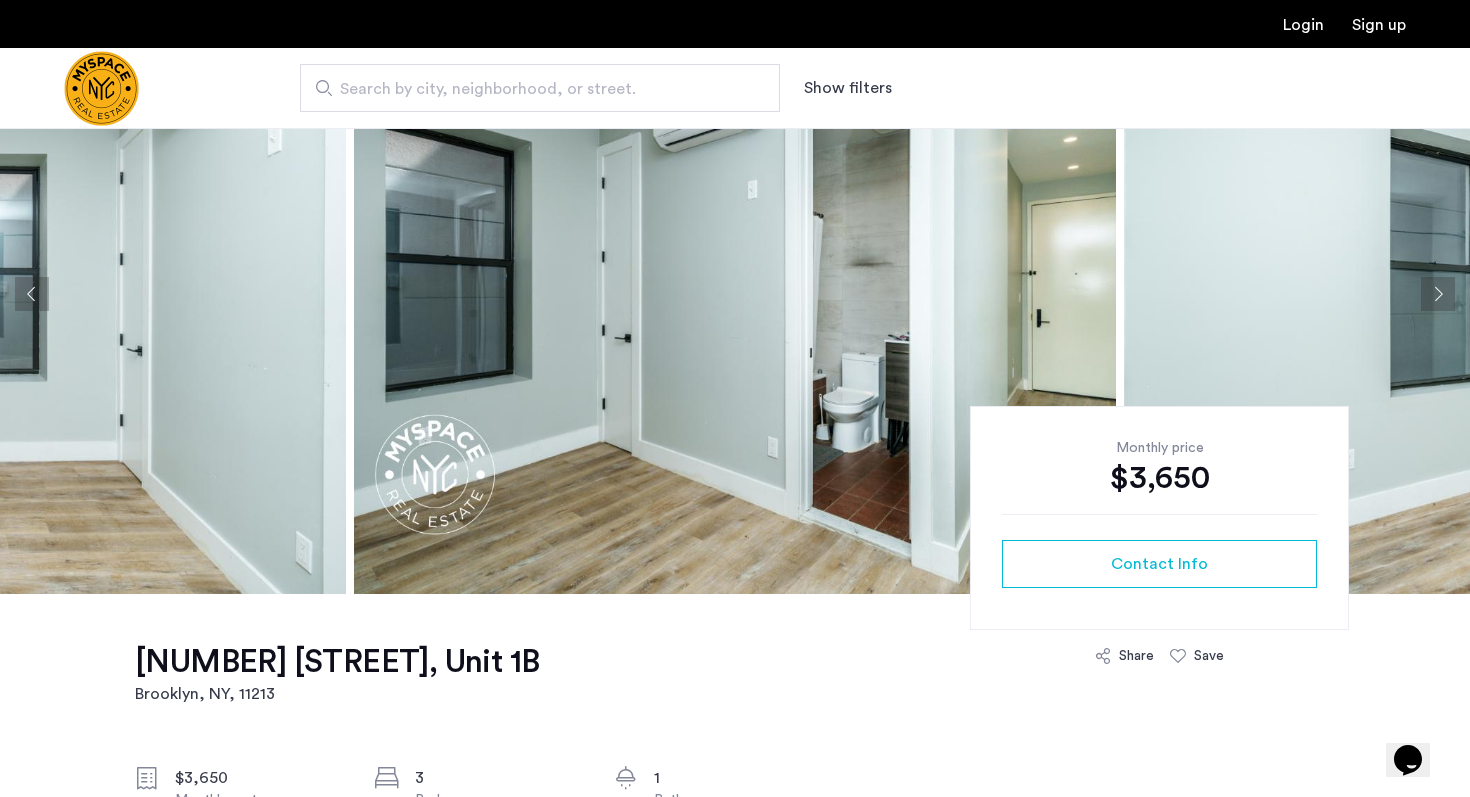 click 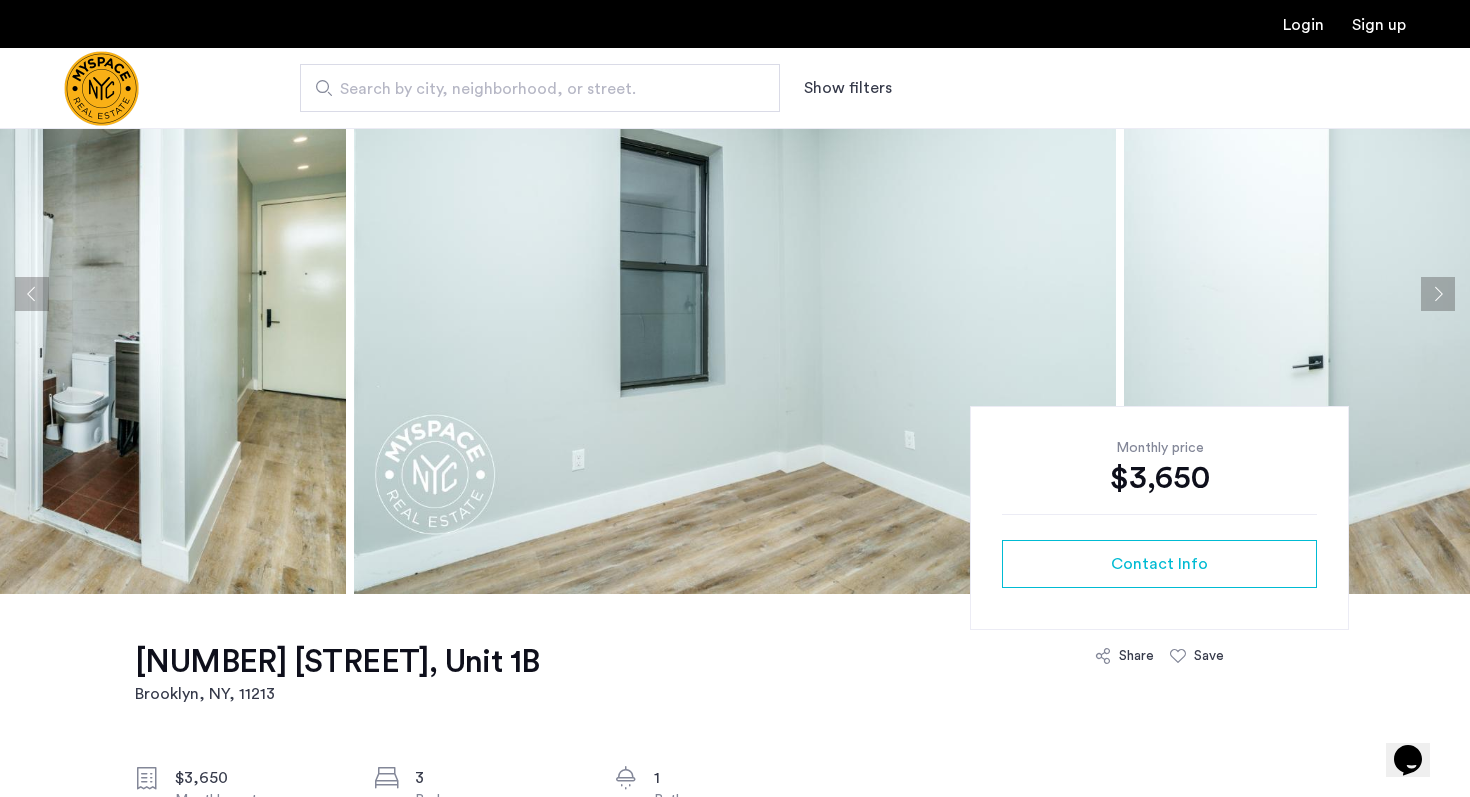 click 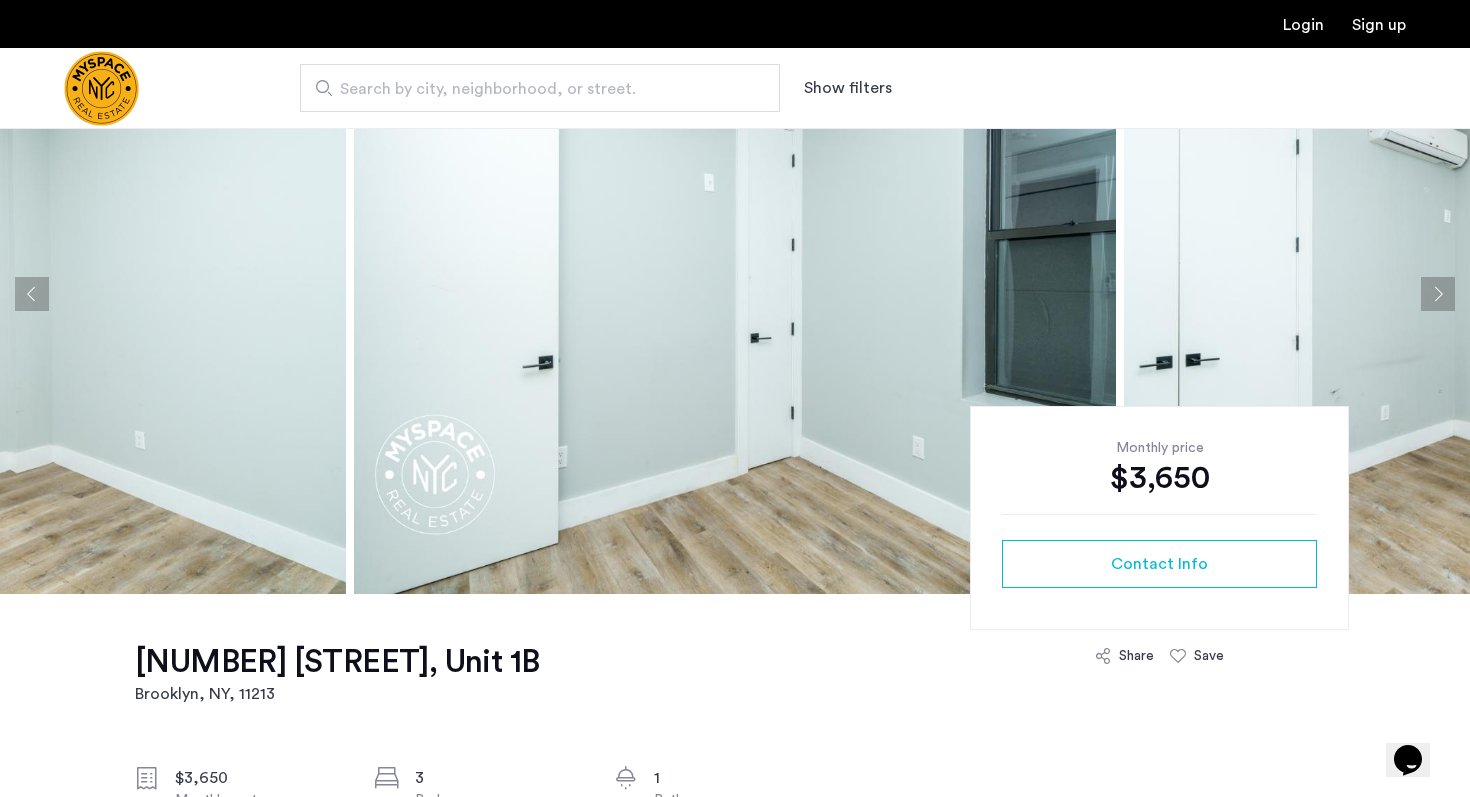 click 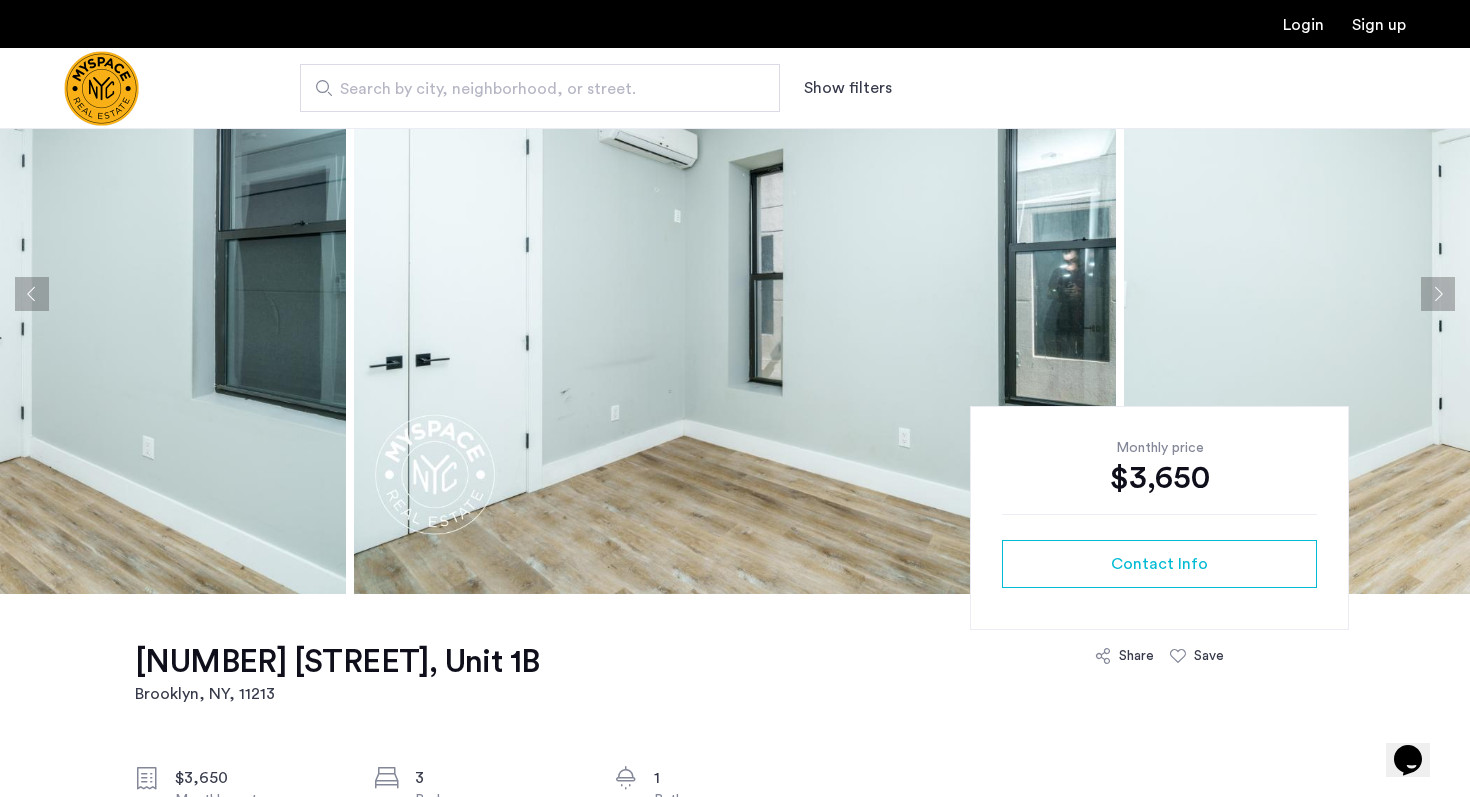 click 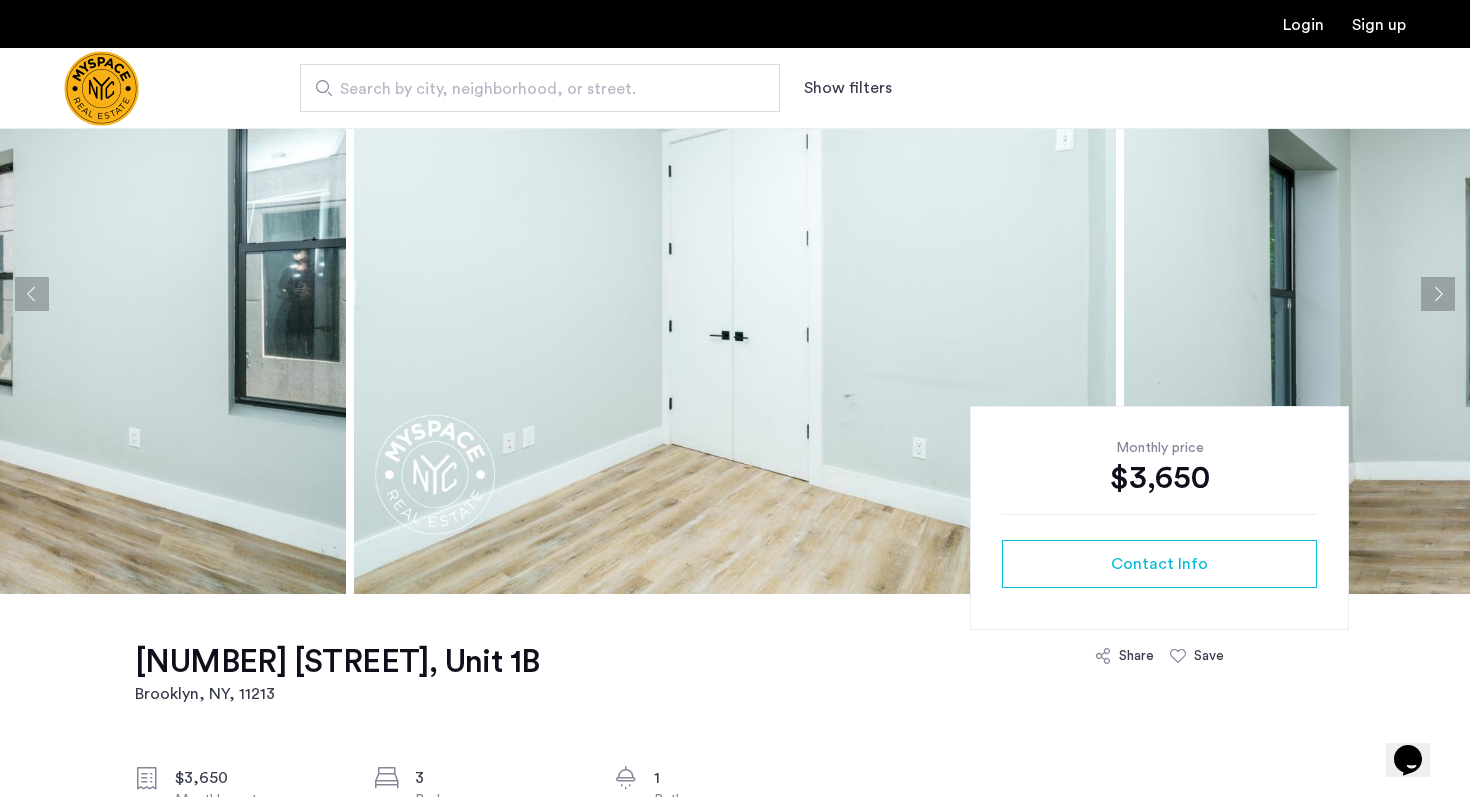 click 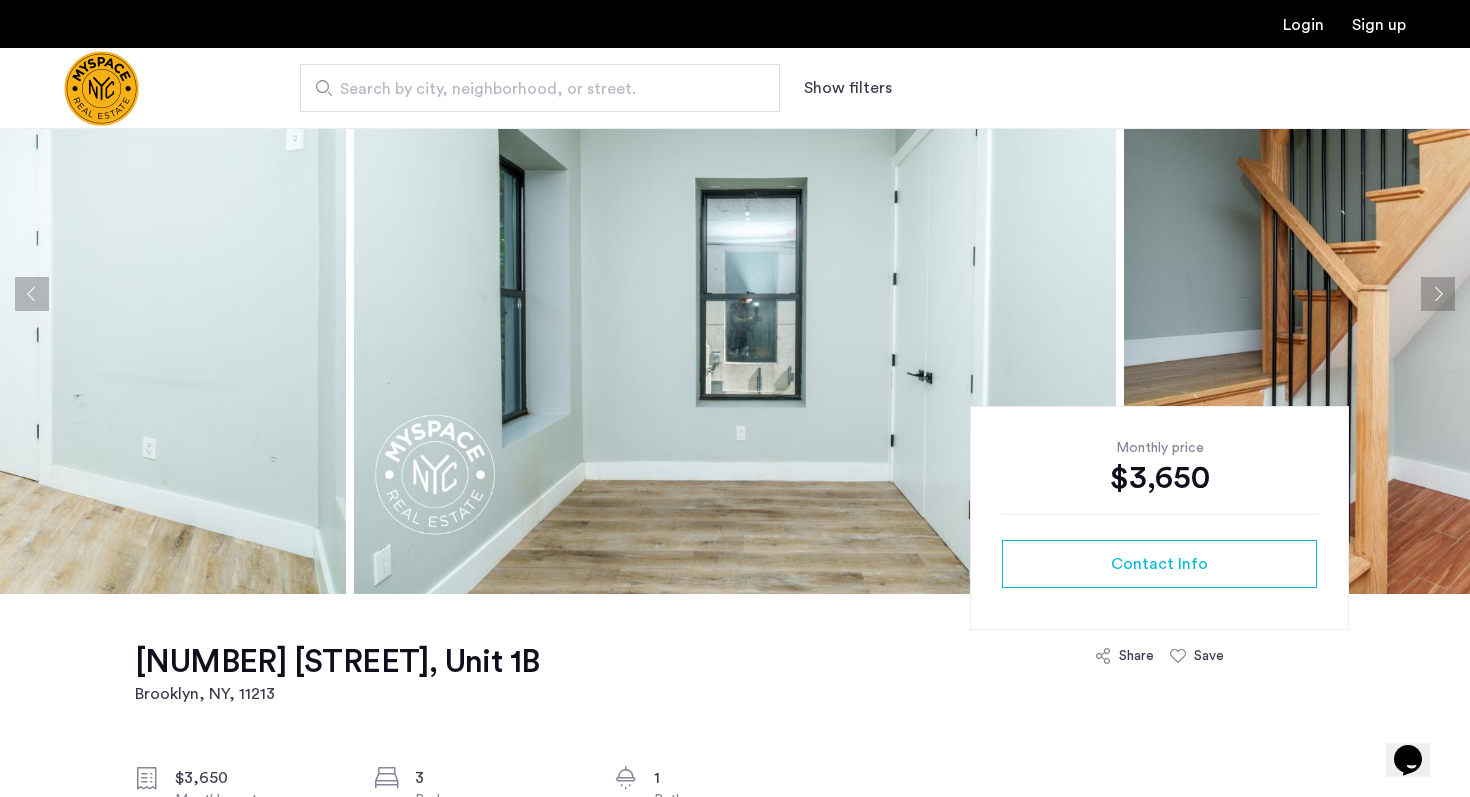 click 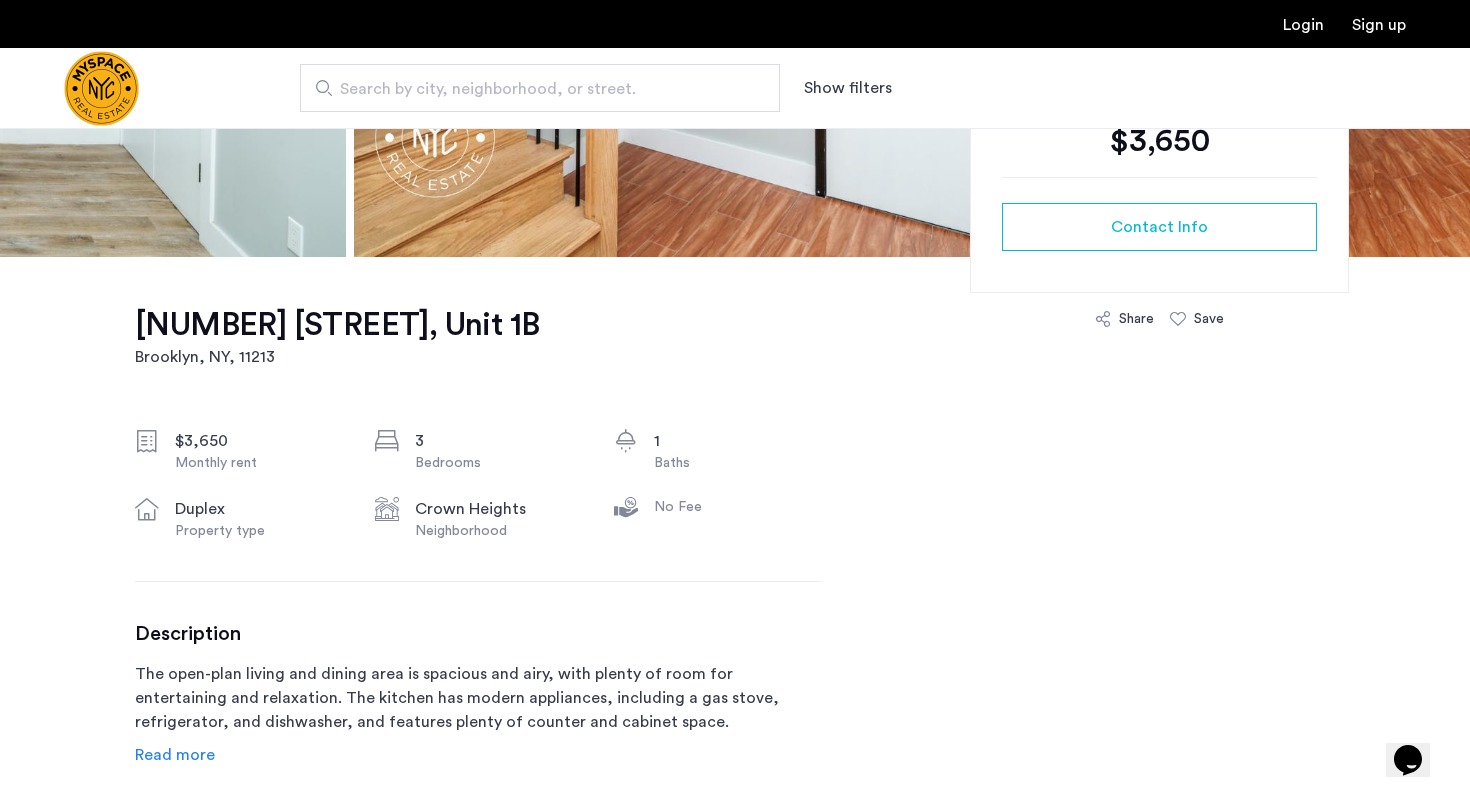 scroll, scrollTop: 0, scrollLeft: 0, axis: both 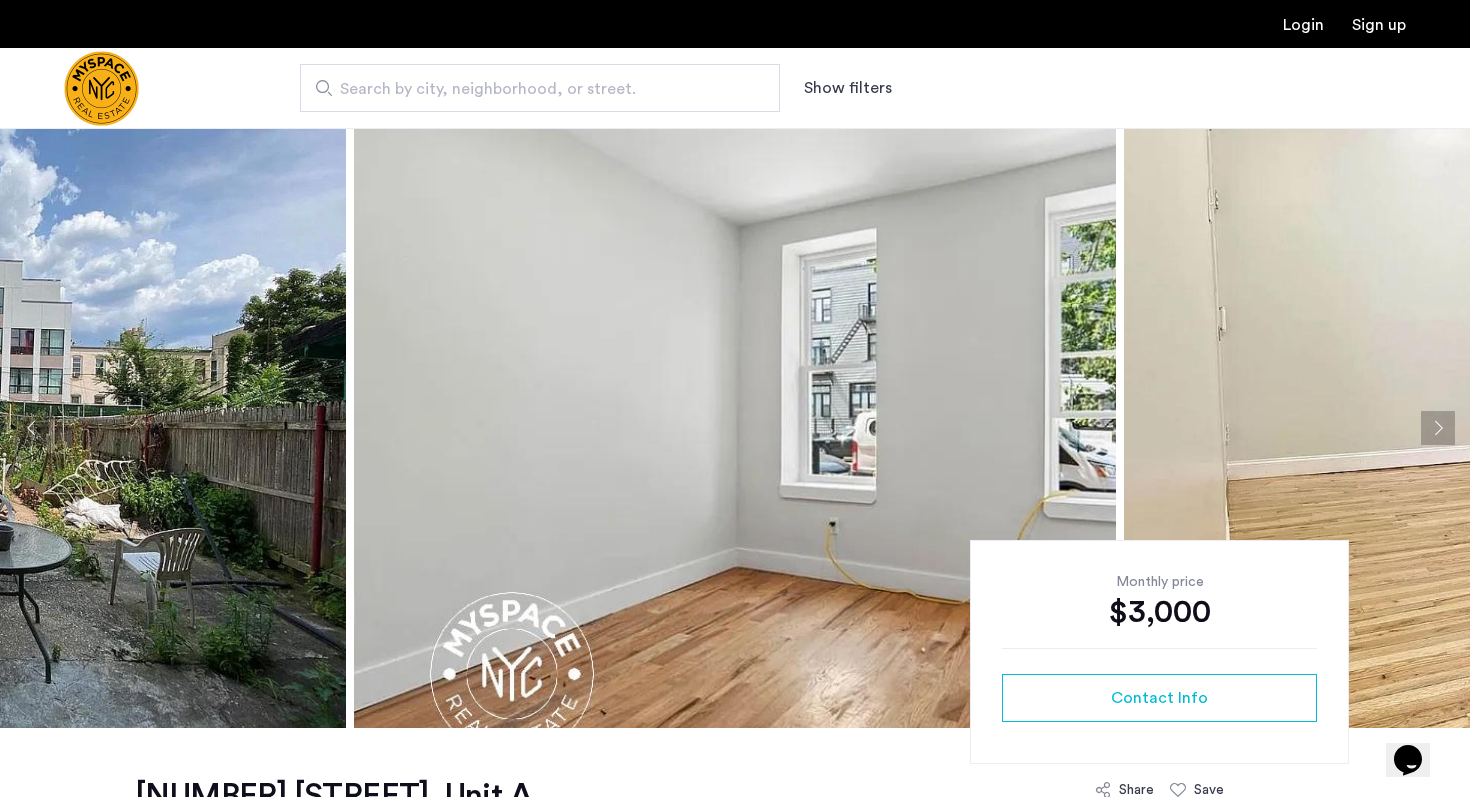 click 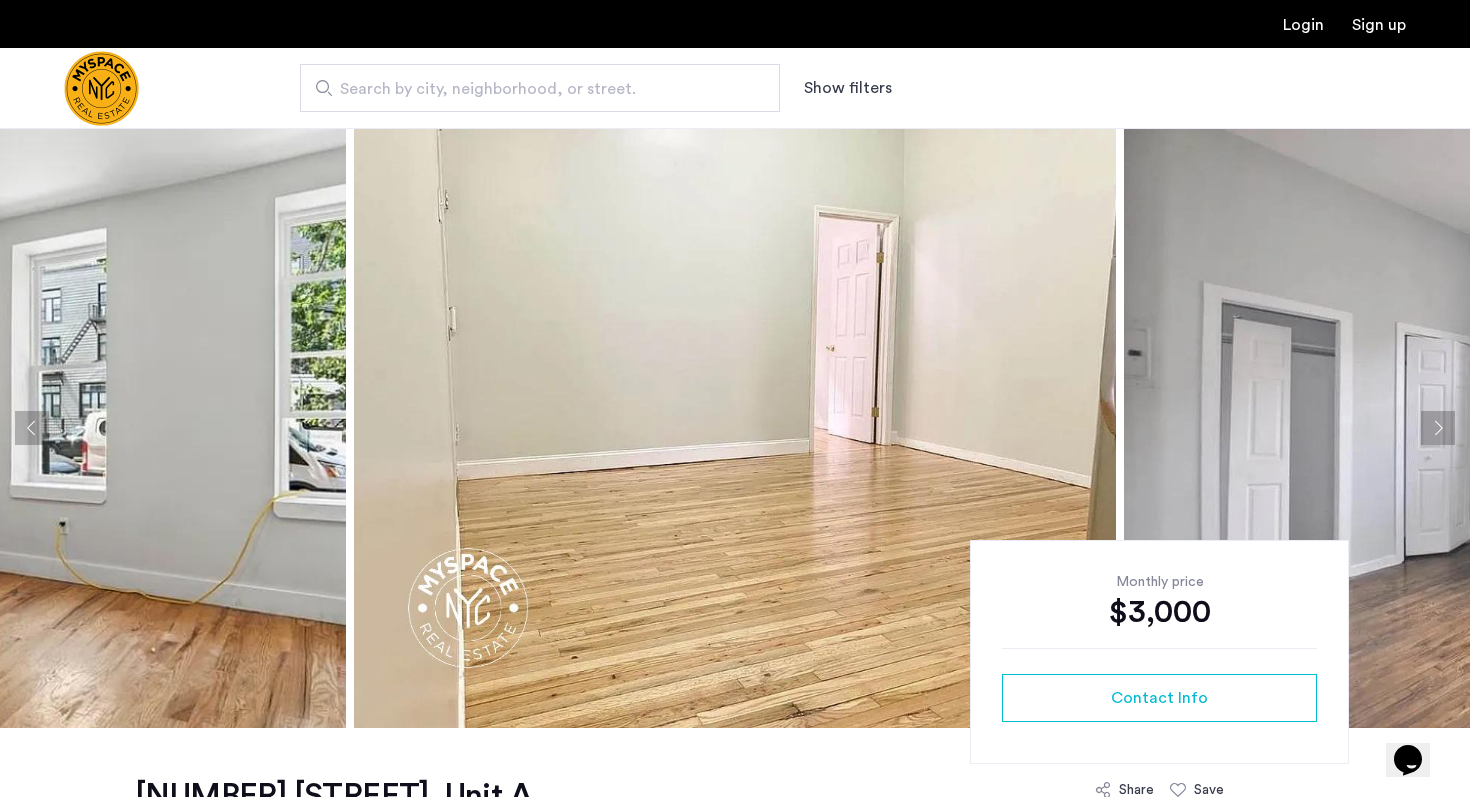 click 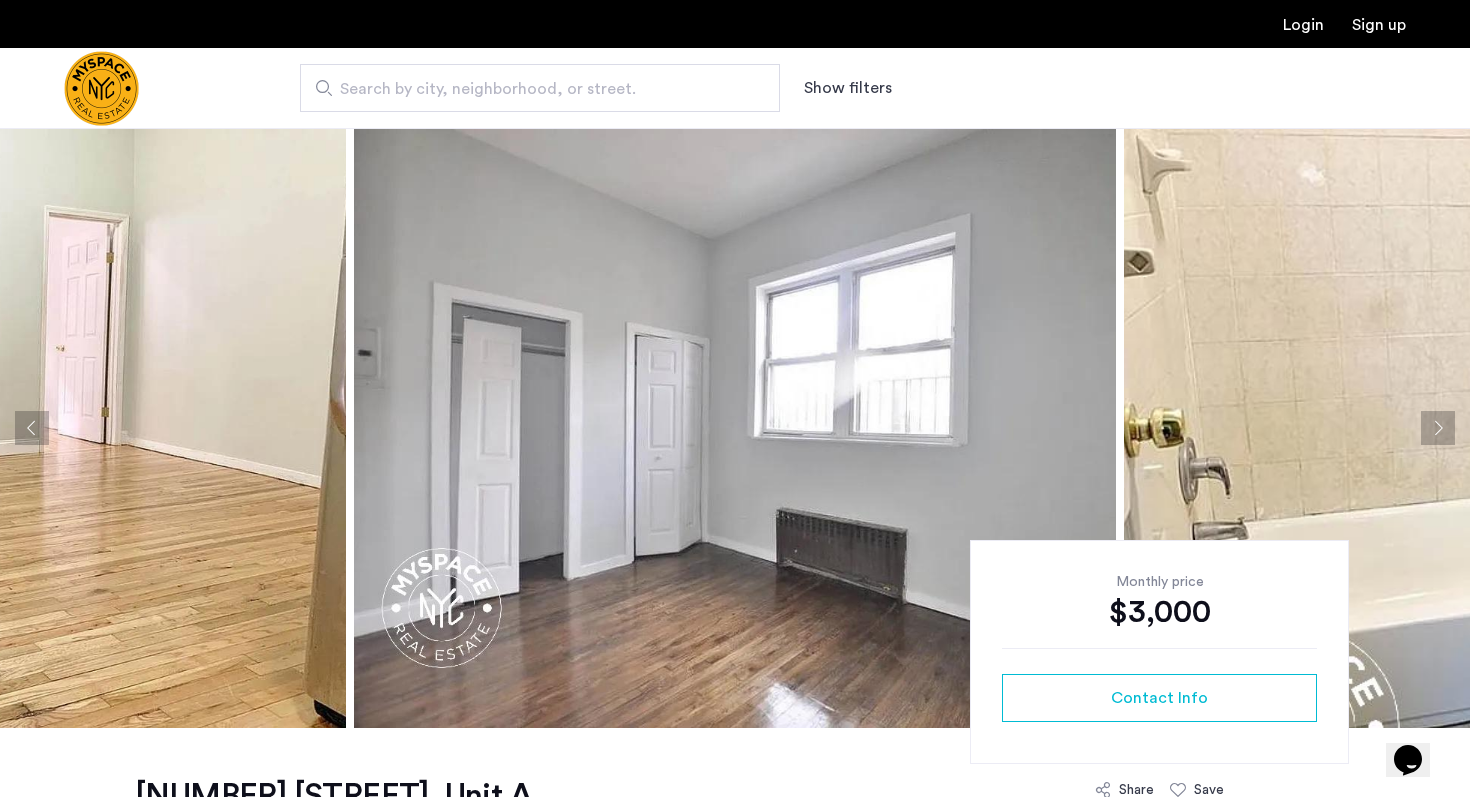click 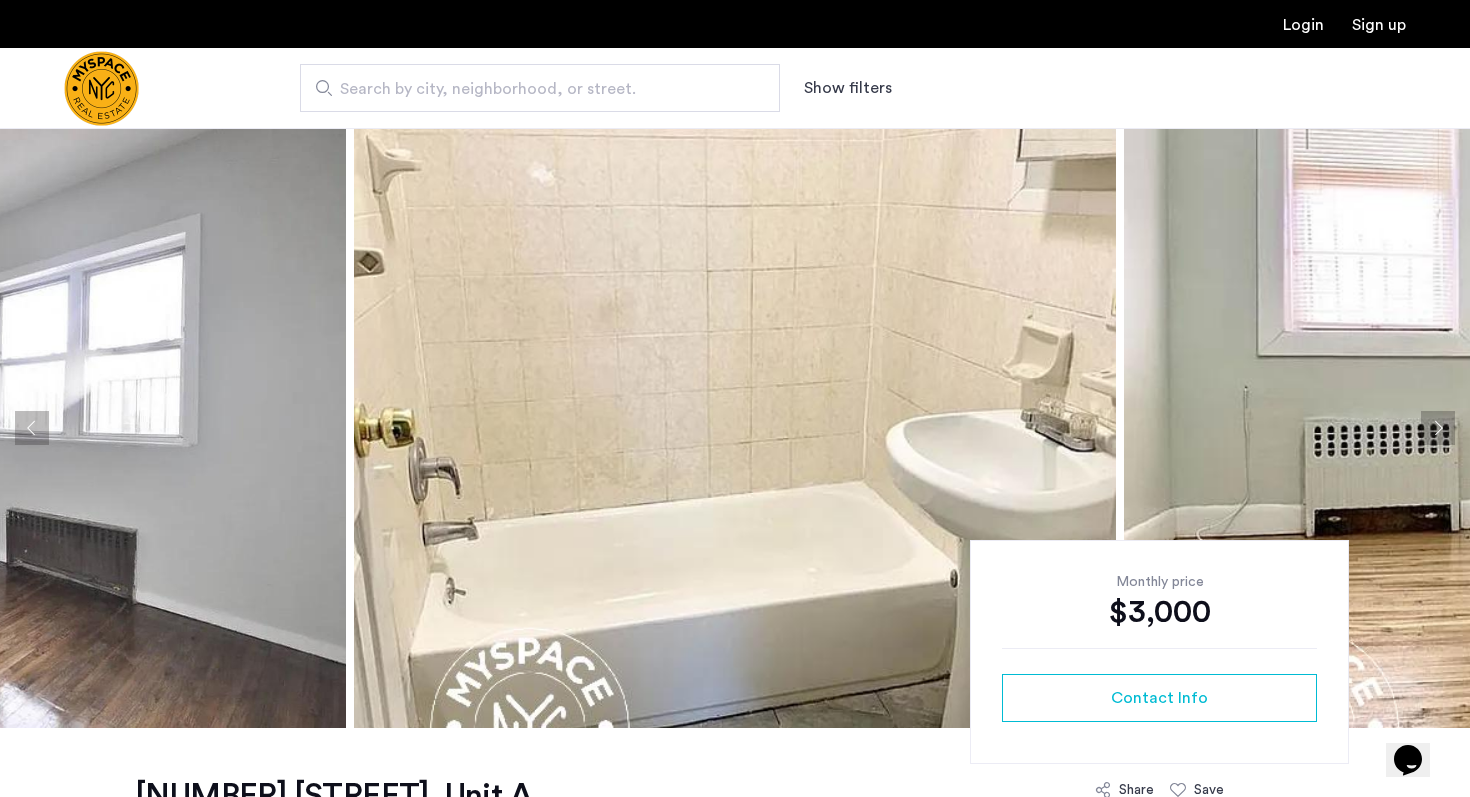 click 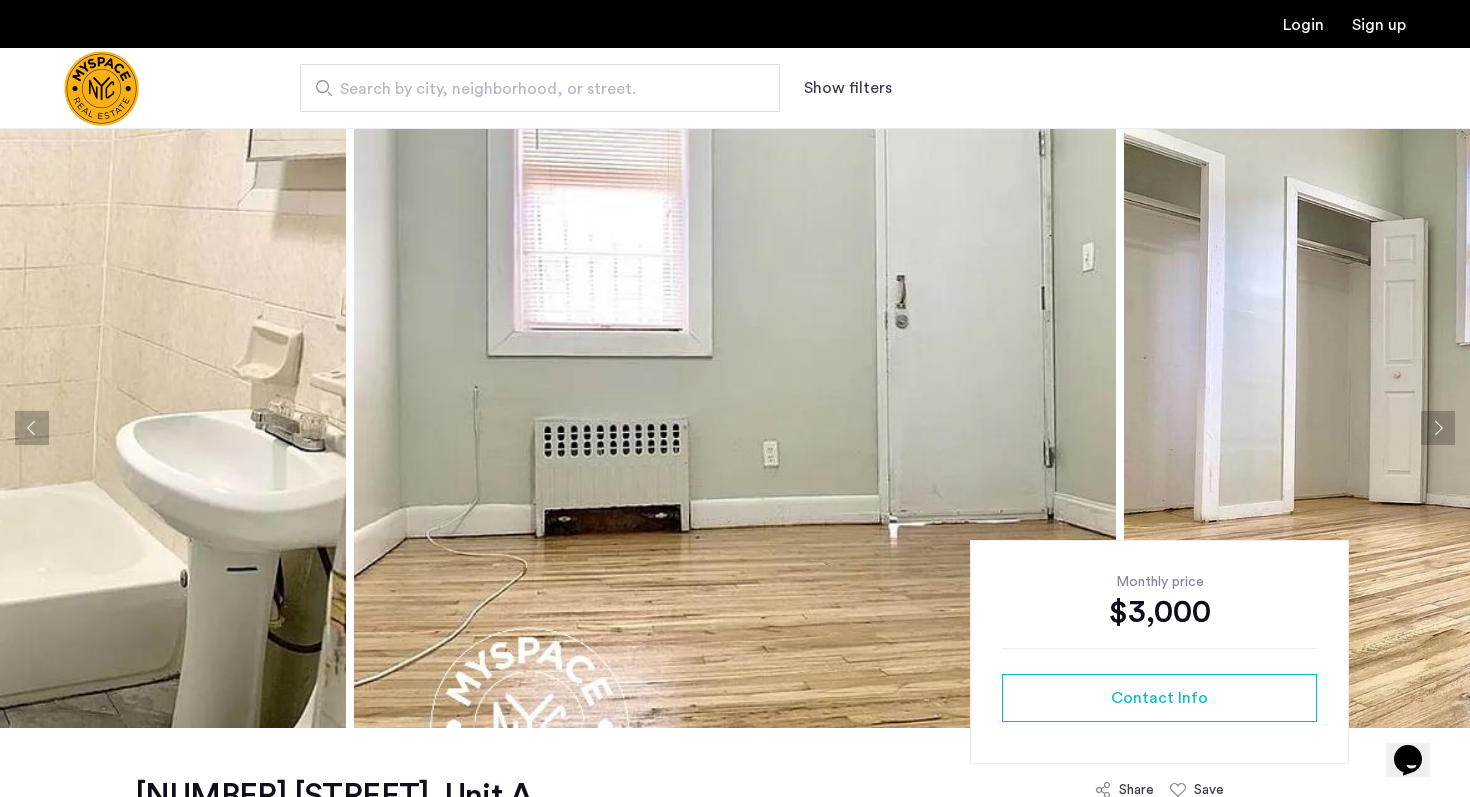 click 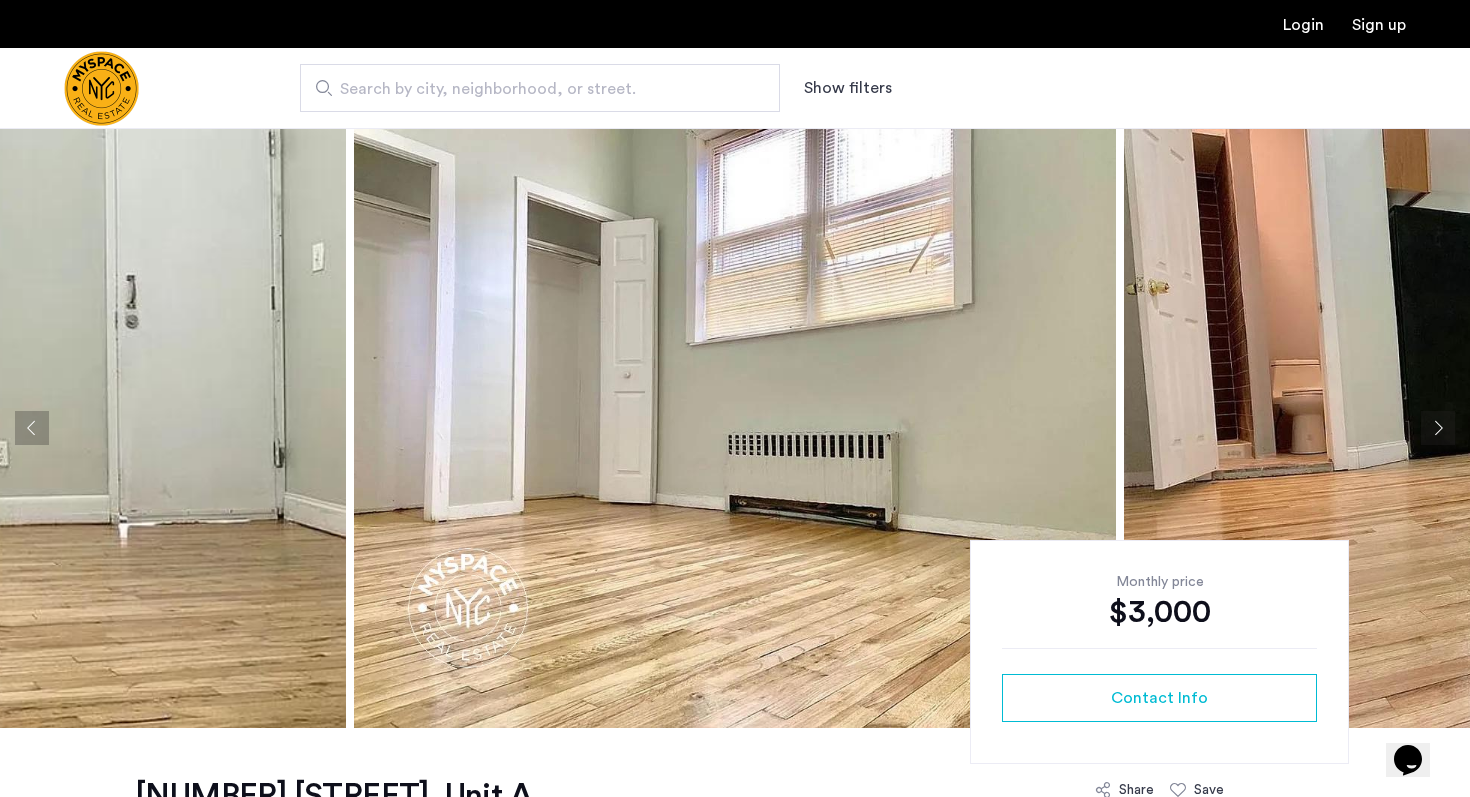click 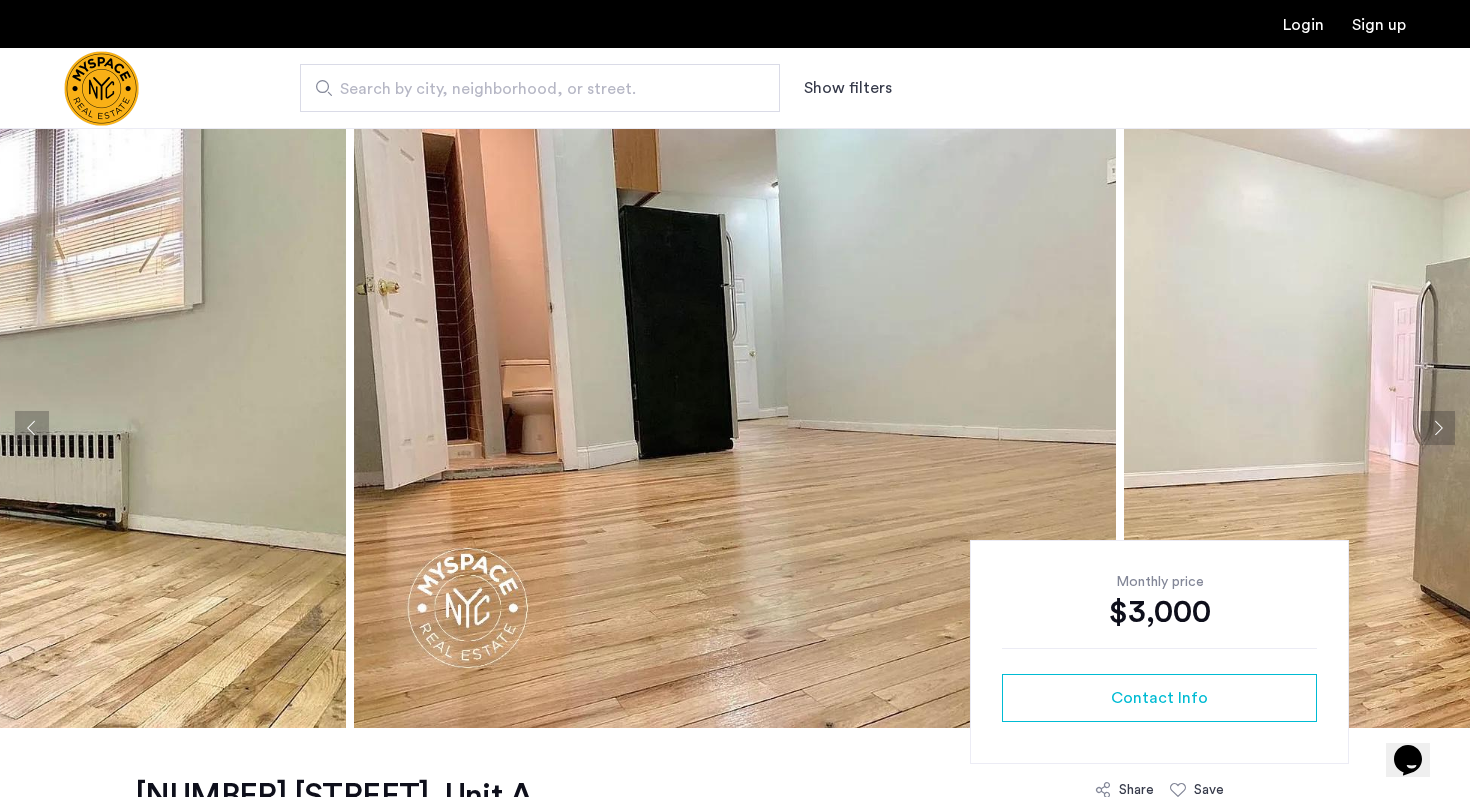 click 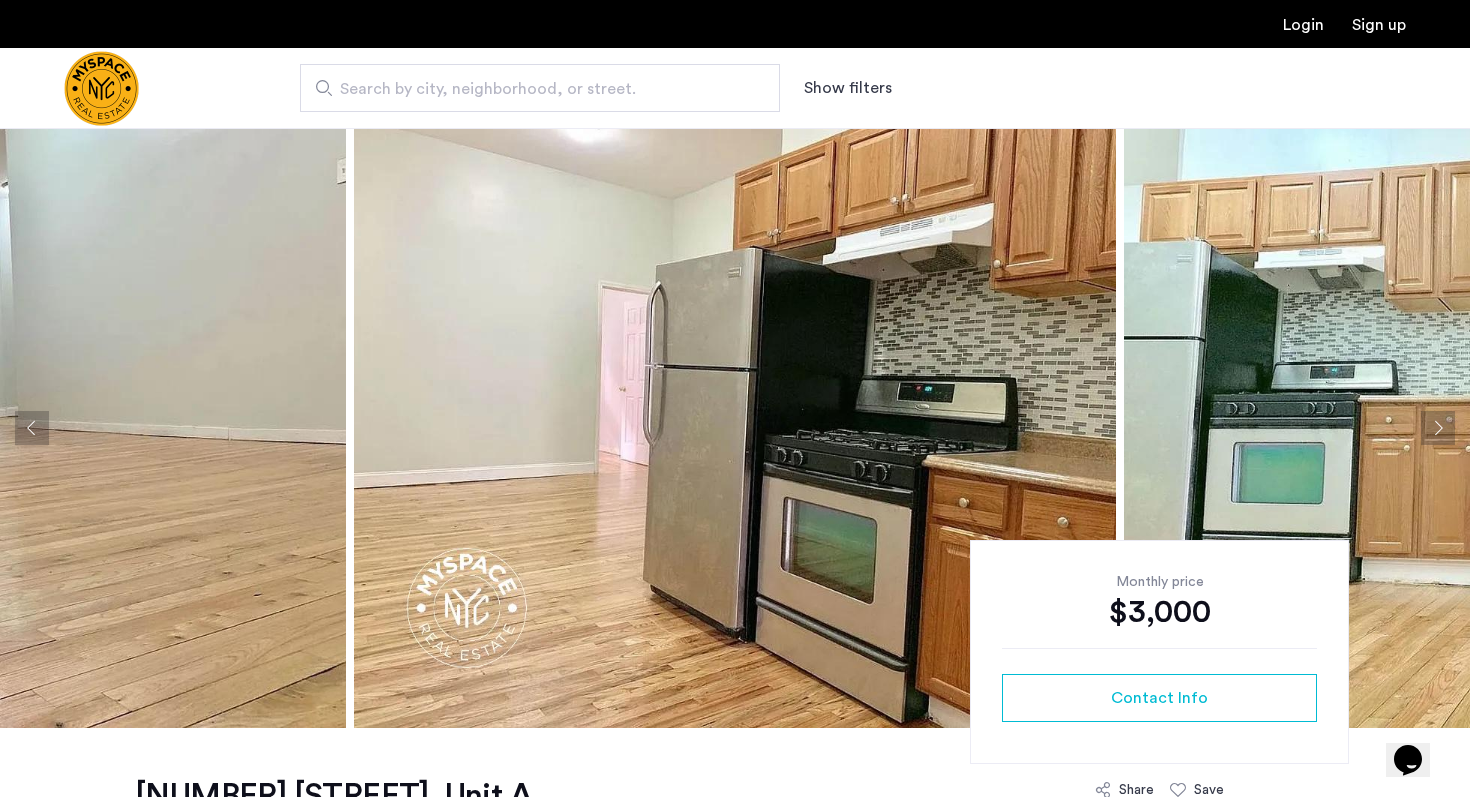 click 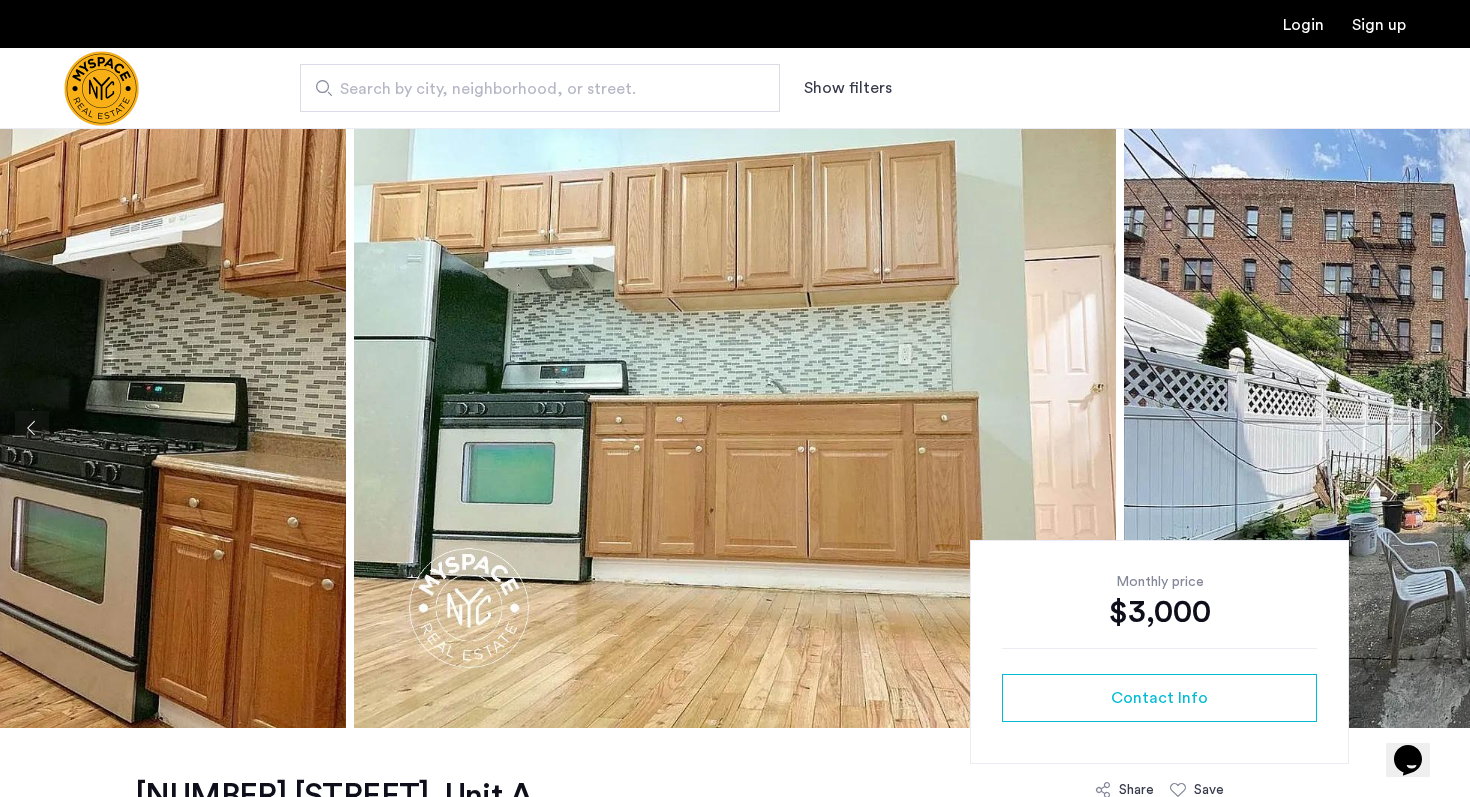 click 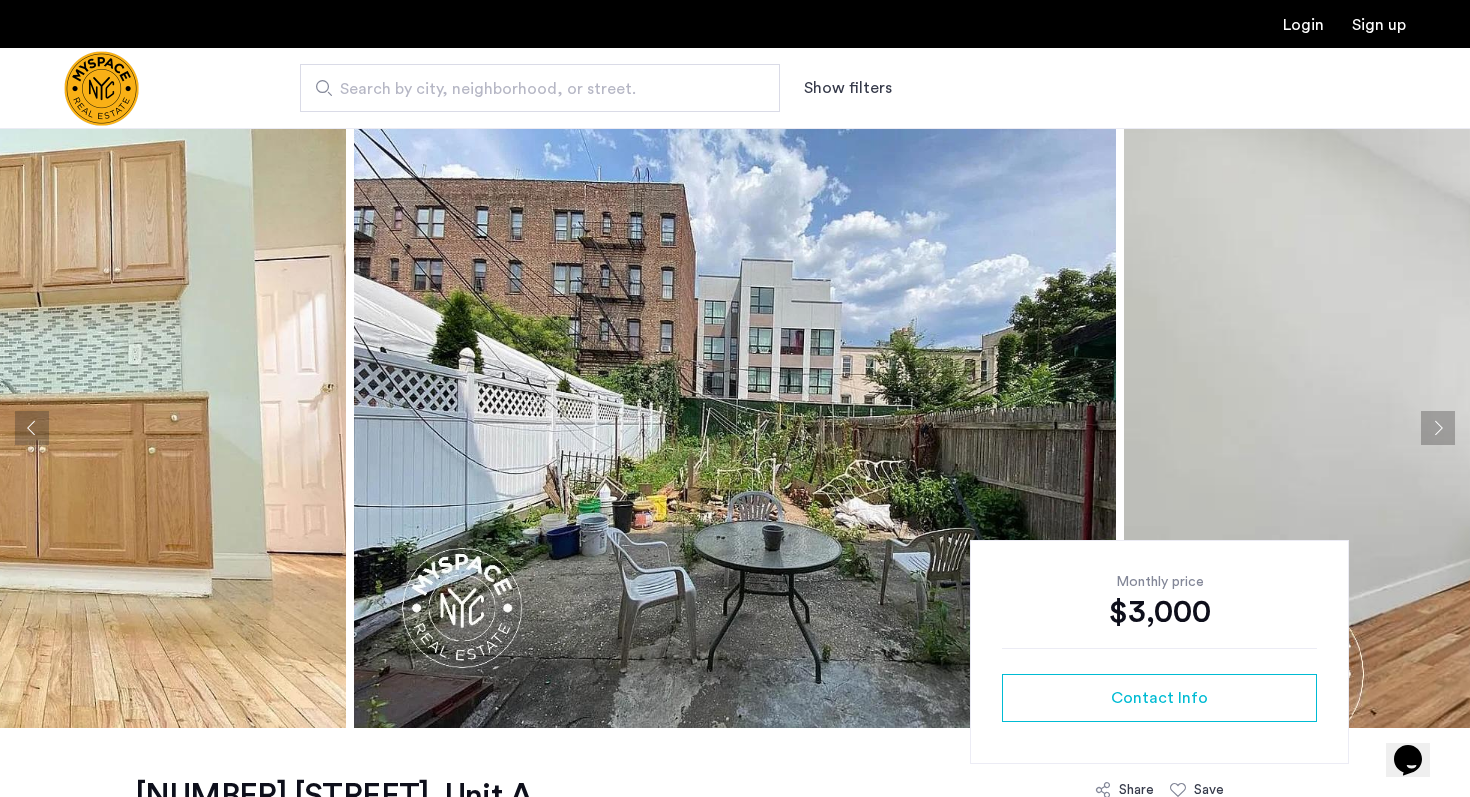 click 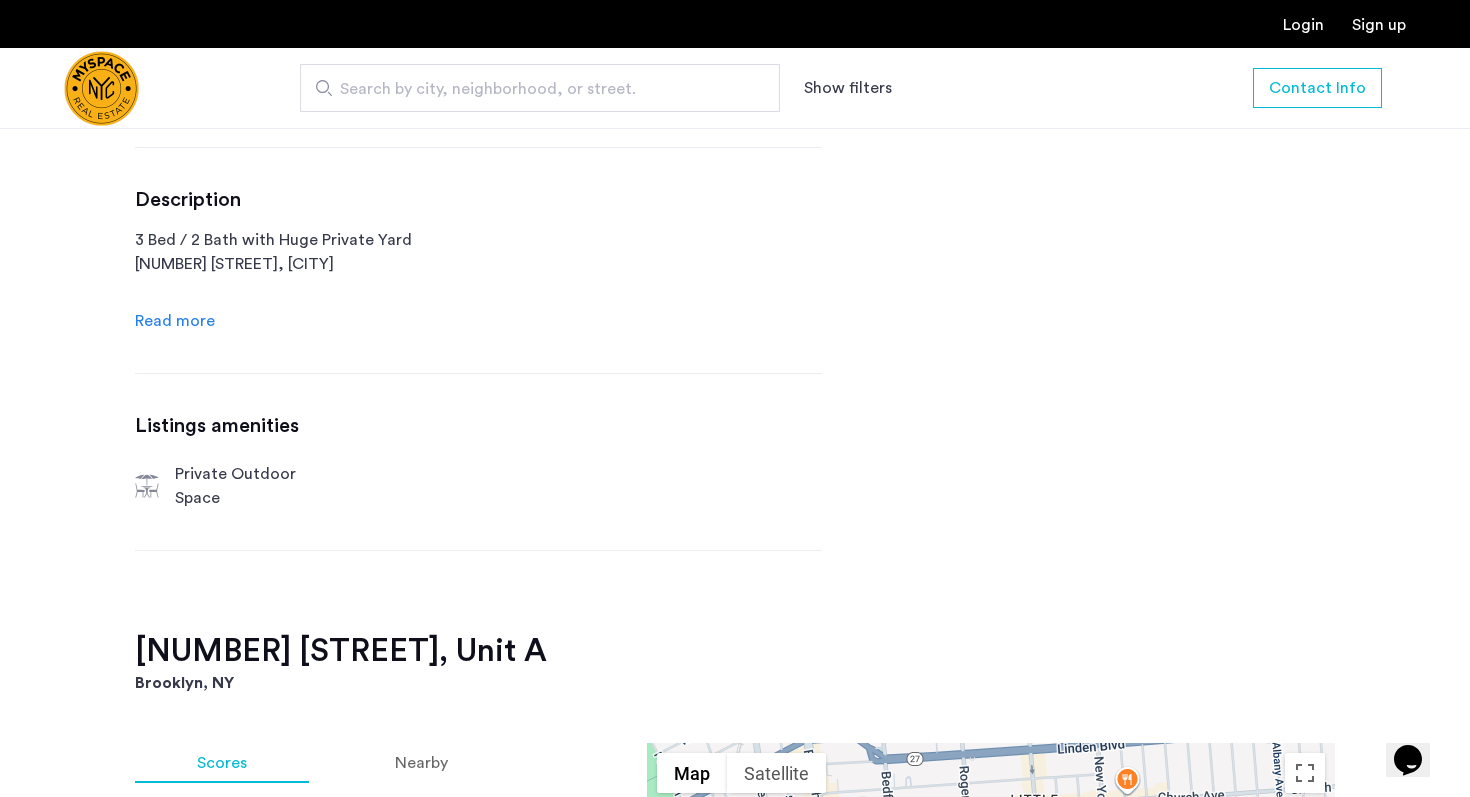 scroll, scrollTop: 1035, scrollLeft: 0, axis: vertical 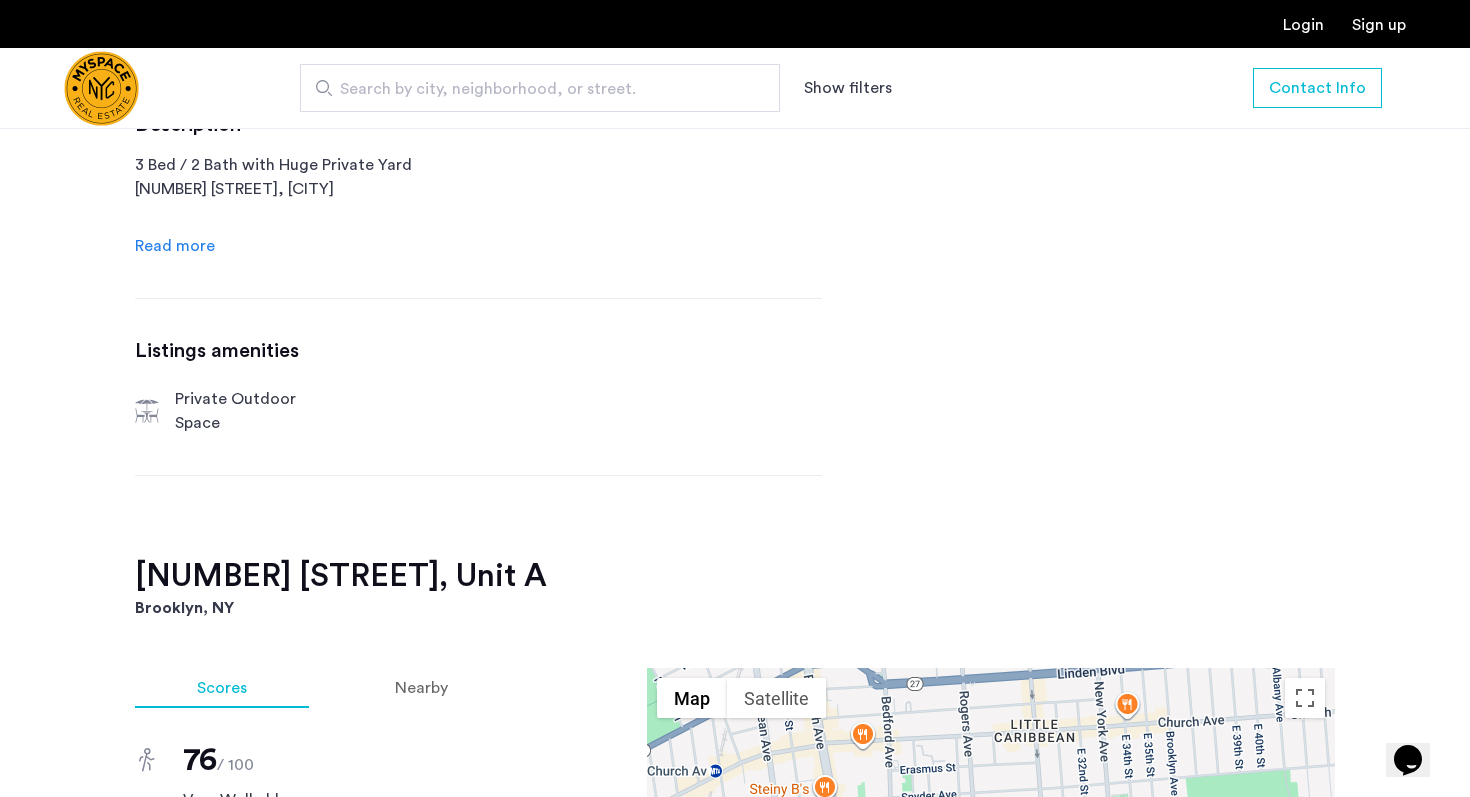 click on "1079 Rogers Avenue, Unit A  Brooklyn, NY , 11226 $3,000 Monthly rent 3 Bedrooms 2 Baths multi-family Property type Flatbush Neighborhood All pets allowed Pet policies No Fee Description 3 Bed / 2 Bath with Huge Private Yard
1079 Rogers Ave, Brooklyn
Renovated and spacious 3-bedroom just a minute from the 2/5 trains.
Features:
– Large private backyard
– King + two queen-sized bedrooms
– 2 full baths
– Backyard access from one bedroom
– Sunny living room
– Separate kitchen with stainless steel appliances
– Hardwood floors throughout
– Bonus nook for desk or reading
Great layout, great location—reach out to tour! Read more Listings amenities Private Outdoor Space" 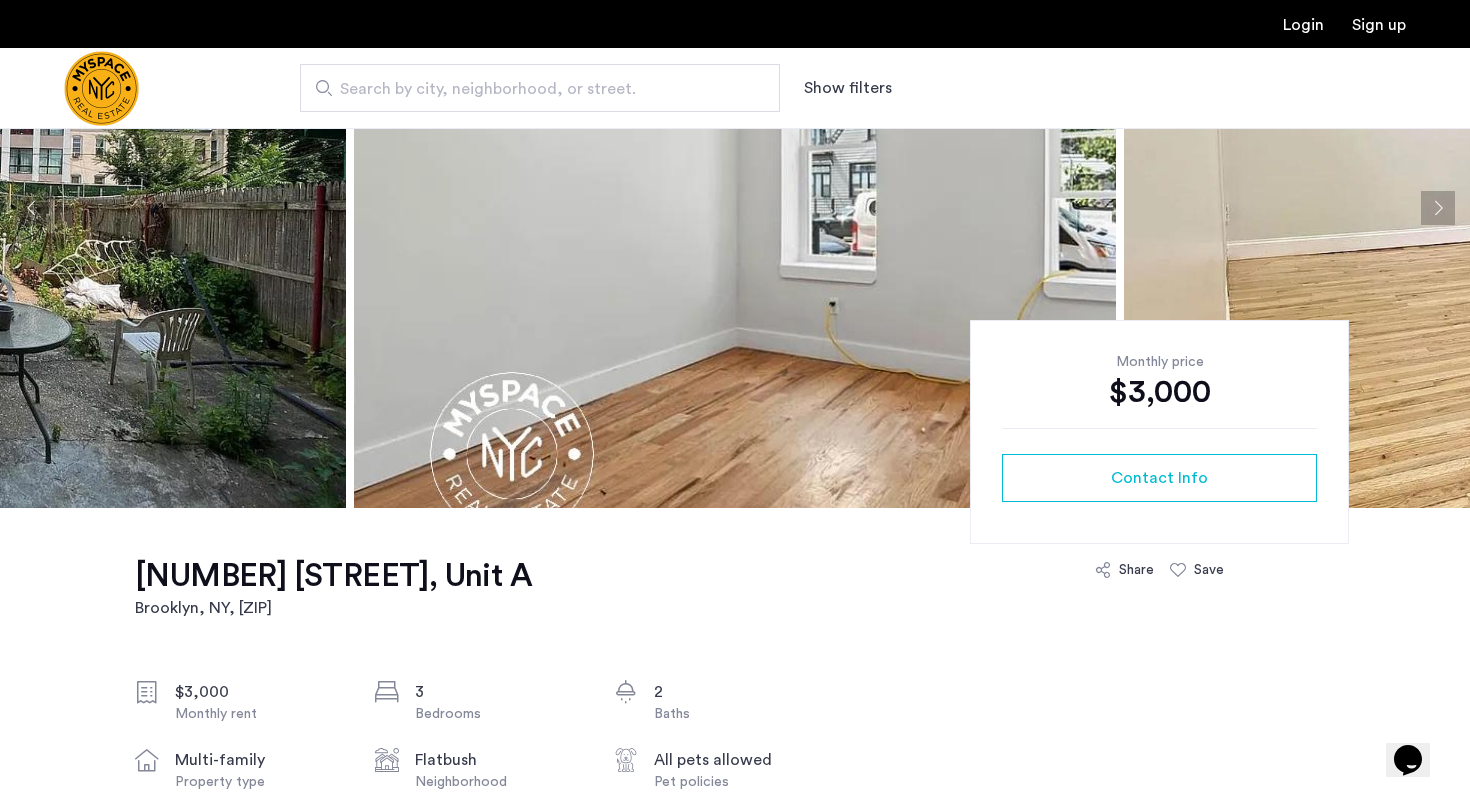 scroll, scrollTop: 213, scrollLeft: 0, axis: vertical 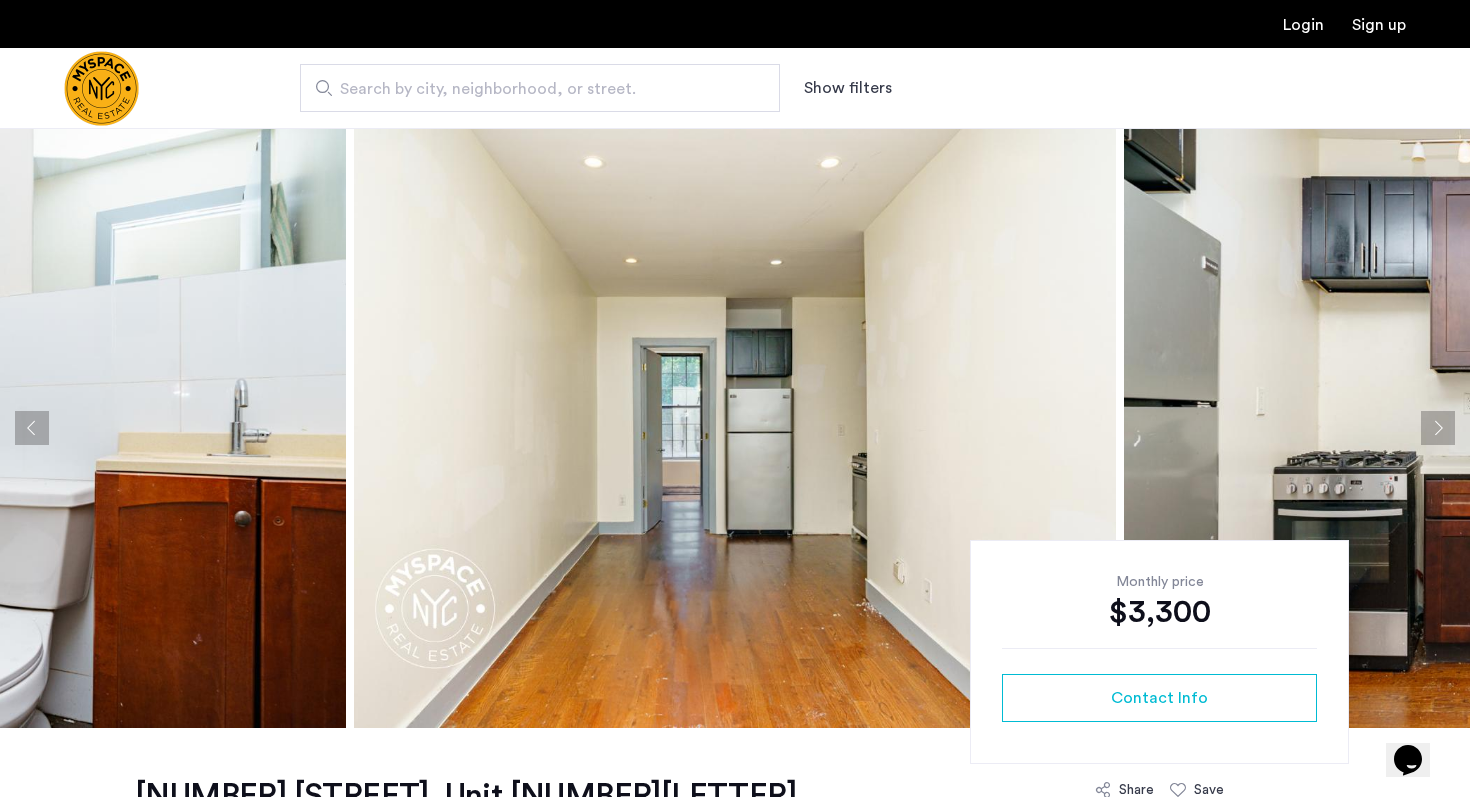 click 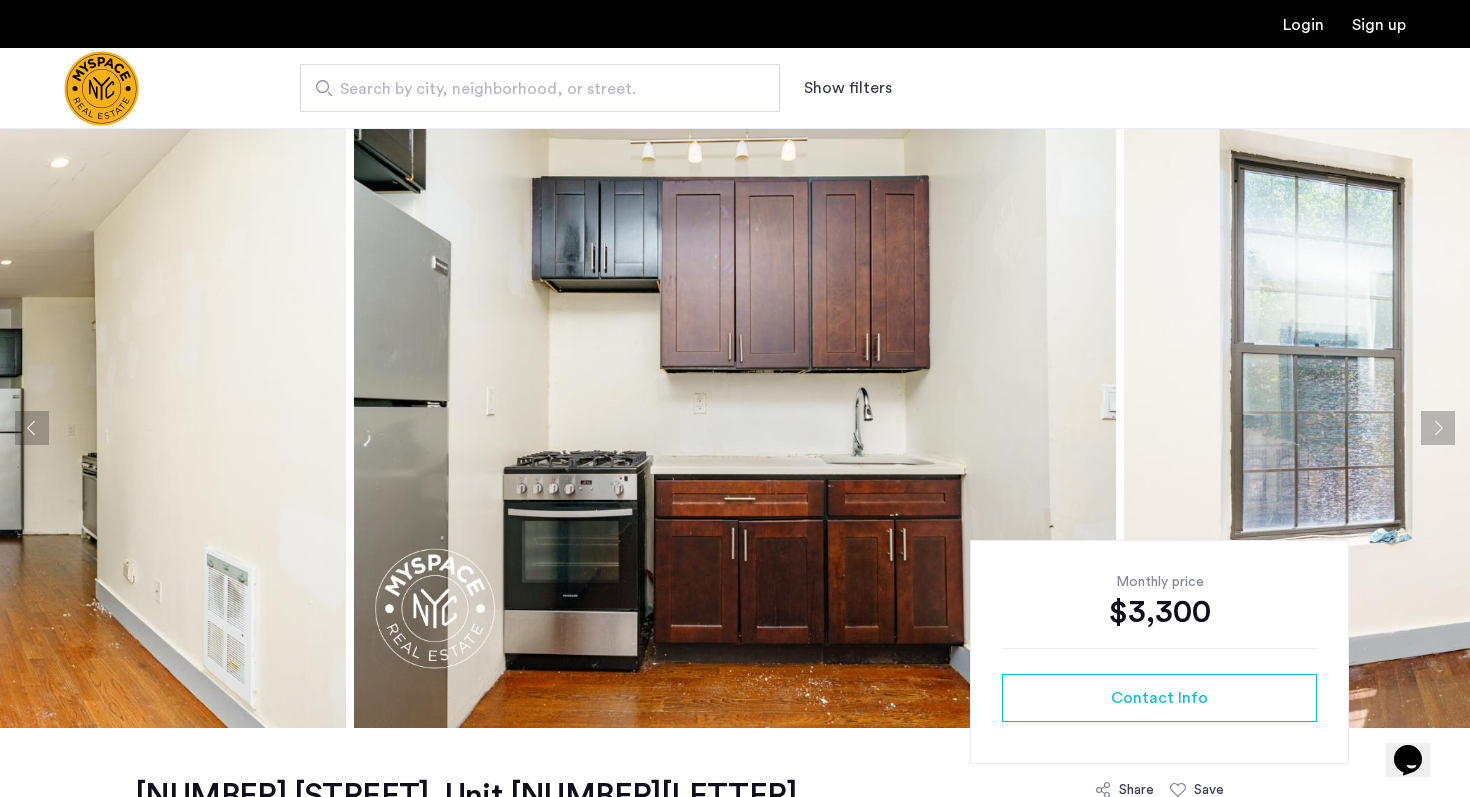 click 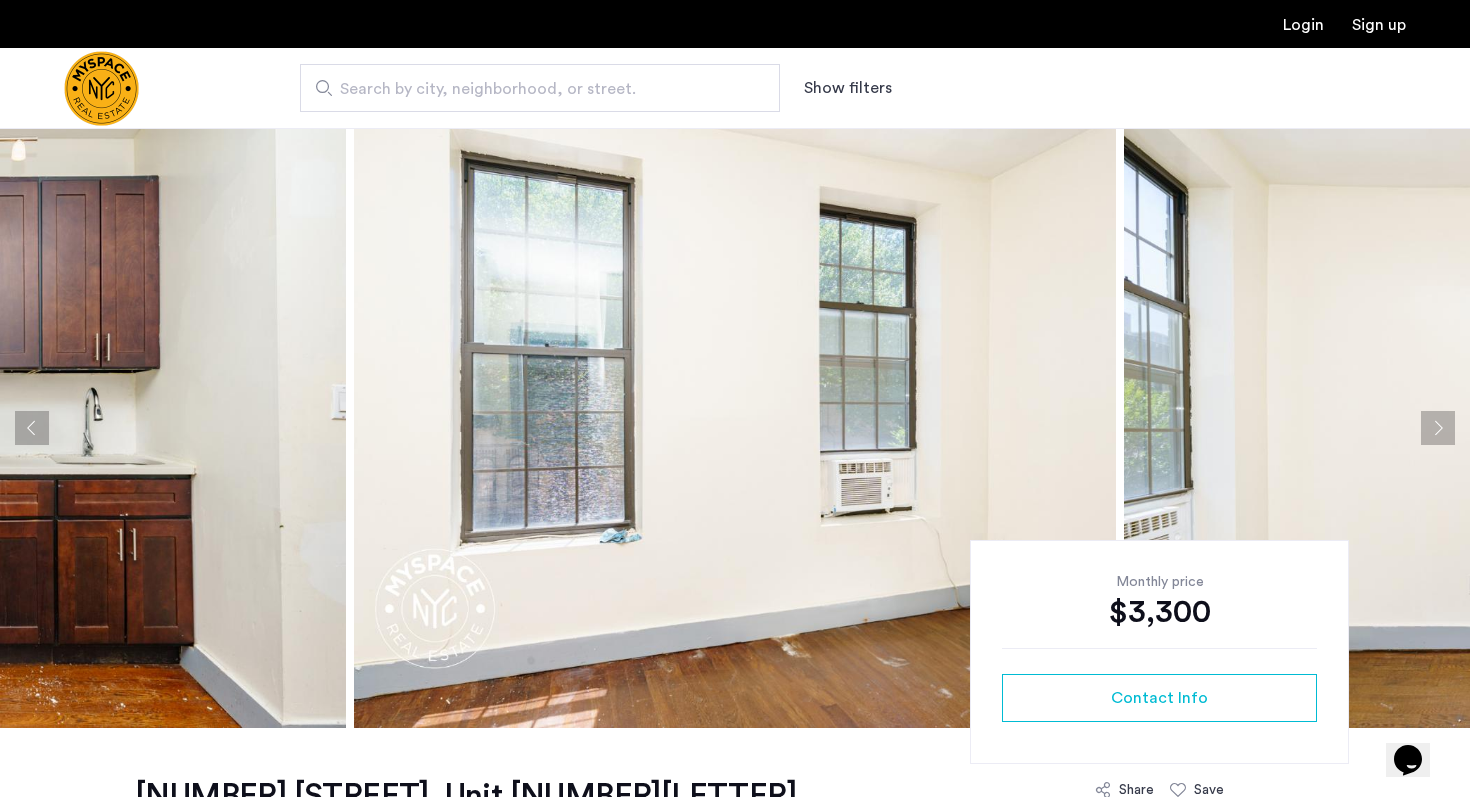 click 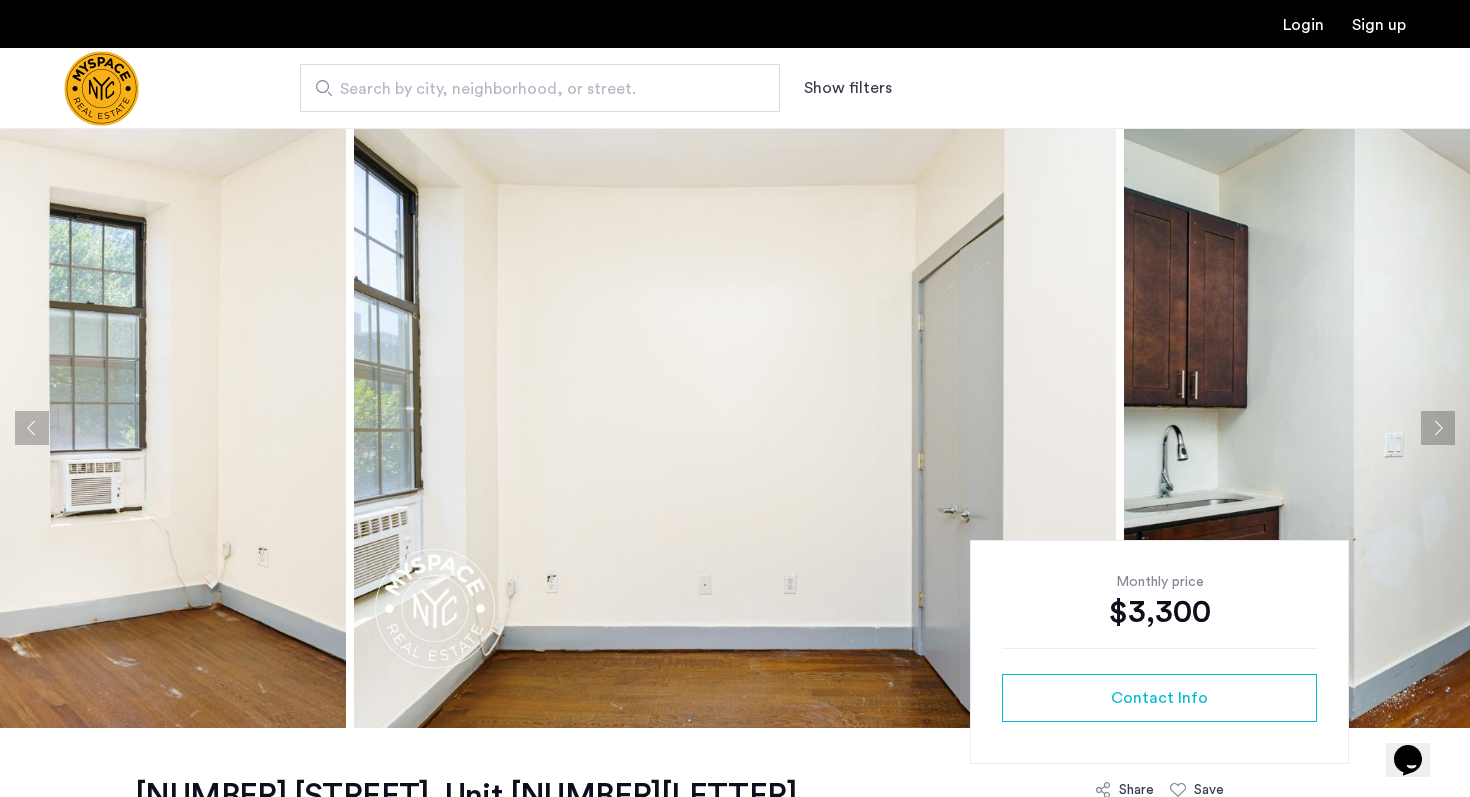 click 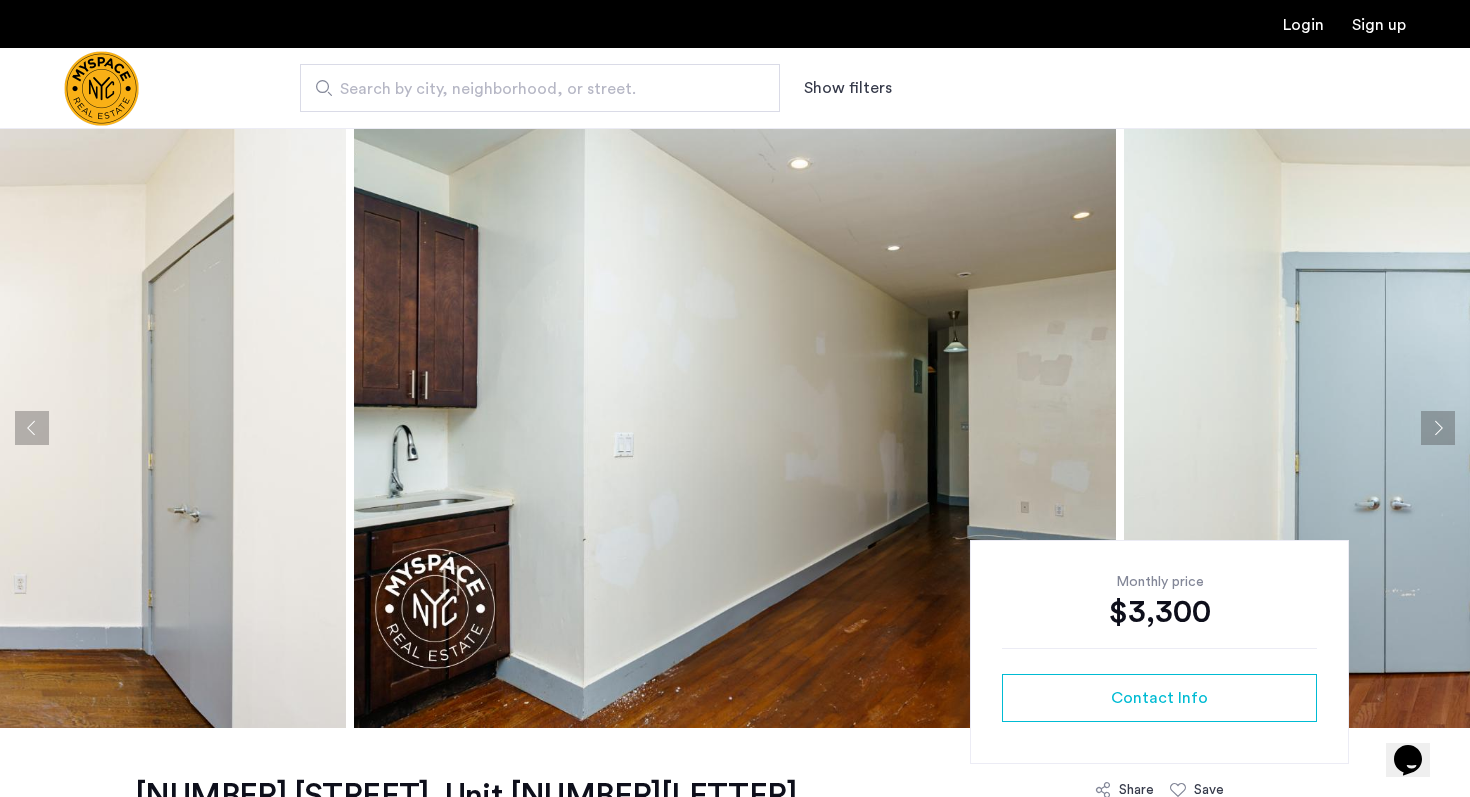 click 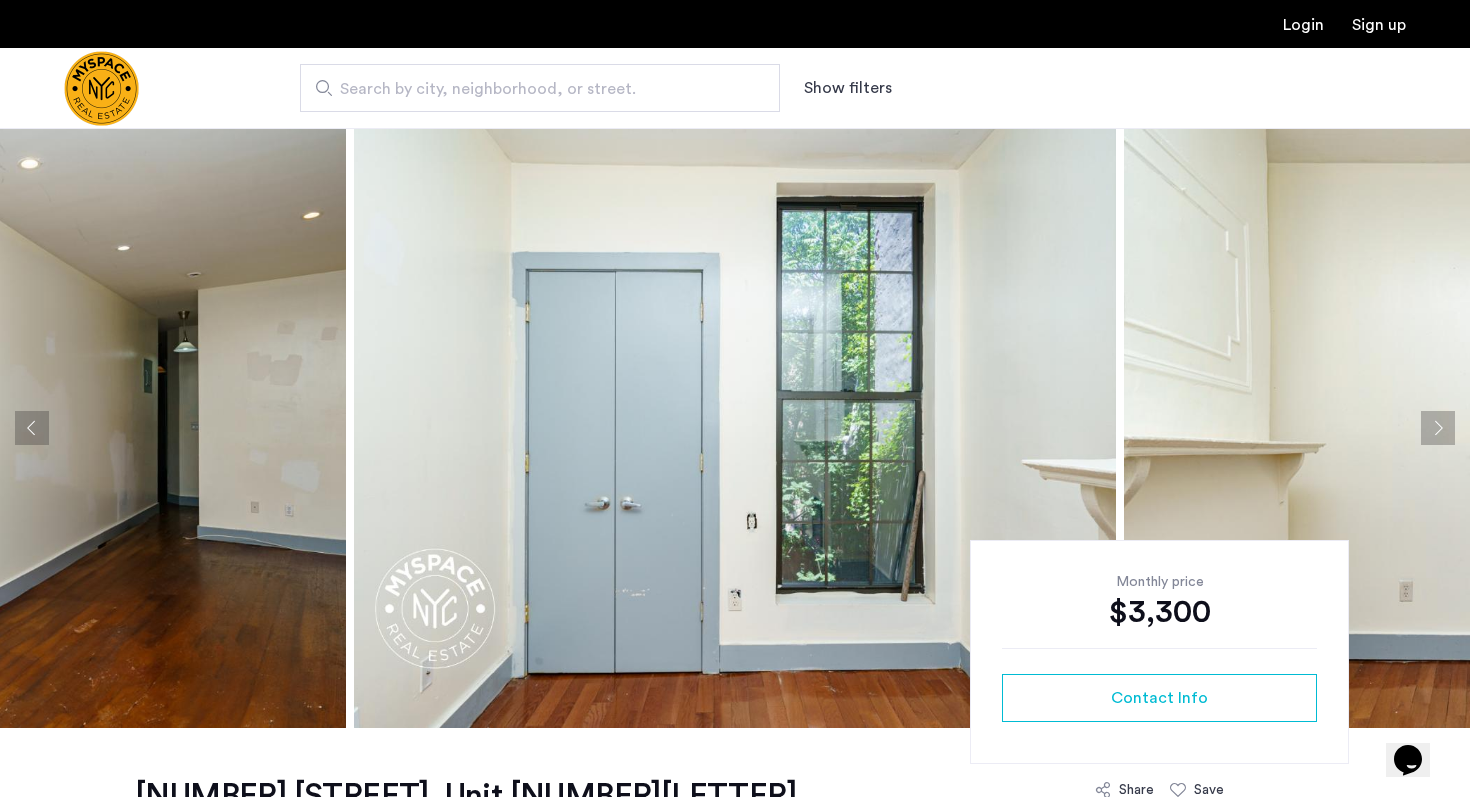 click 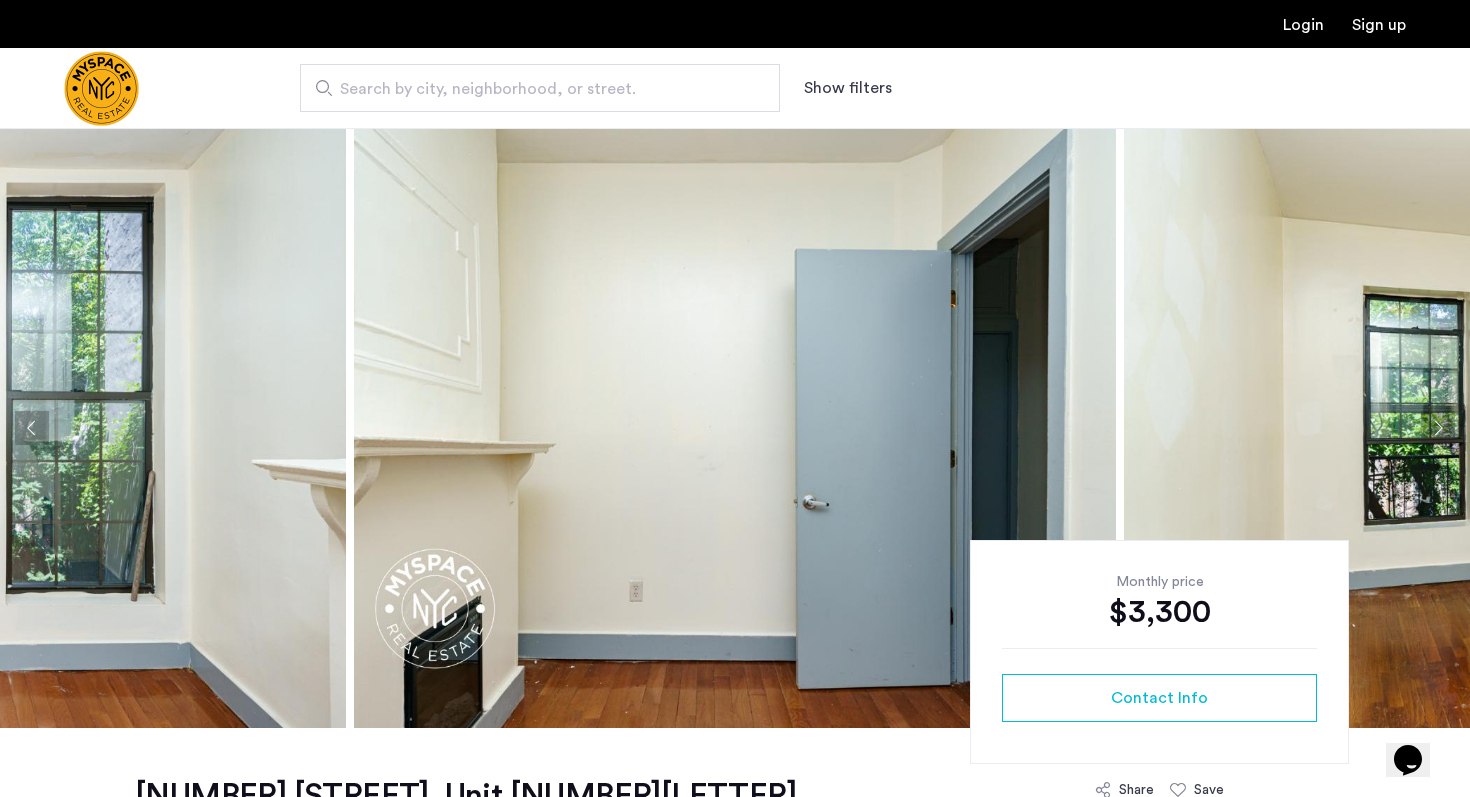 click 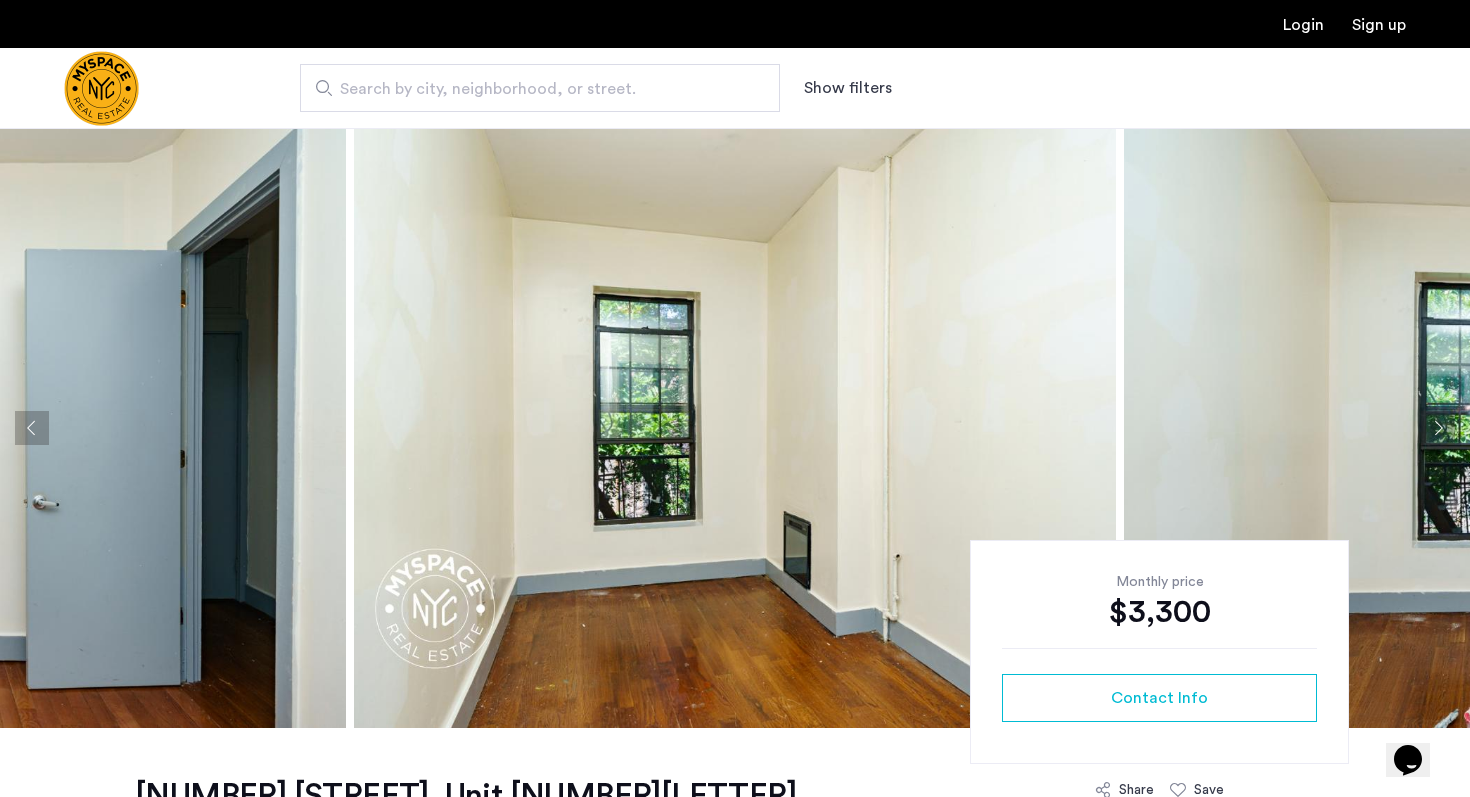 click 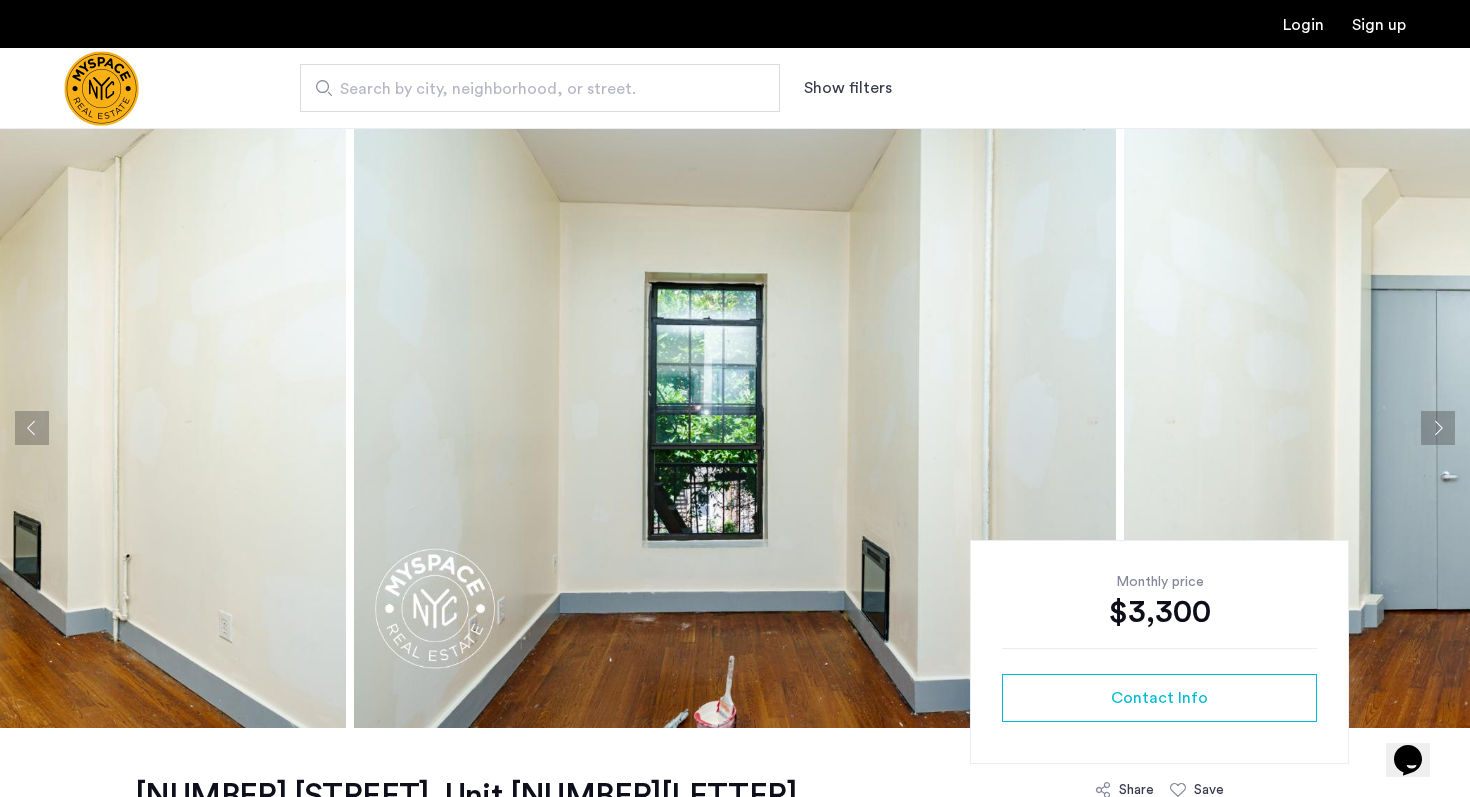 click 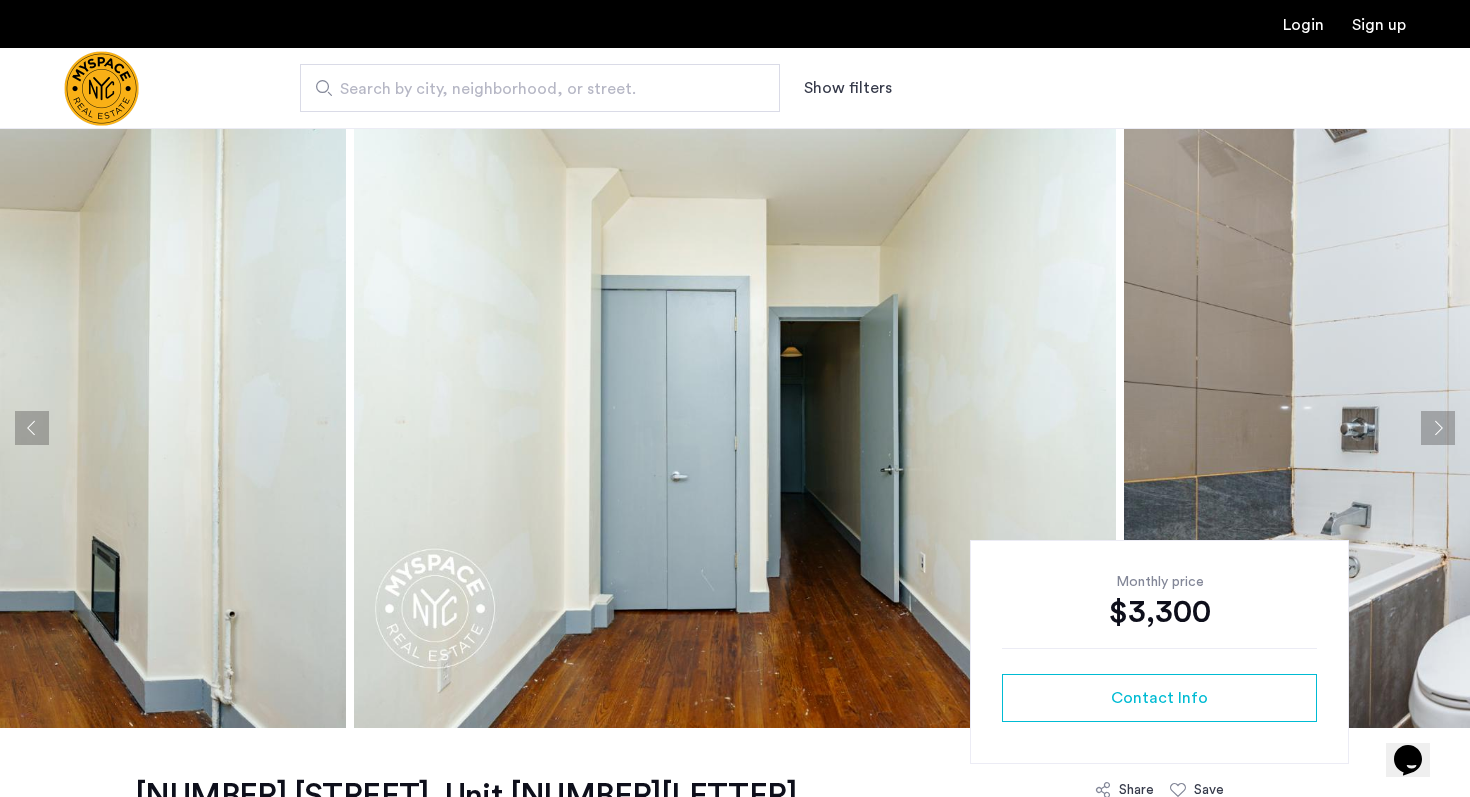 click 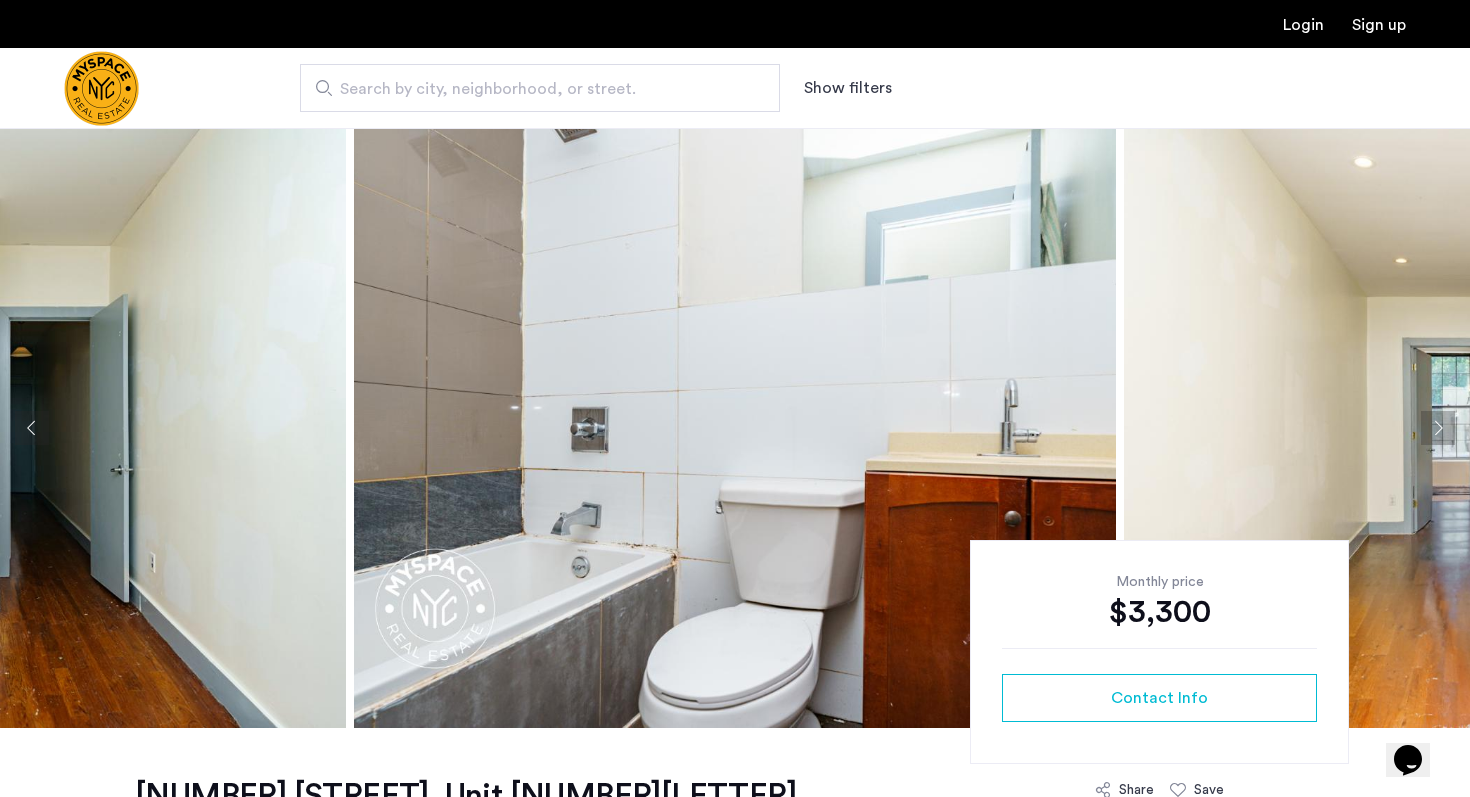 click 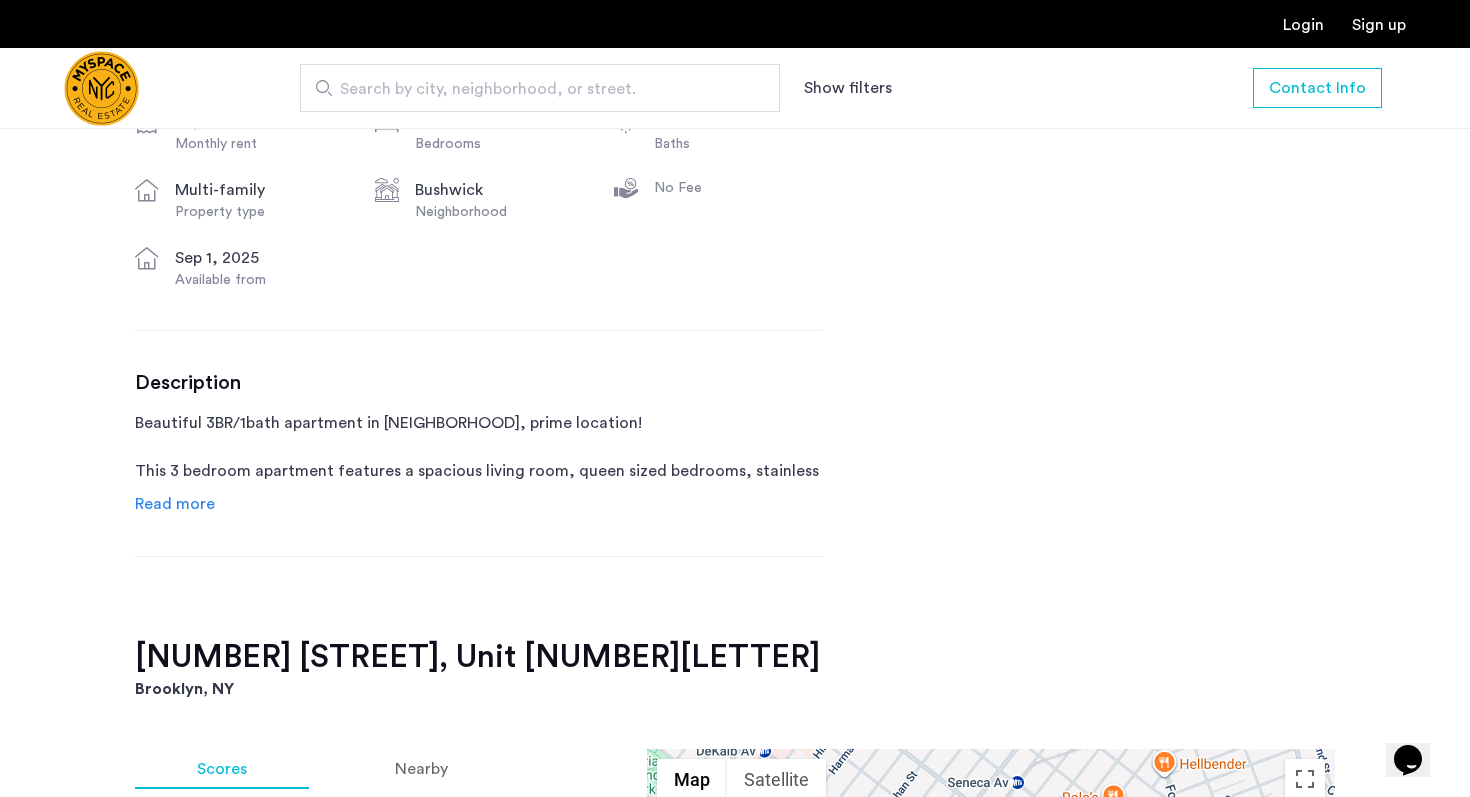 scroll, scrollTop: 791, scrollLeft: 0, axis: vertical 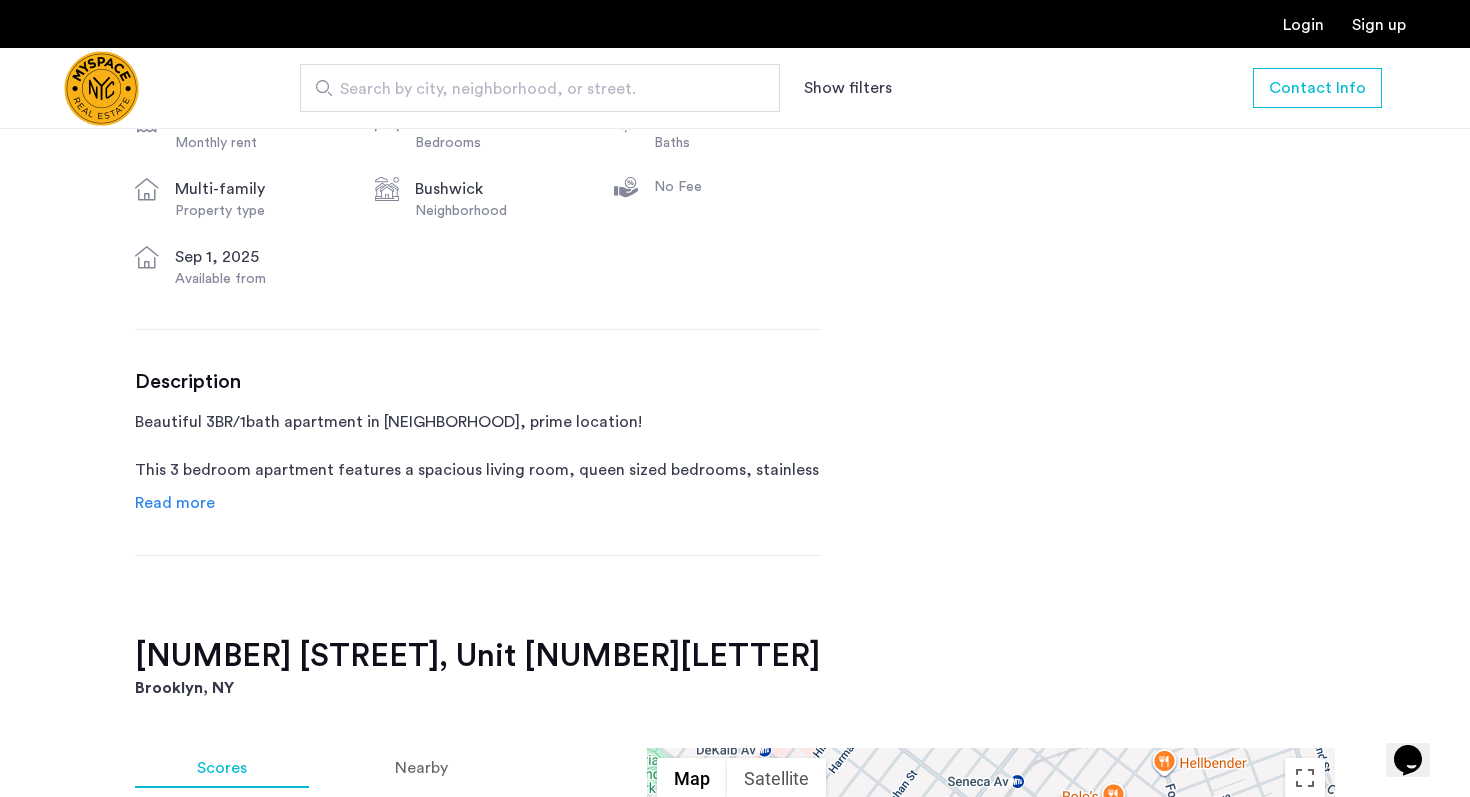 click on "Read more" 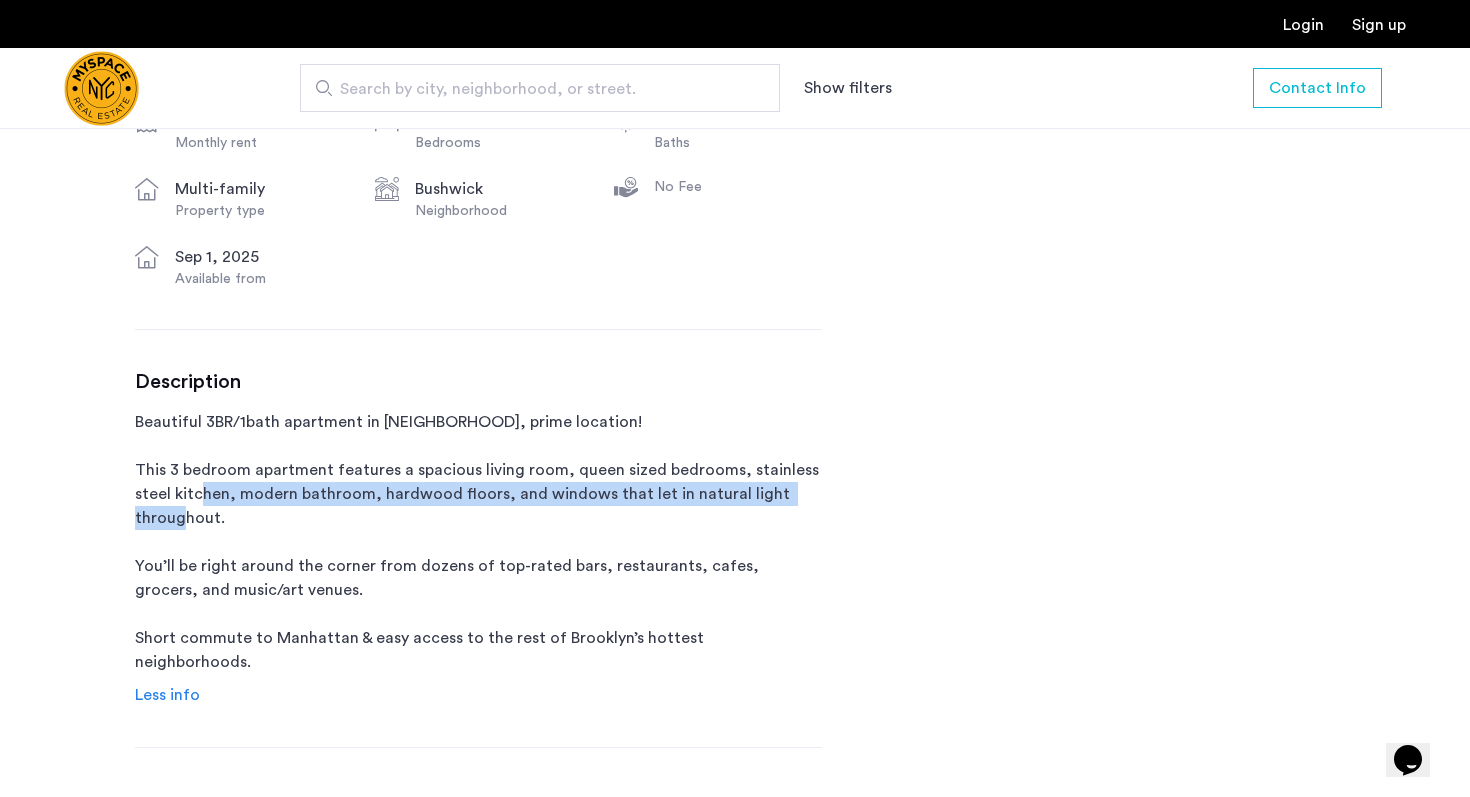 drag, startPoint x: 246, startPoint y: 492, endPoint x: 288, endPoint y: 551, distance: 72.42237 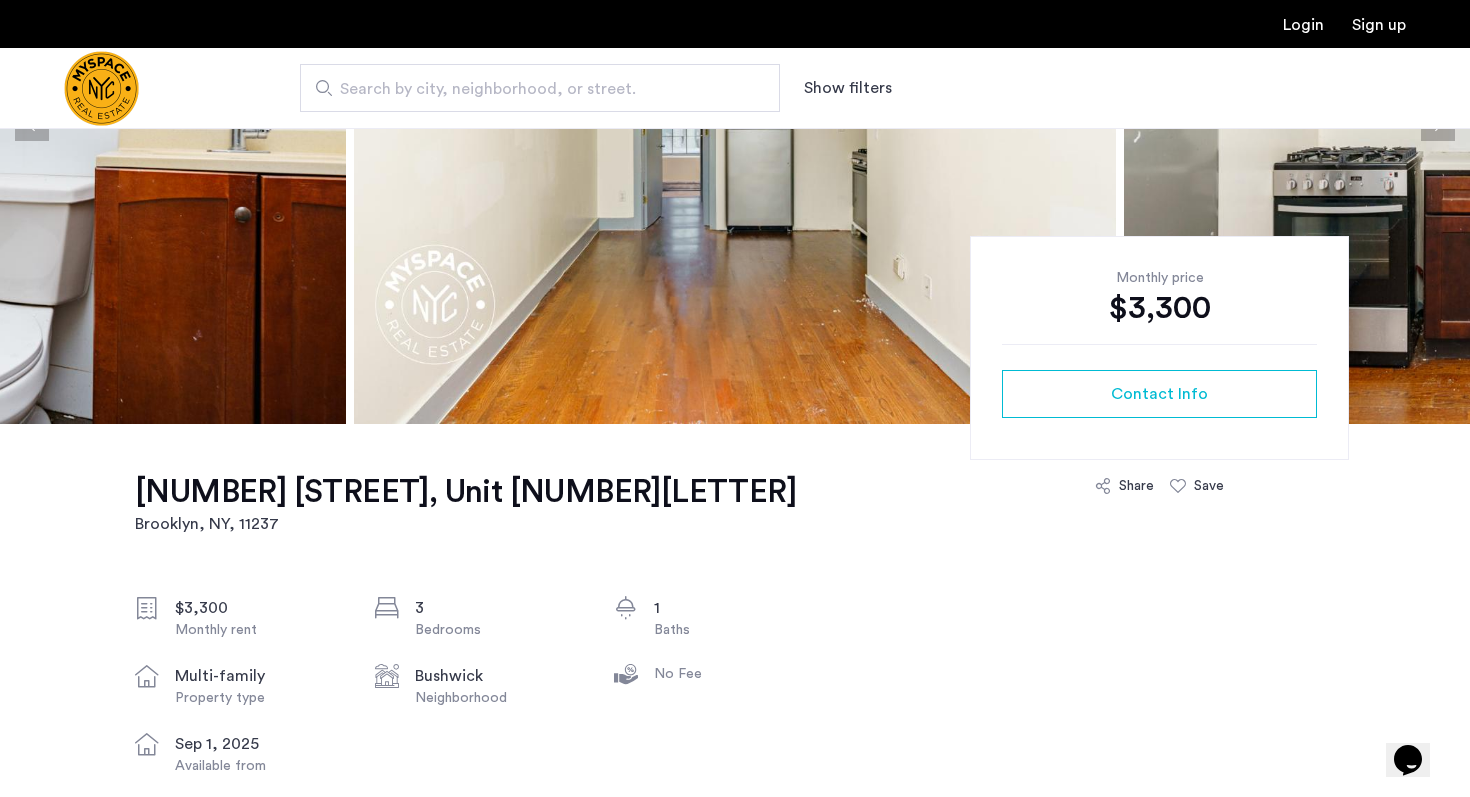 scroll, scrollTop: 342, scrollLeft: 0, axis: vertical 